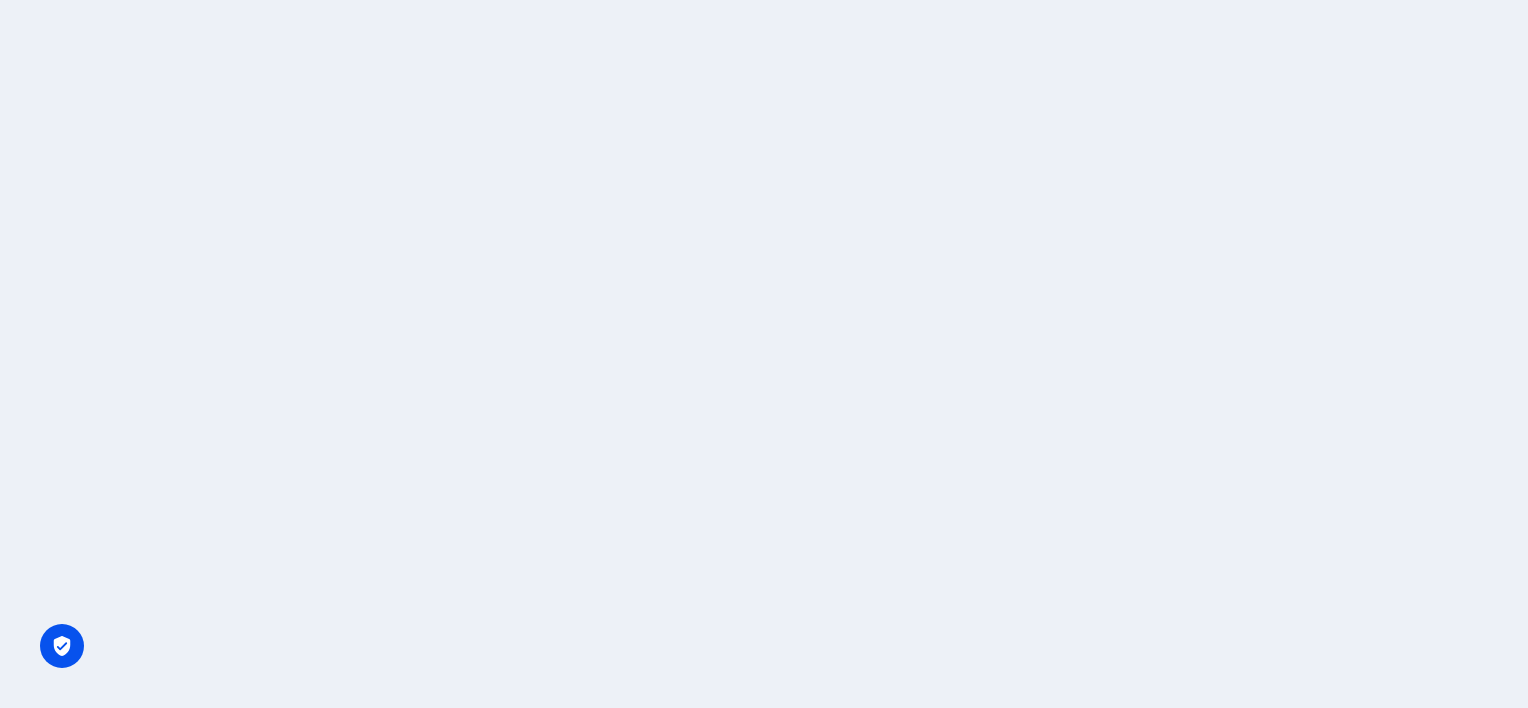 scroll, scrollTop: 0, scrollLeft: 0, axis: both 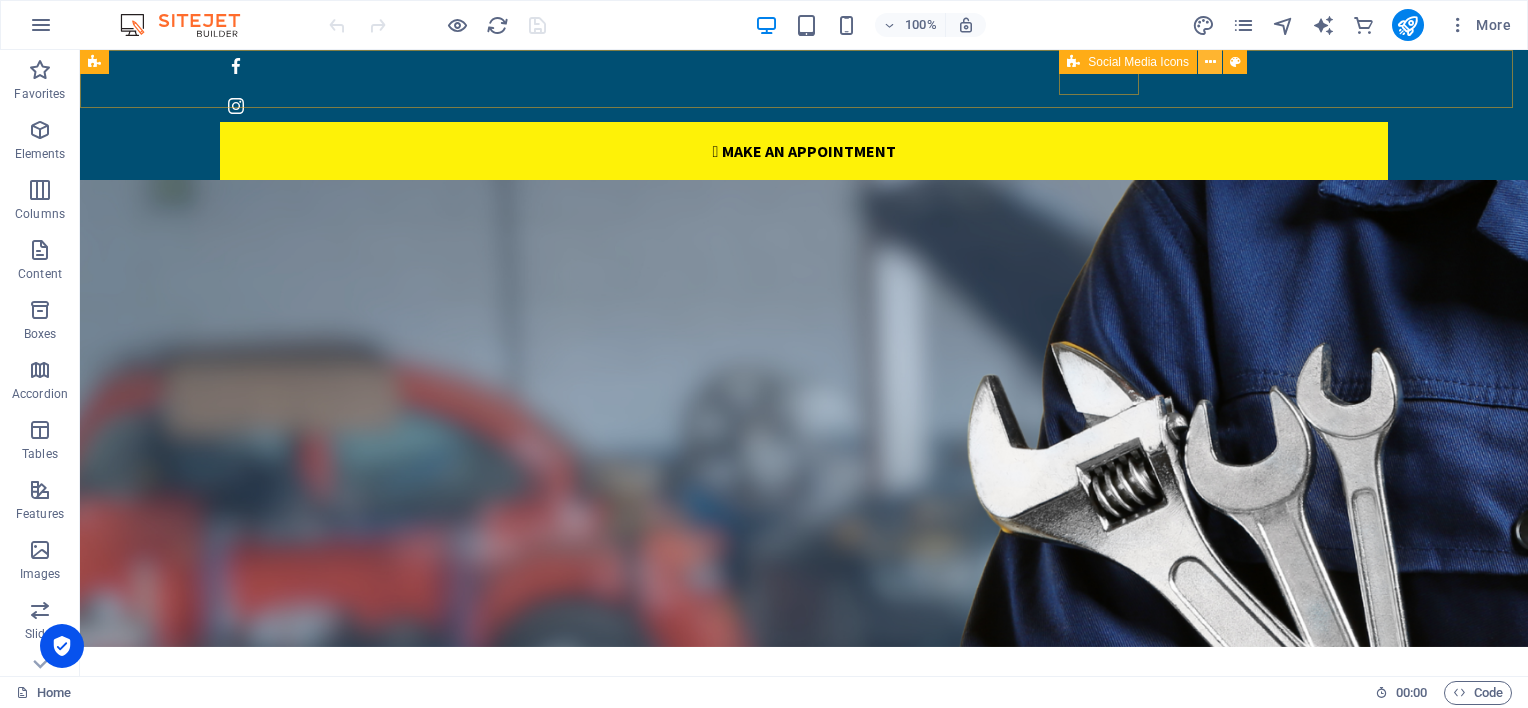 click at bounding box center [1210, 62] 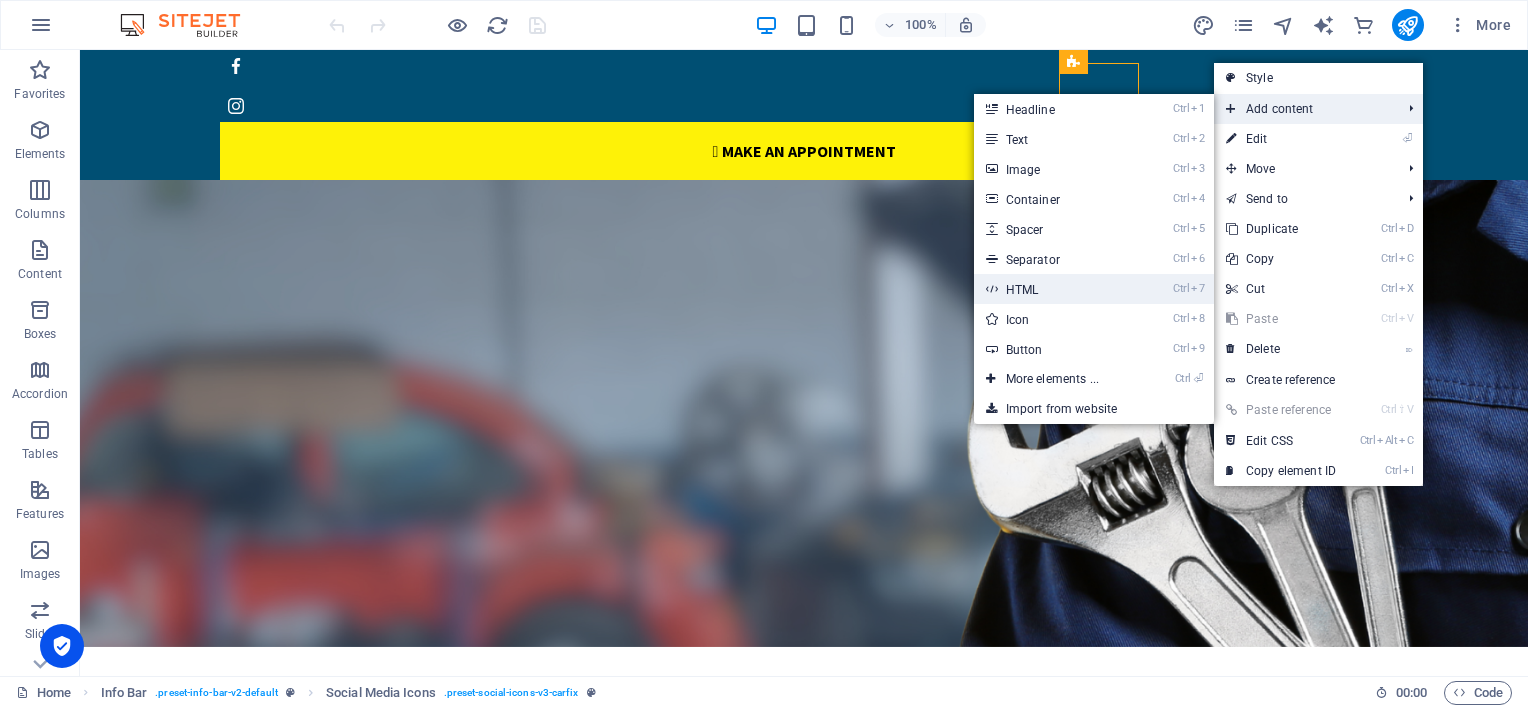drag, startPoint x: 1018, startPoint y: 285, endPoint x: 585, endPoint y: 235, distance: 435.8773 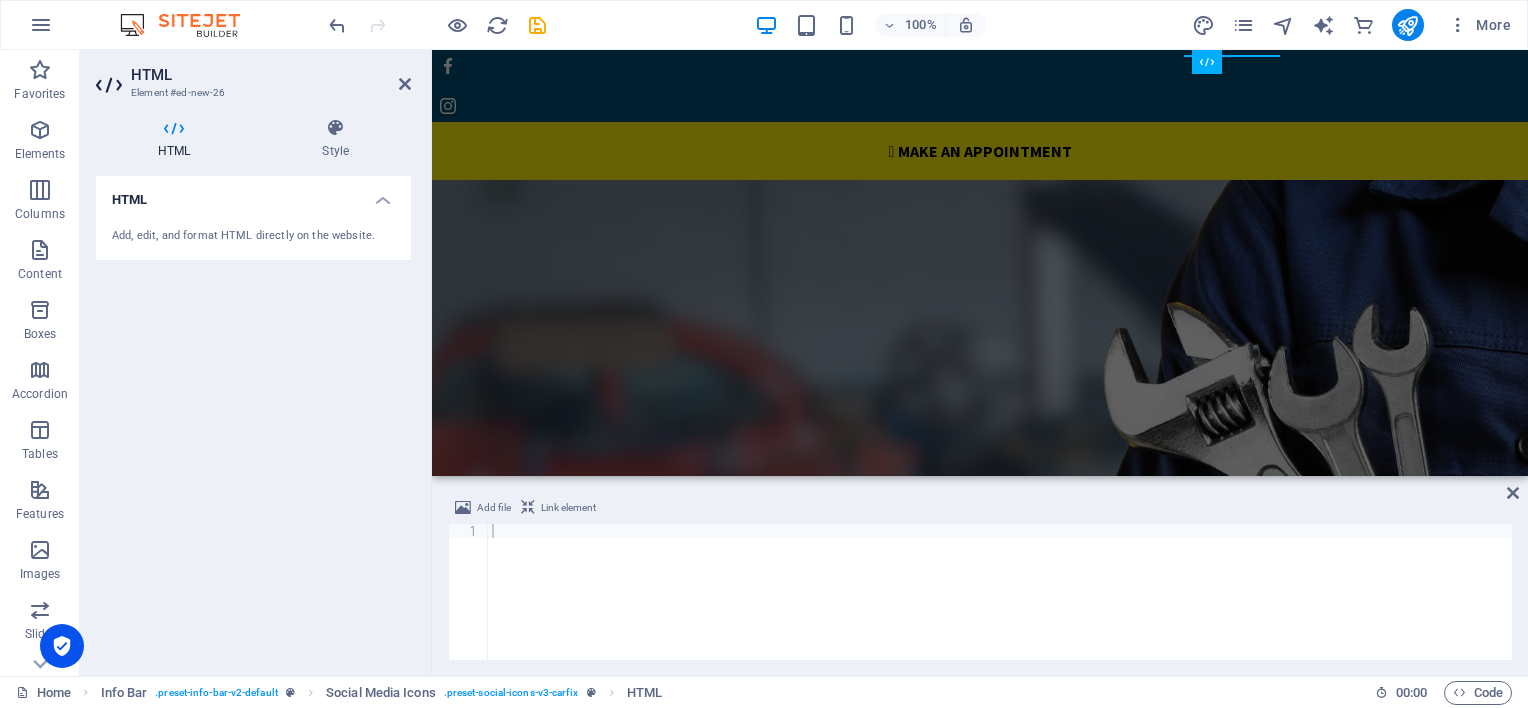 click on "HTML" at bounding box center (253, 194) 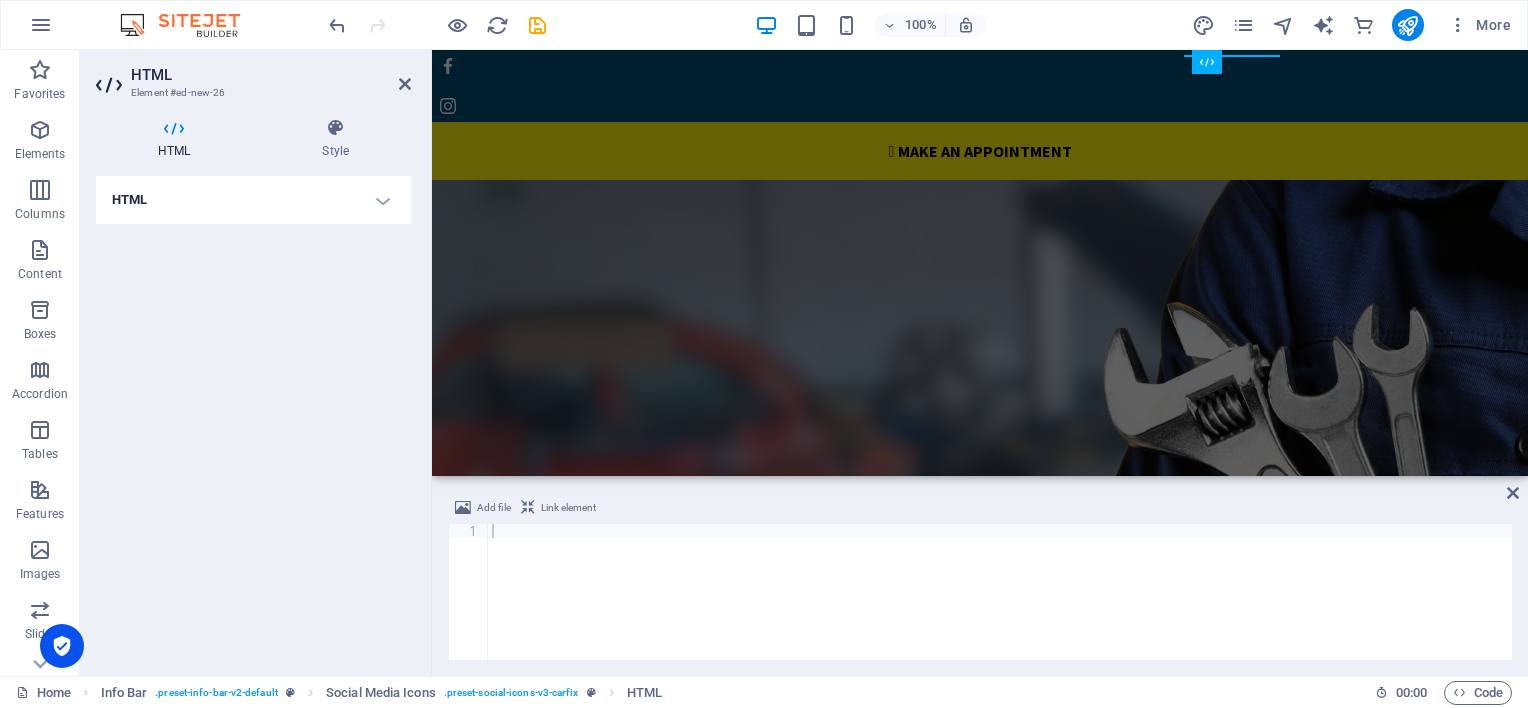 click on "HTML" at bounding box center (253, 200) 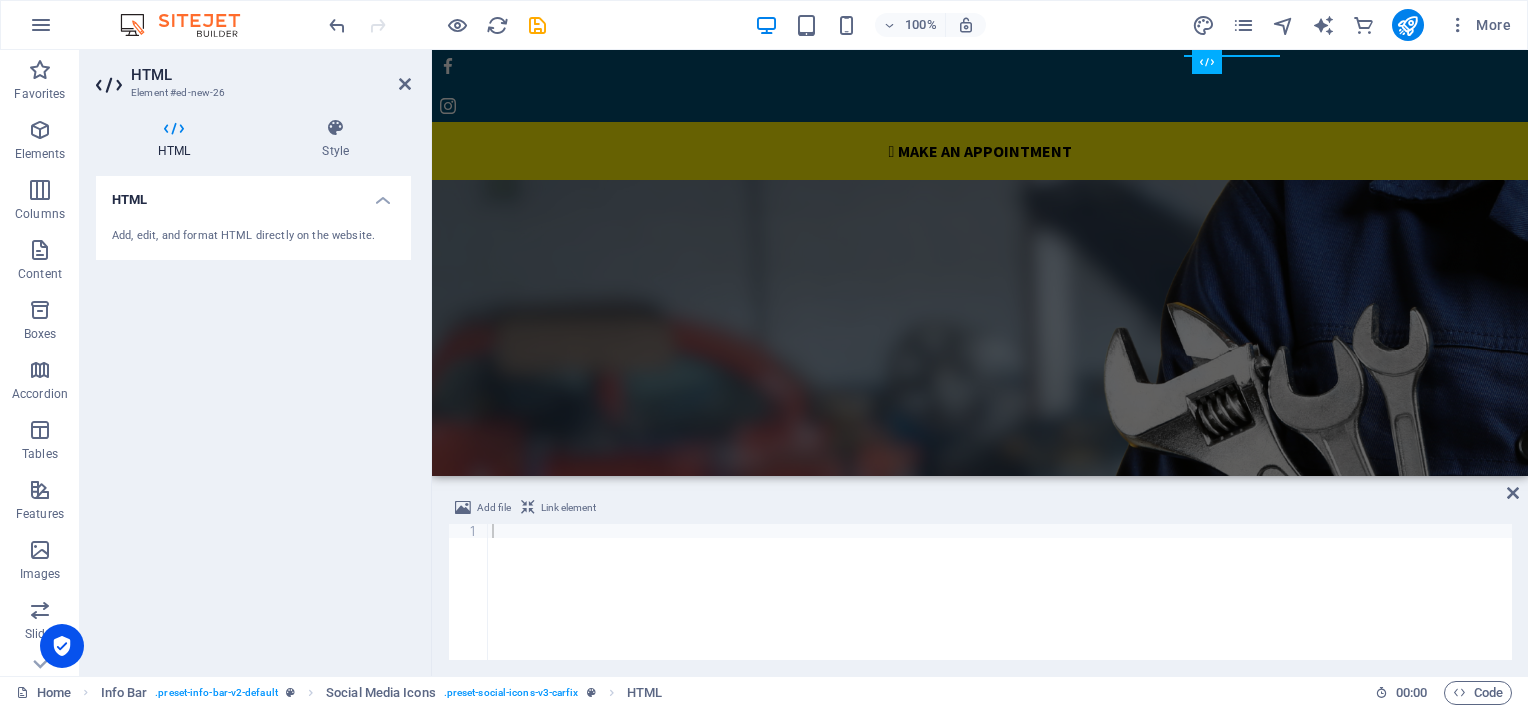 click on "Add, edit, and format HTML directly on the website." at bounding box center (253, 236) 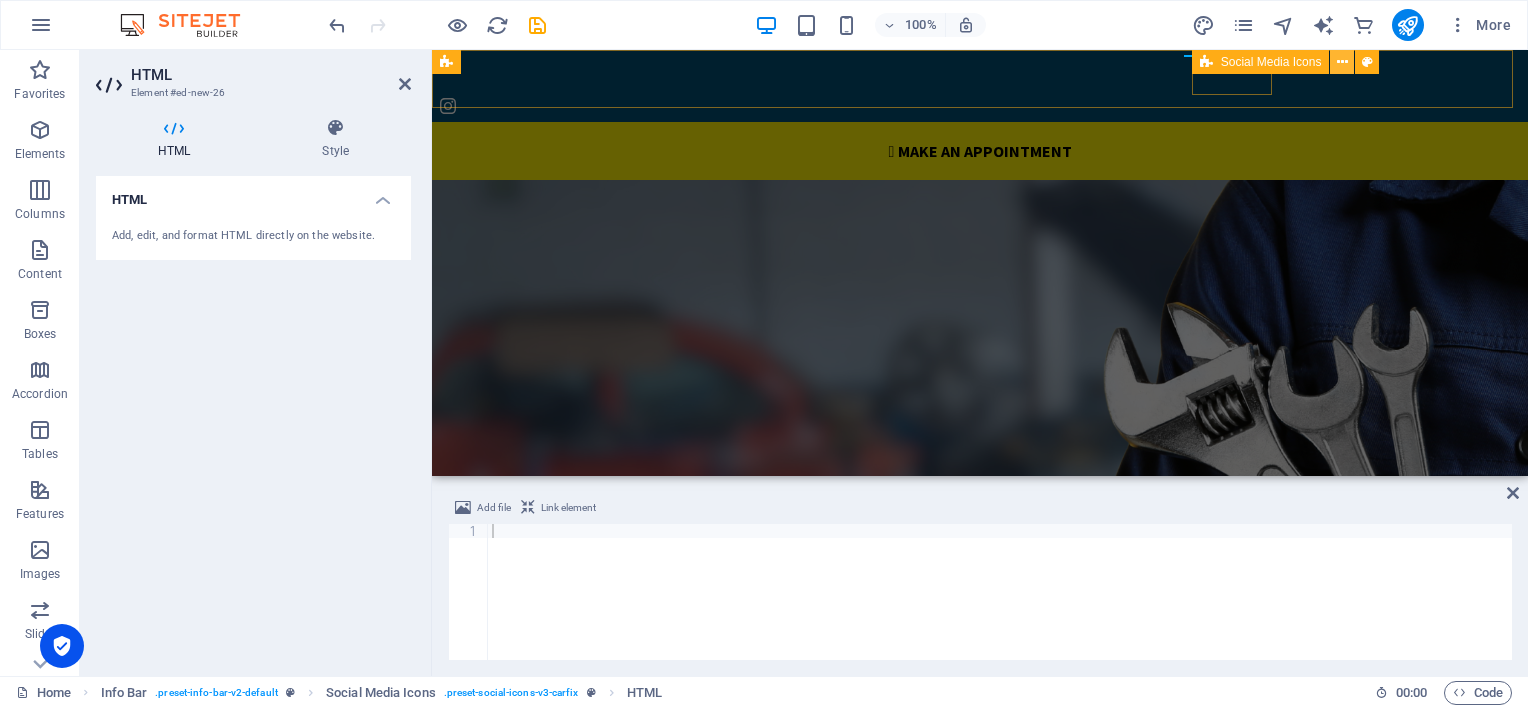 click at bounding box center [1342, 62] 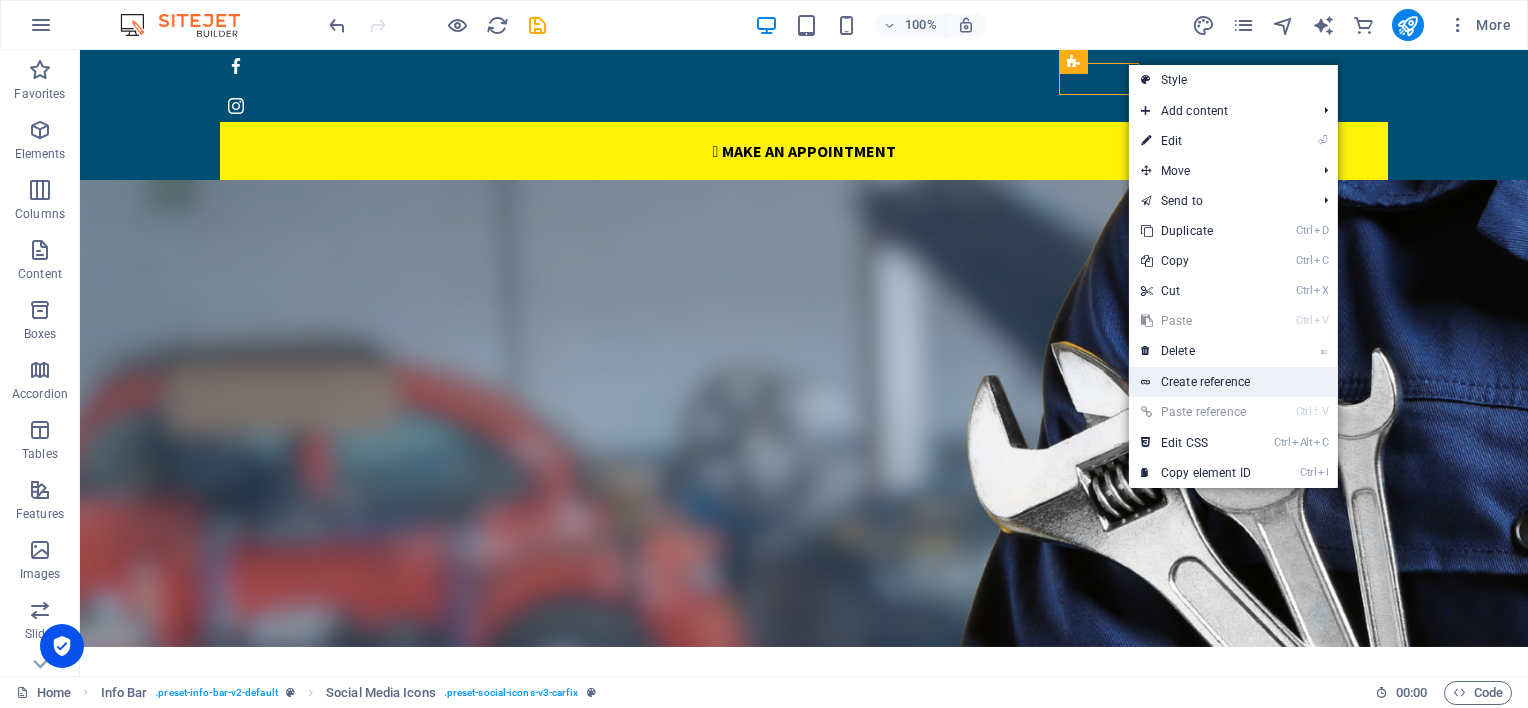 click on "Create reference" at bounding box center (1233, 382) 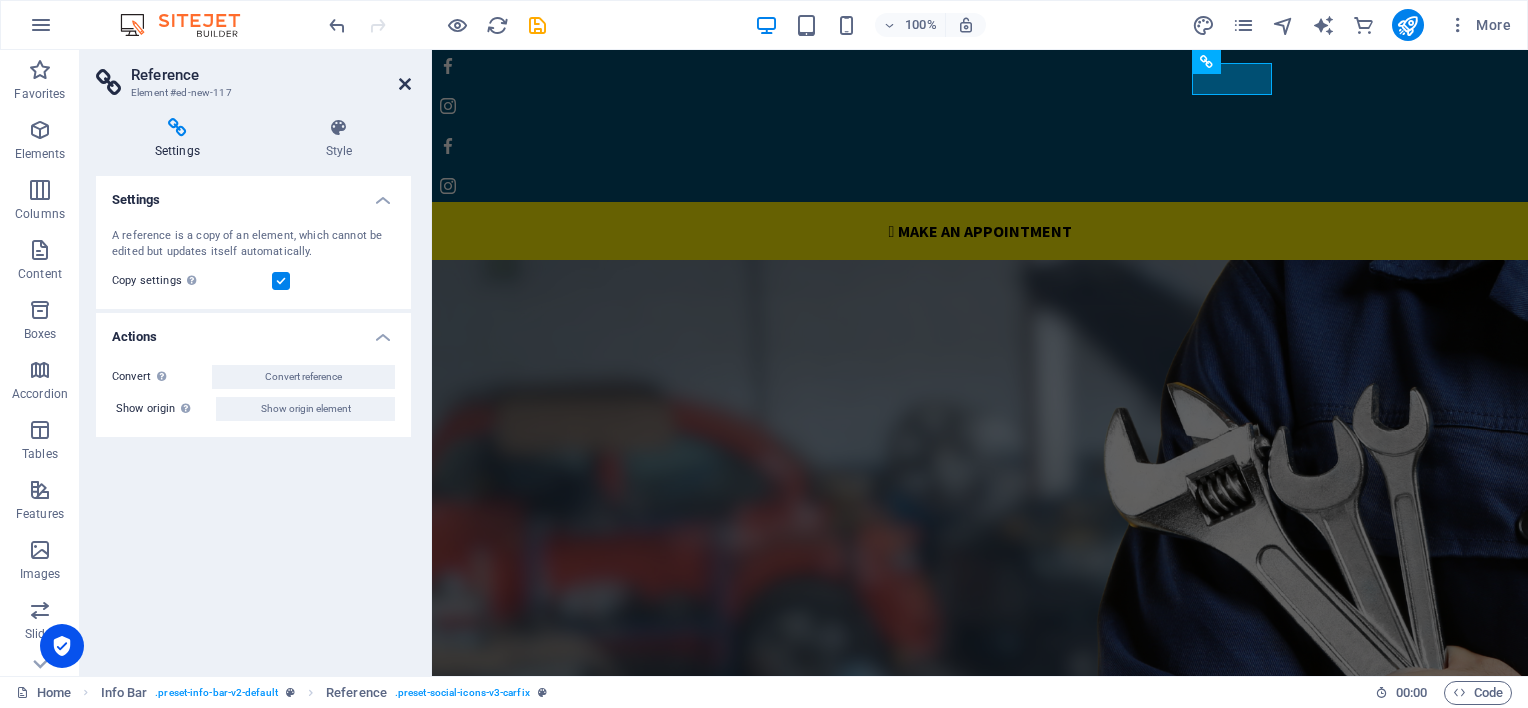 click at bounding box center [405, 84] 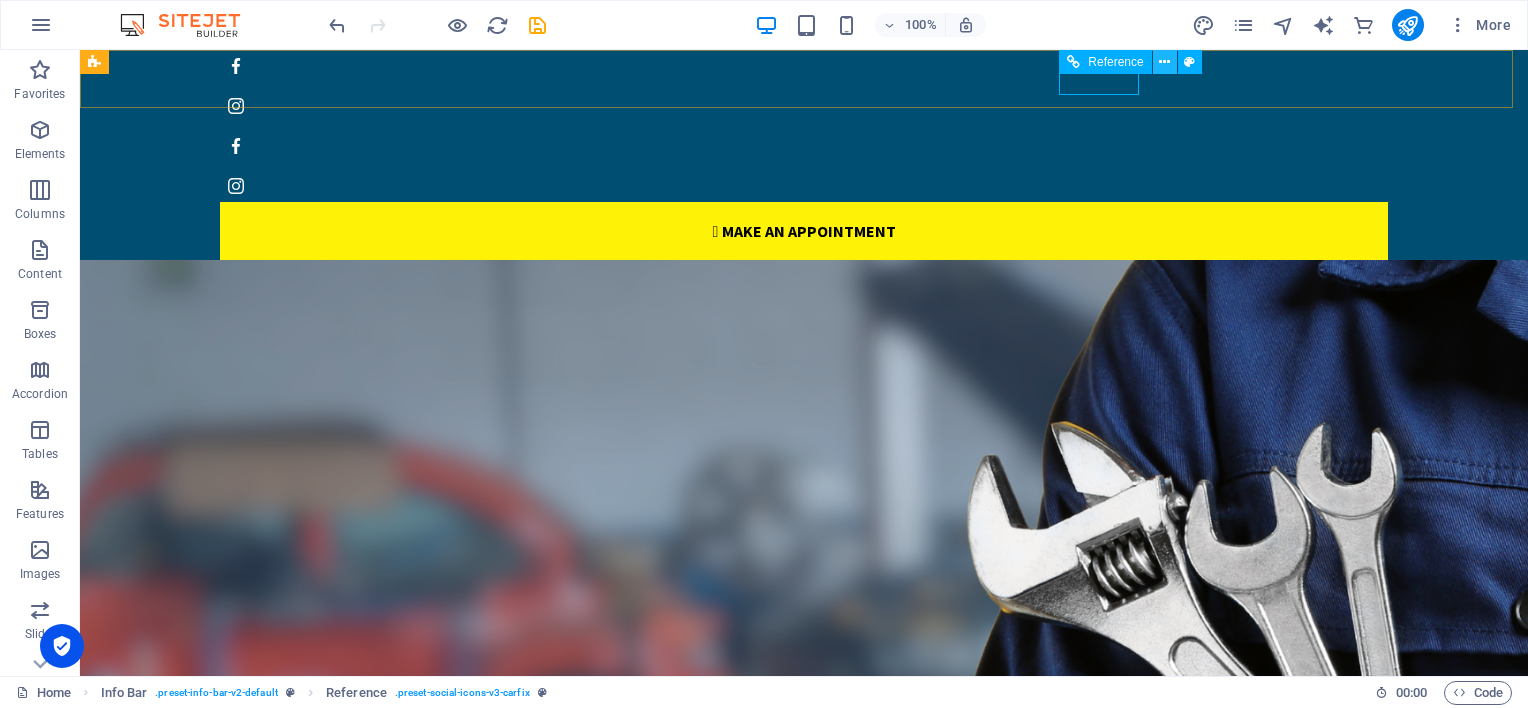 click at bounding box center (1164, 62) 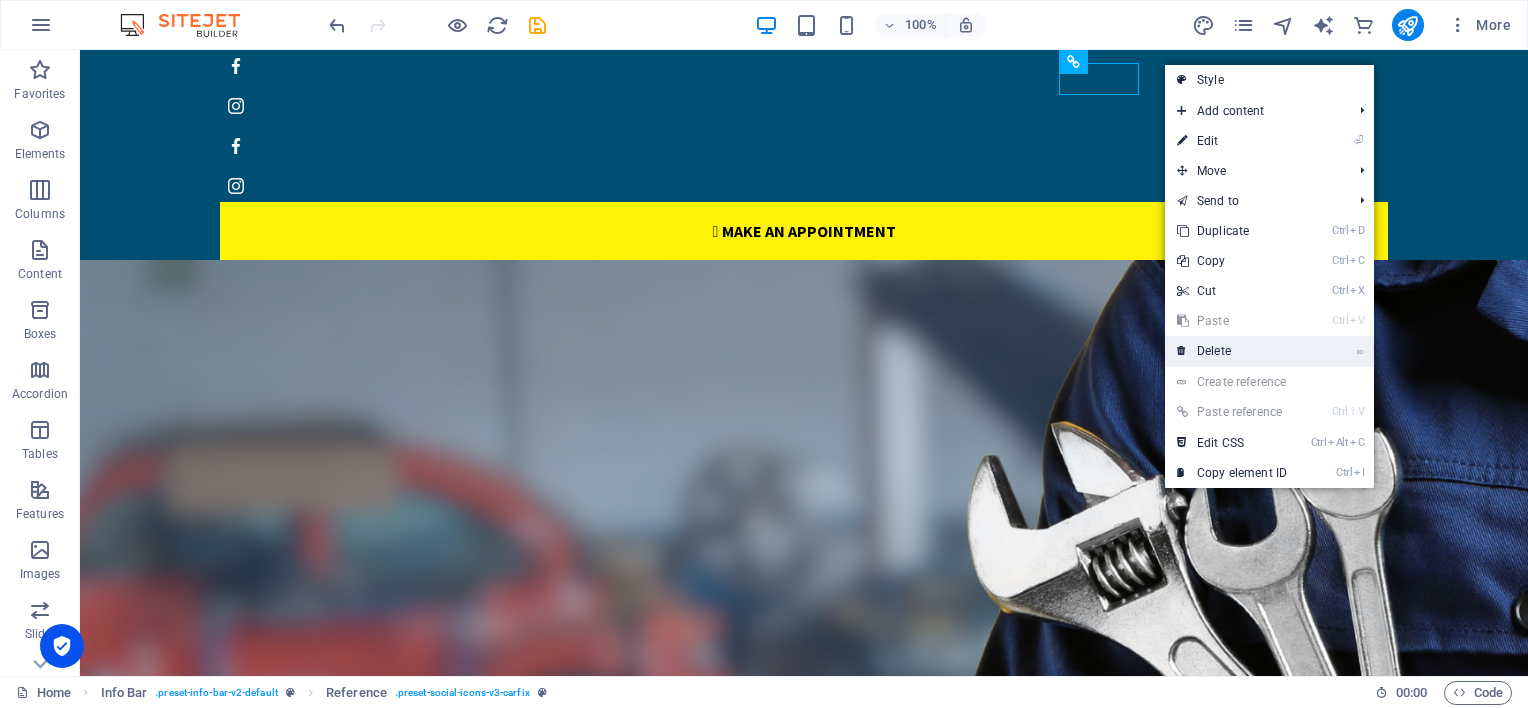 click on "⌦  Delete" at bounding box center (1232, 351) 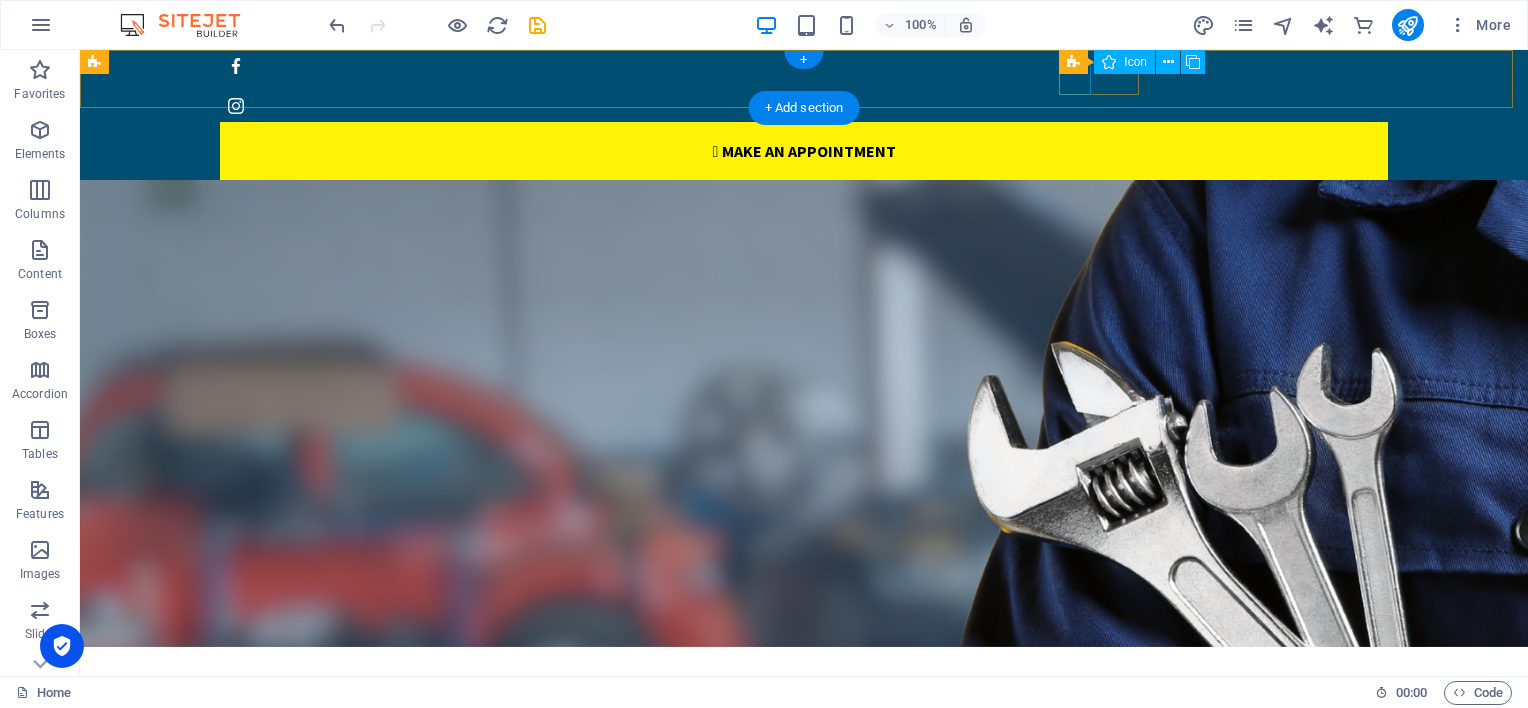 click at bounding box center (796, 66) 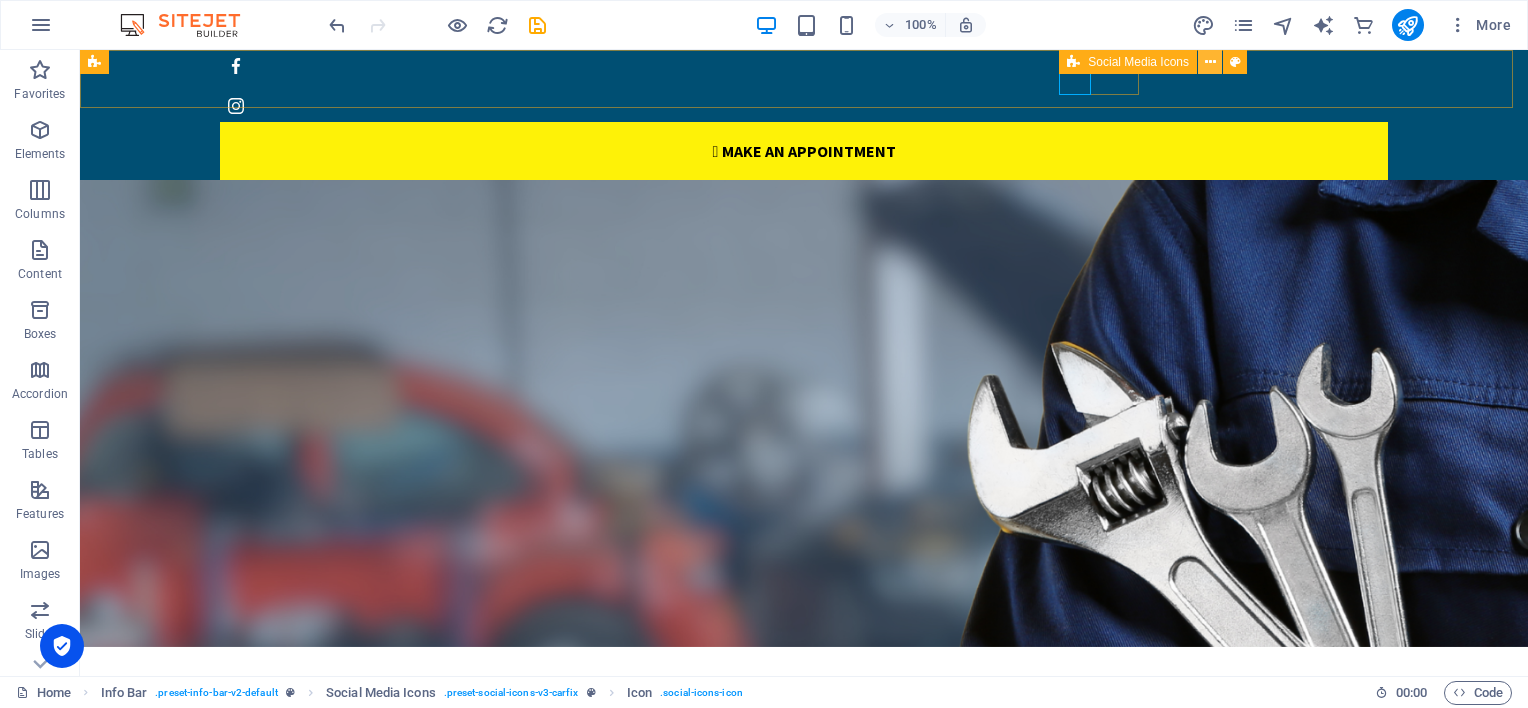 click at bounding box center (1210, 62) 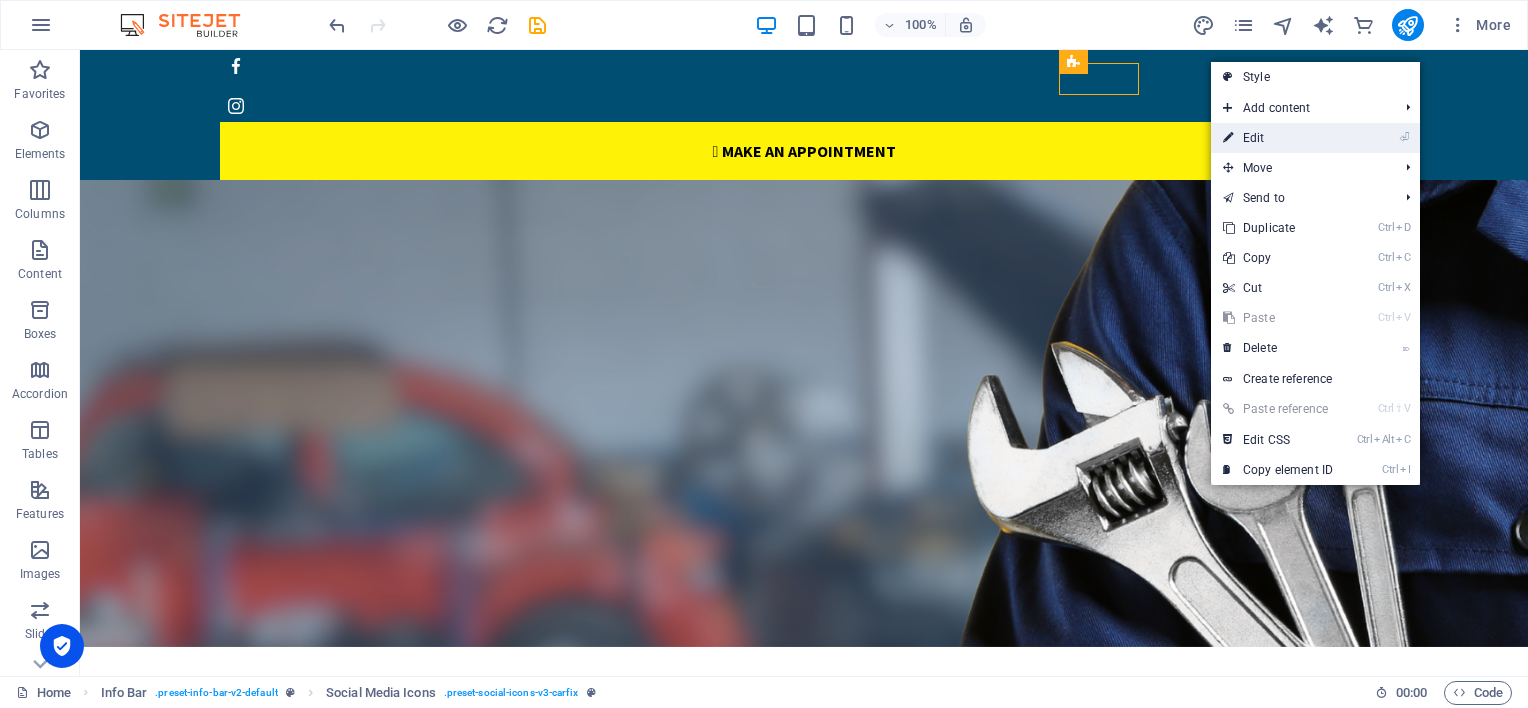 click on "⏎  Edit" at bounding box center (1278, 138) 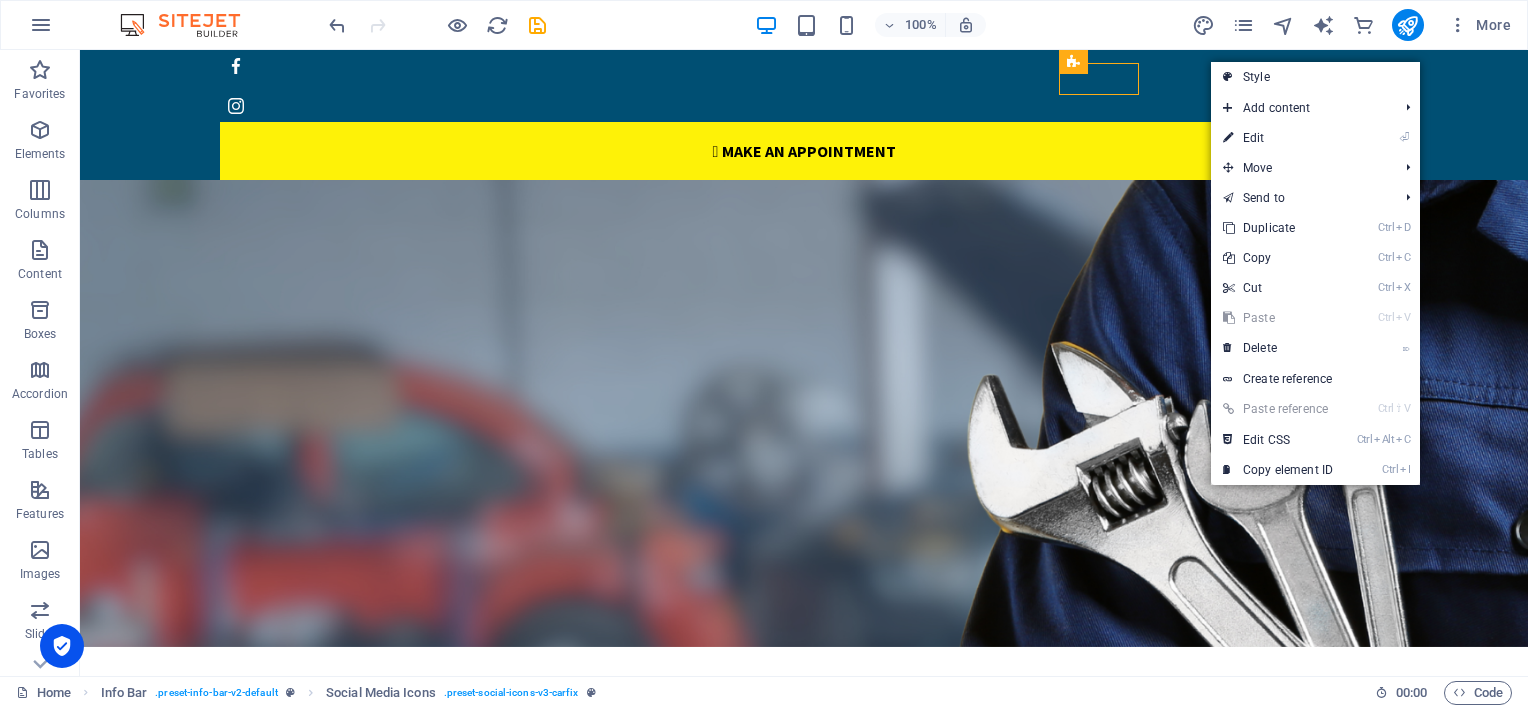 select on "section" 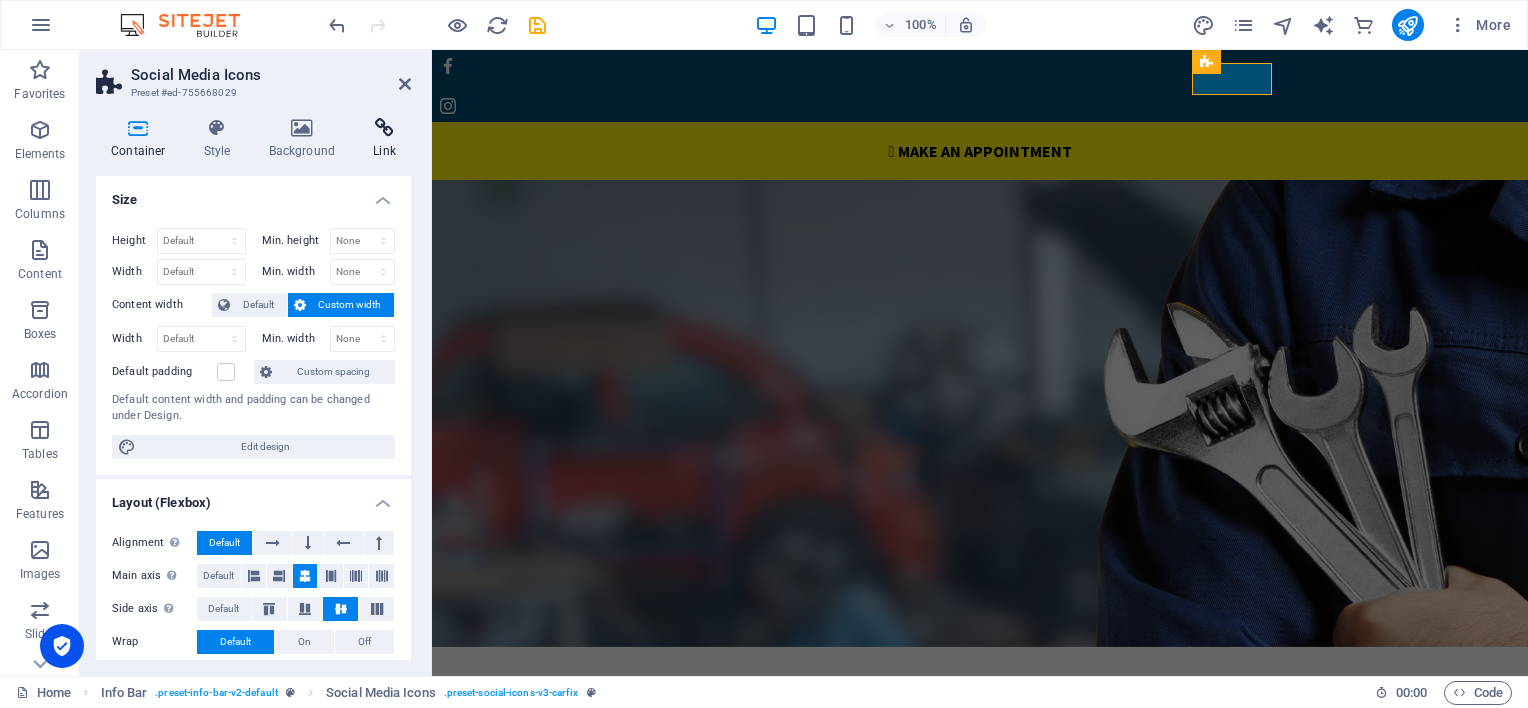 click at bounding box center [384, 128] 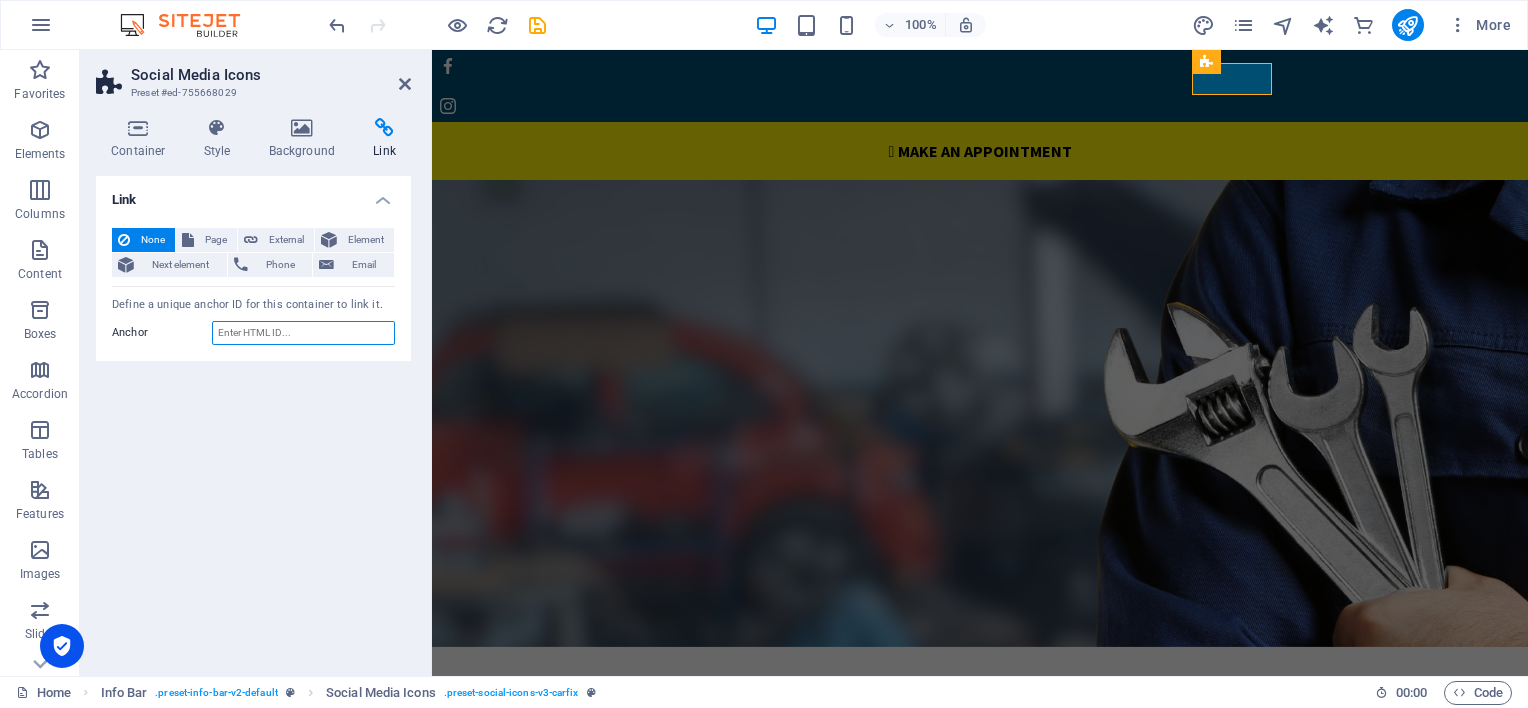 click on "Anchor" at bounding box center [303, 333] 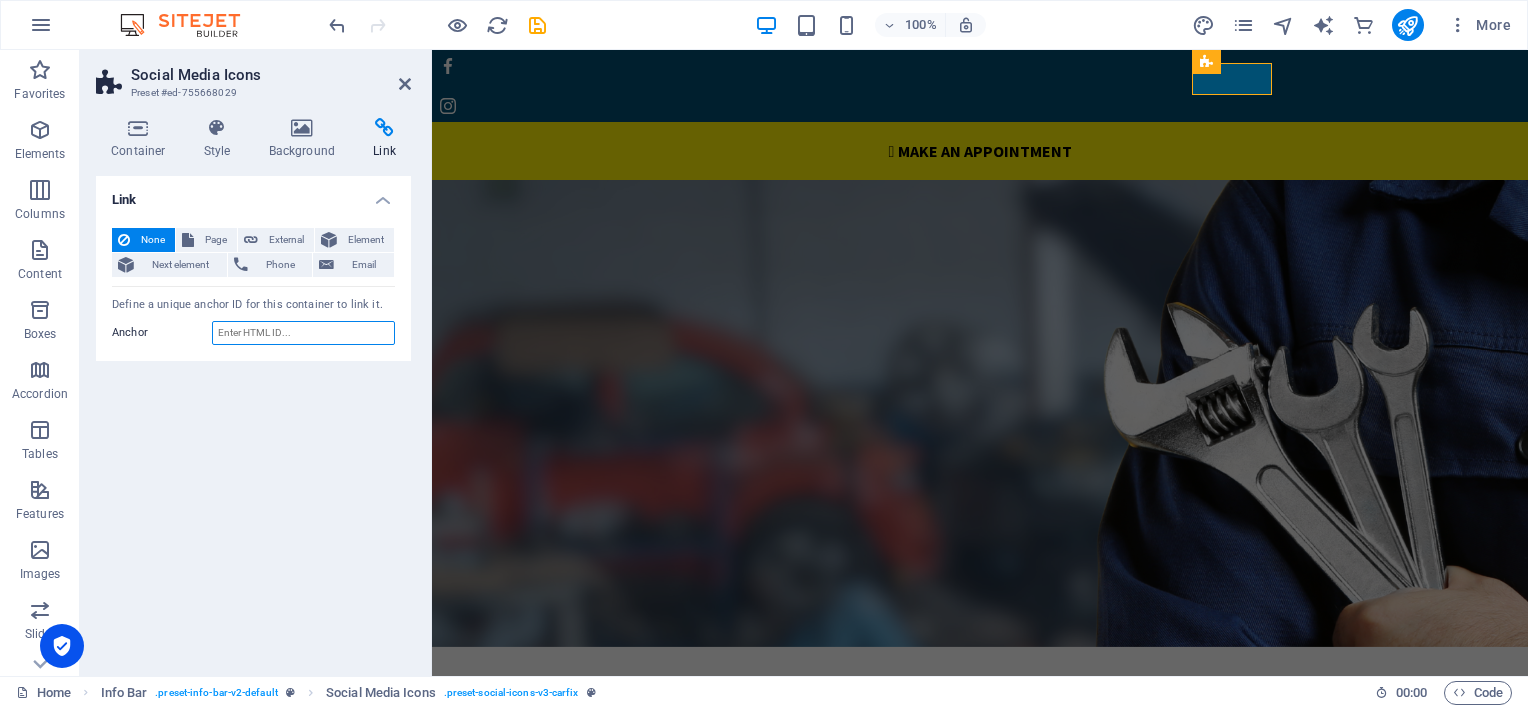 paste on "[URL][DOMAIN_NAME]" 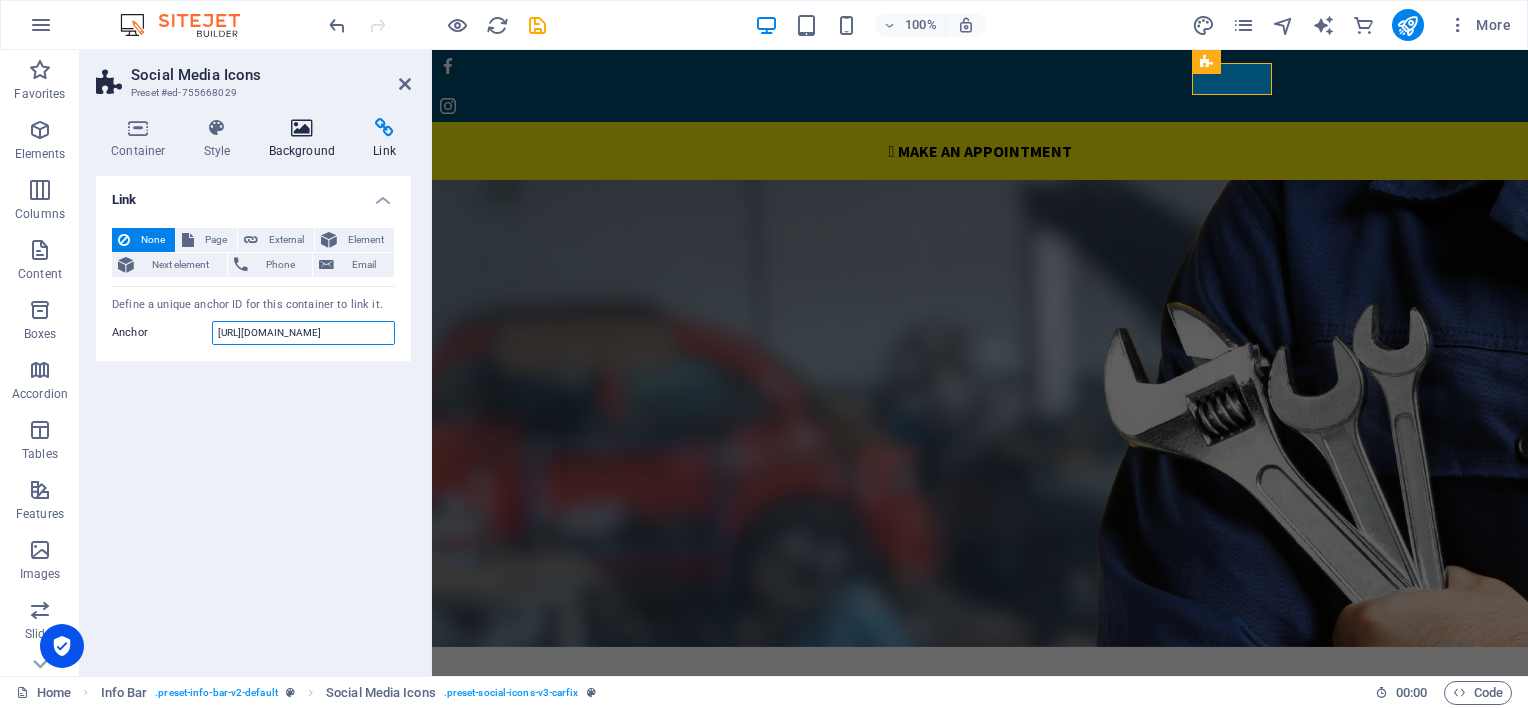 scroll, scrollTop: 0, scrollLeft: 97, axis: horizontal 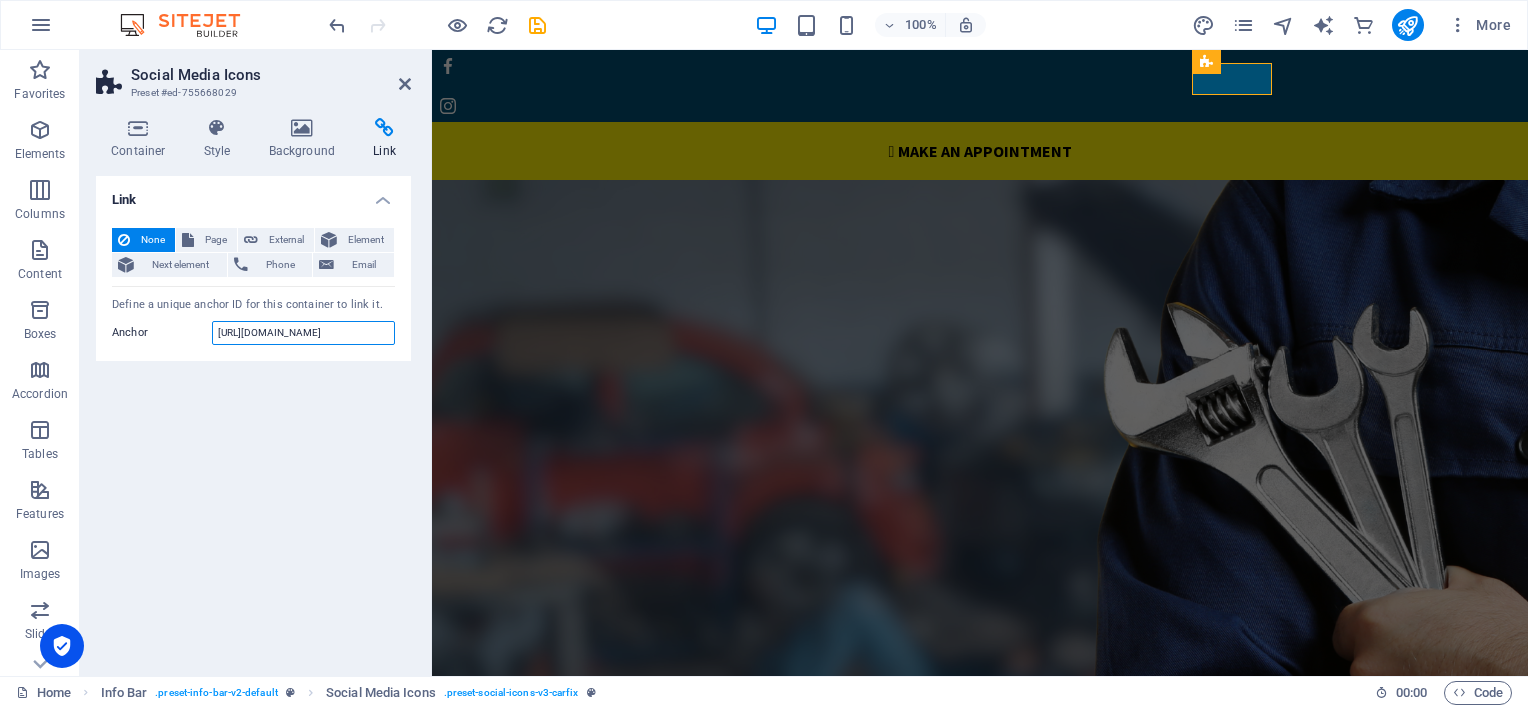 type on "[URL][DOMAIN_NAME]" 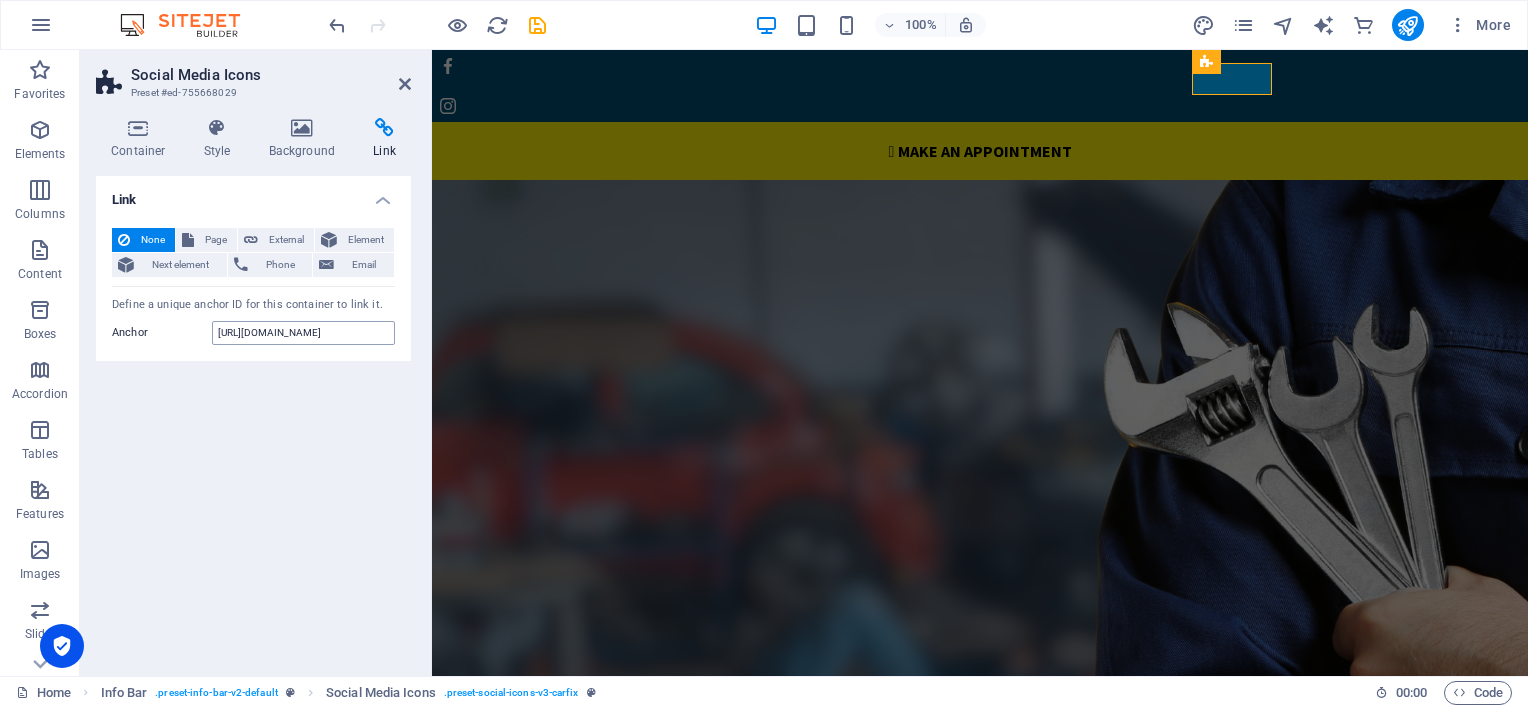 scroll, scrollTop: 0, scrollLeft: 0, axis: both 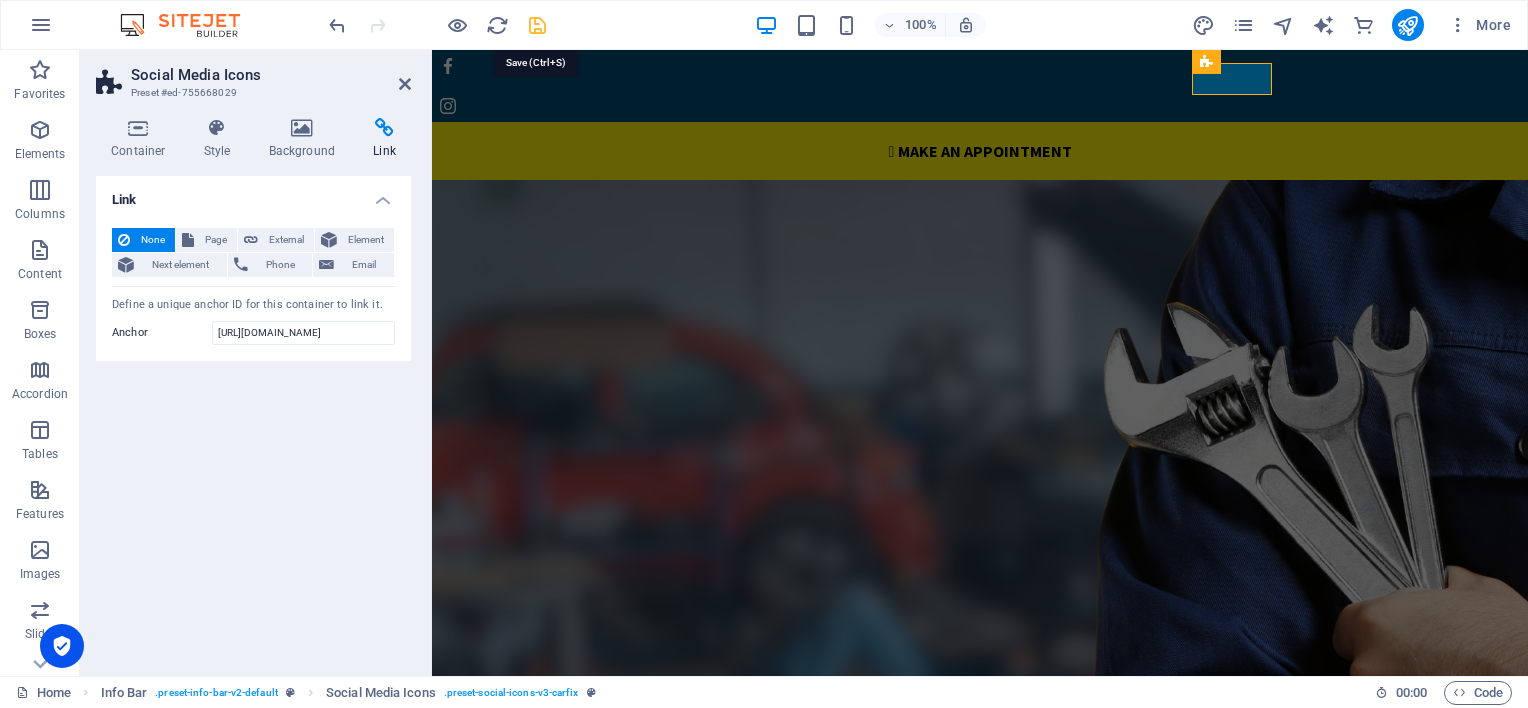 click at bounding box center [537, 25] 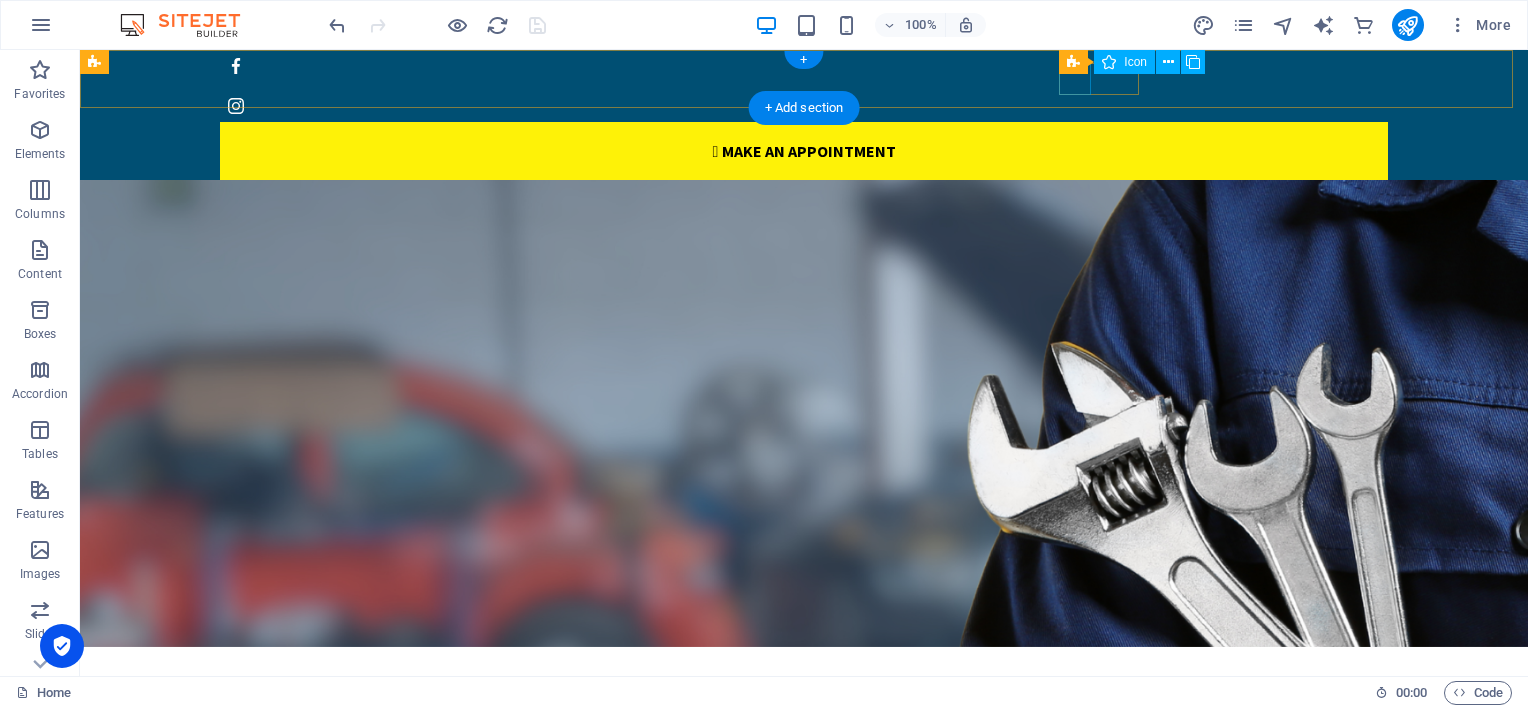 click at bounding box center [796, 66] 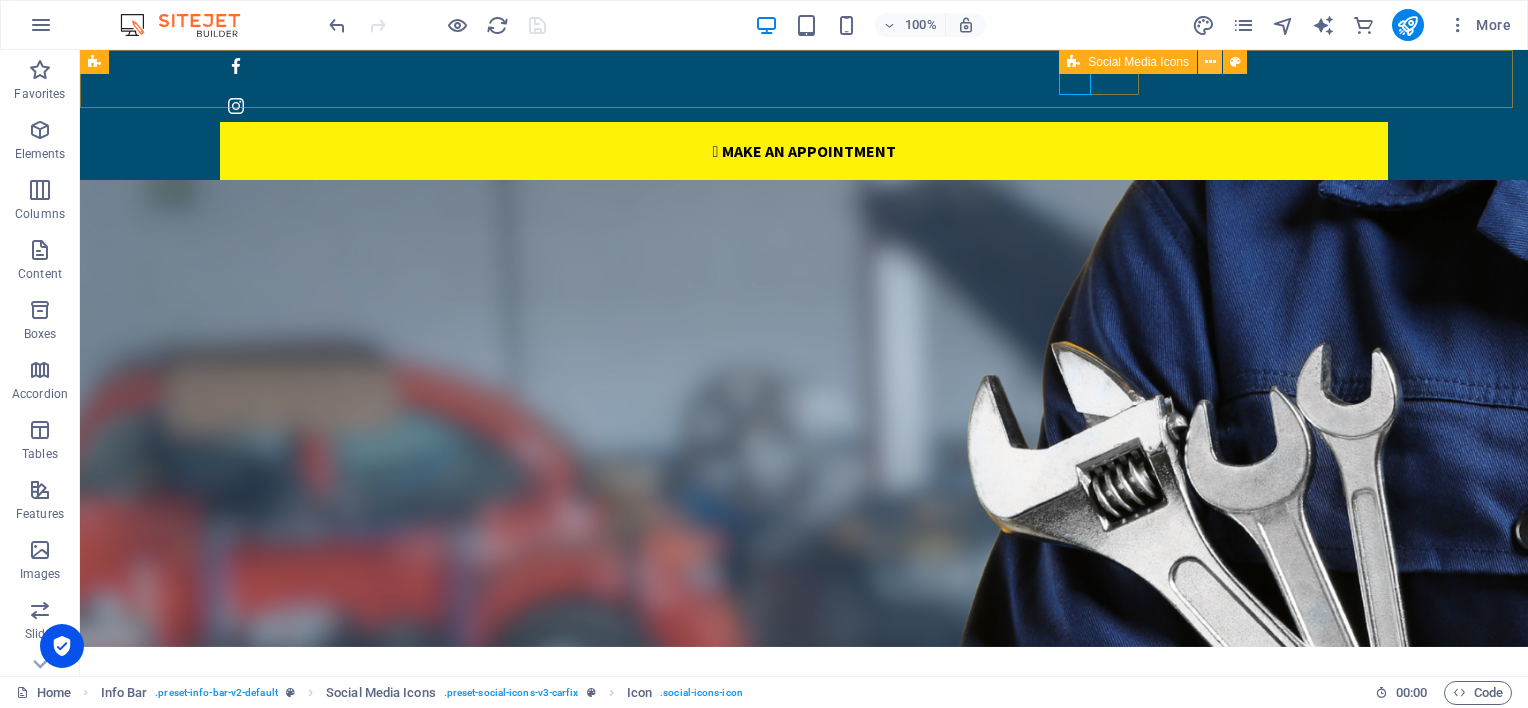 click at bounding box center [1210, 62] 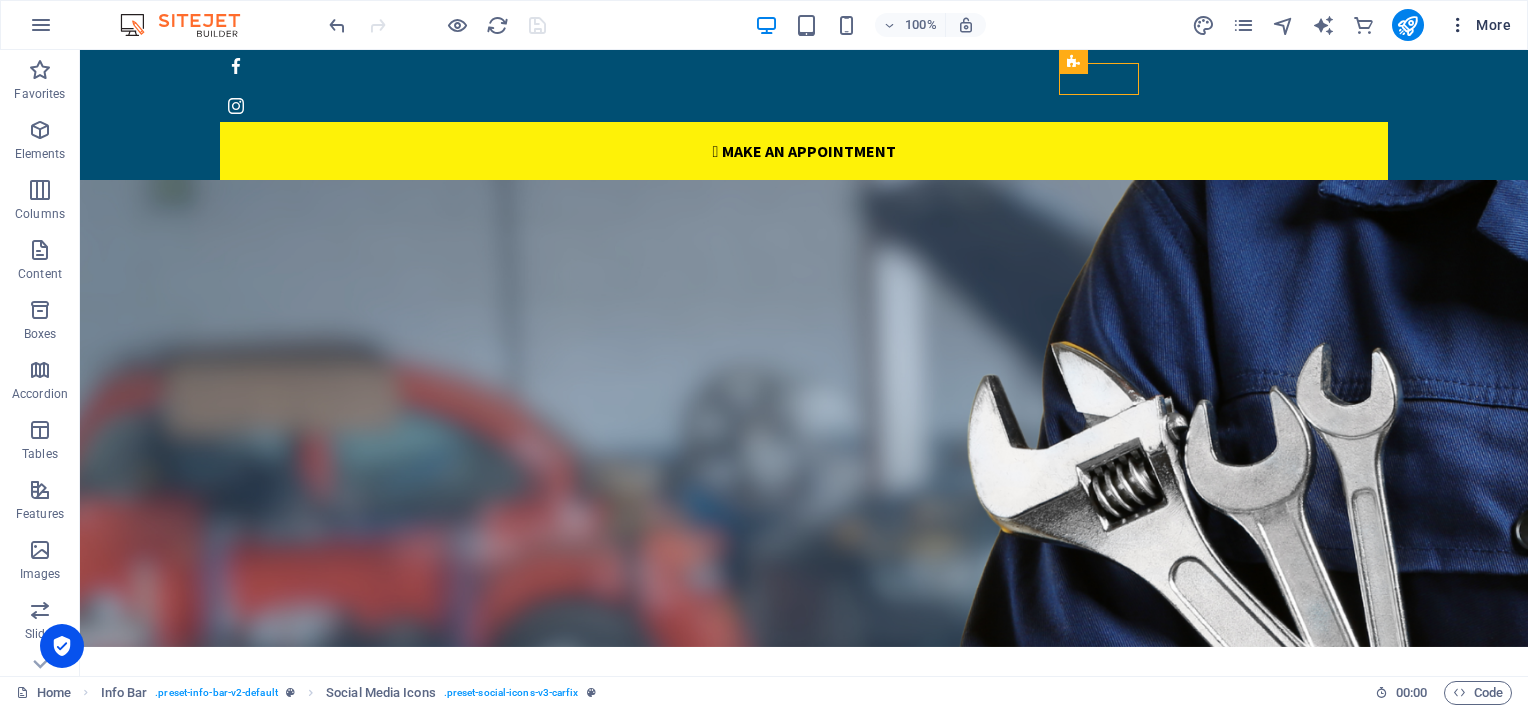 click on "More" at bounding box center [1479, 25] 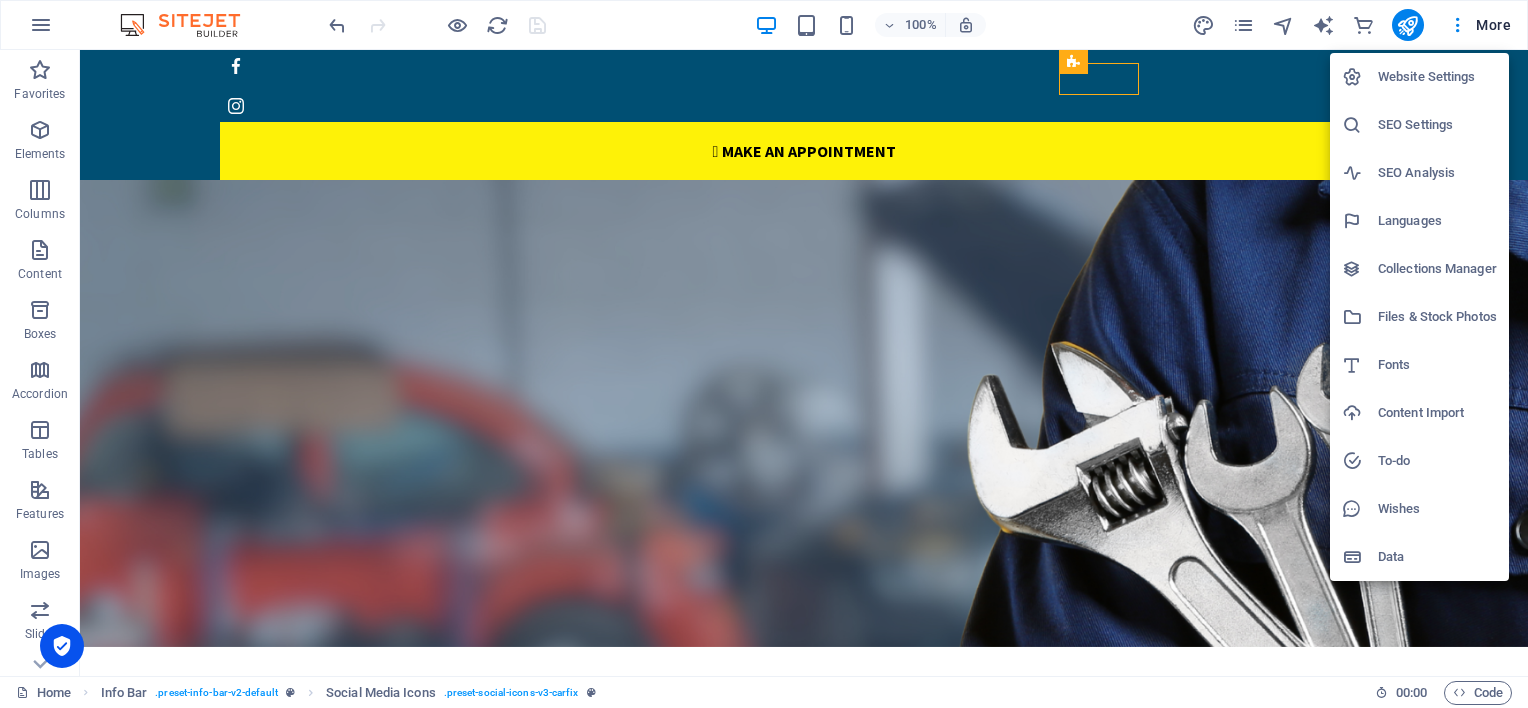 click on "Website Settings" at bounding box center [1437, 77] 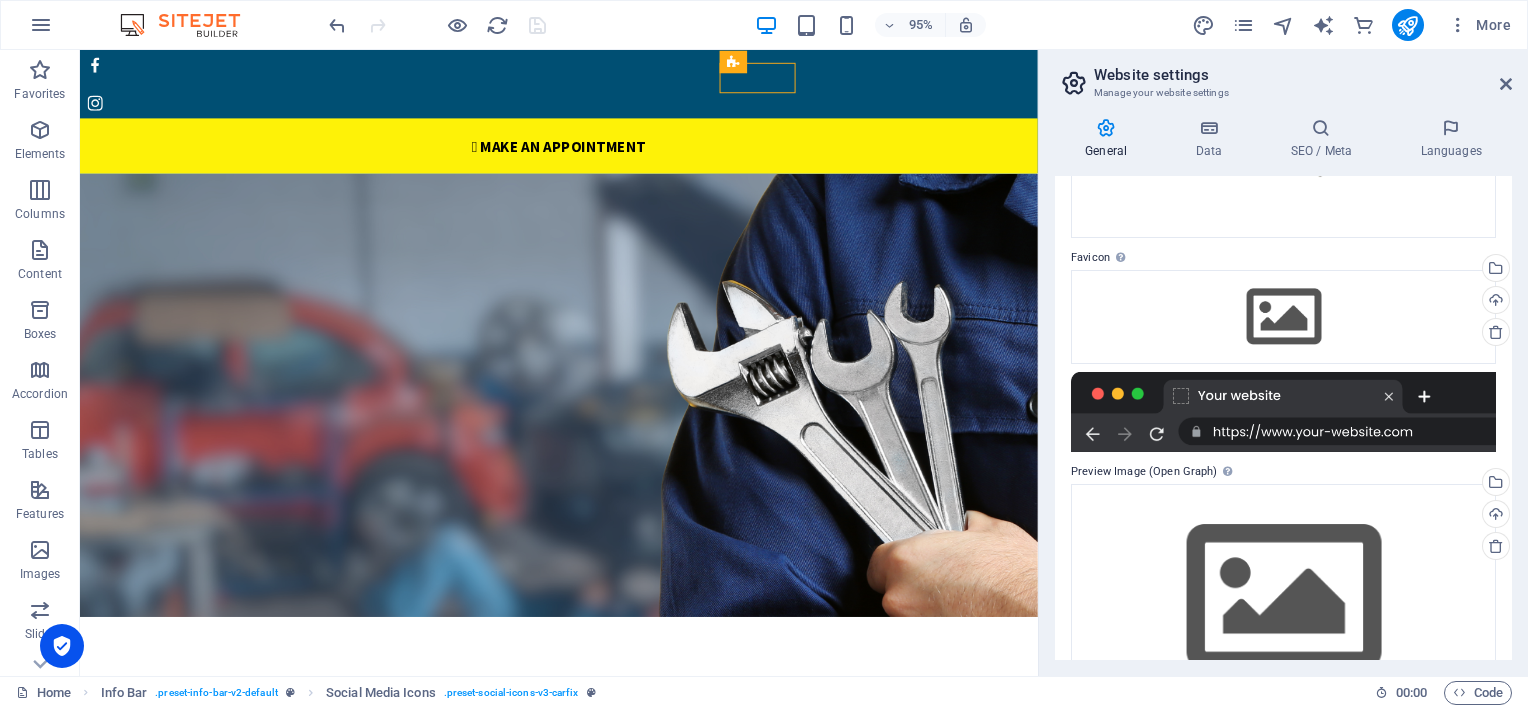 scroll, scrollTop: 263, scrollLeft: 0, axis: vertical 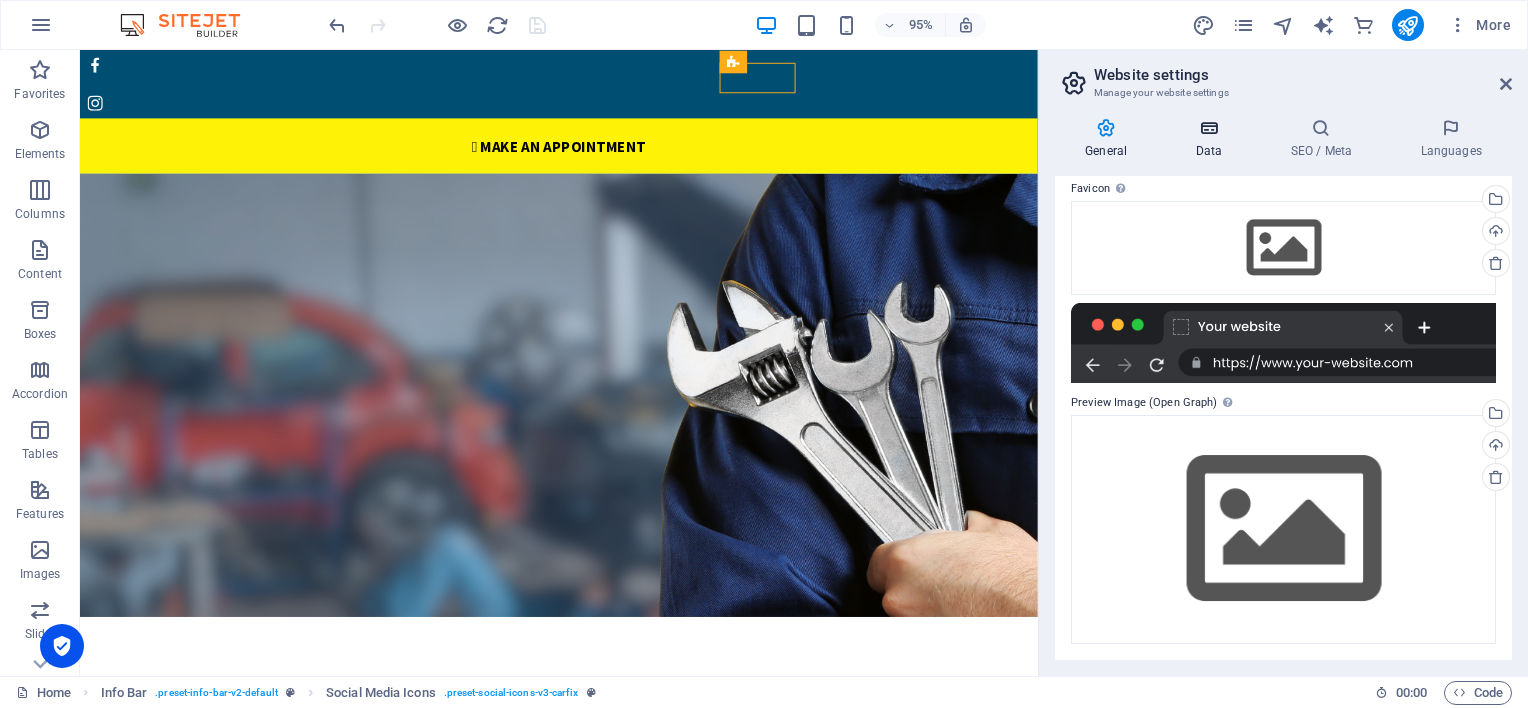 click at bounding box center [1208, 128] 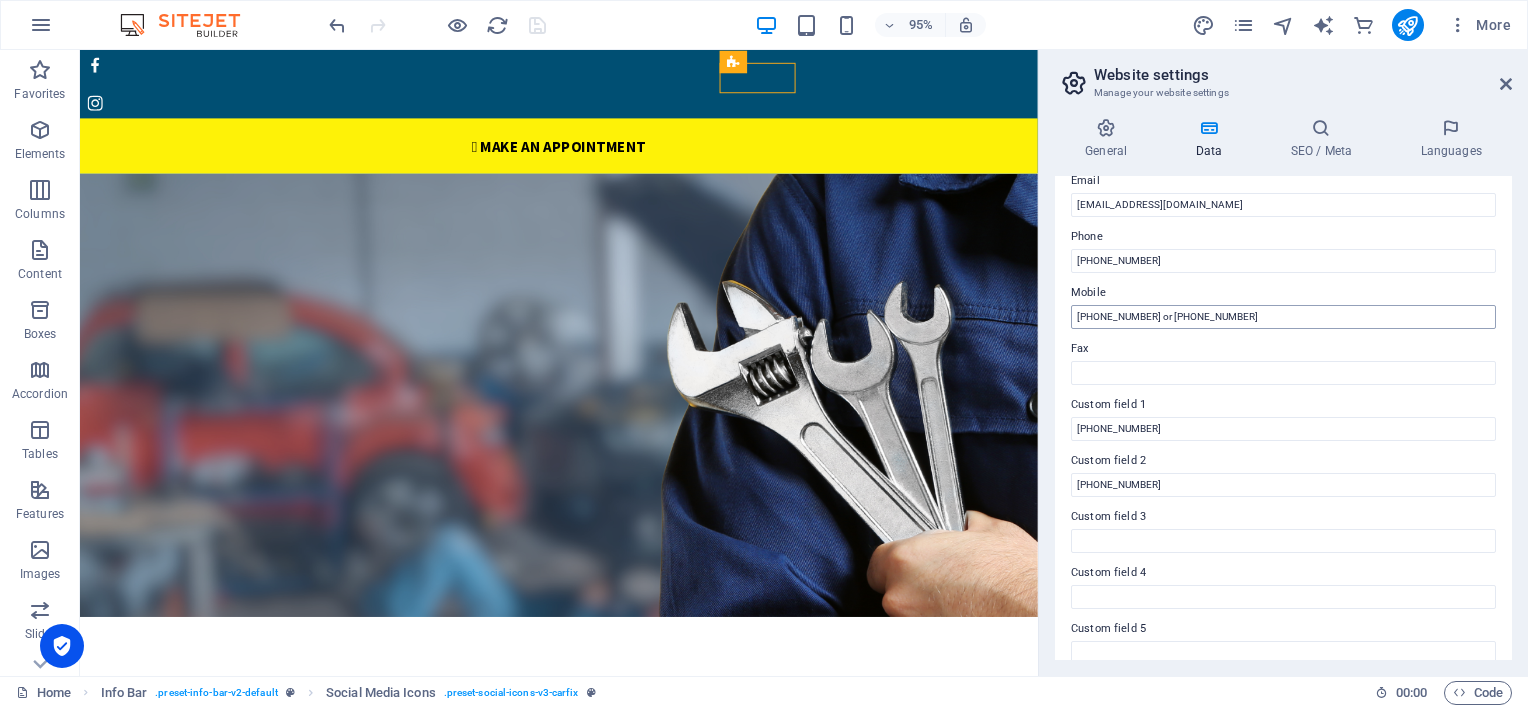 scroll, scrollTop: 476, scrollLeft: 0, axis: vertical 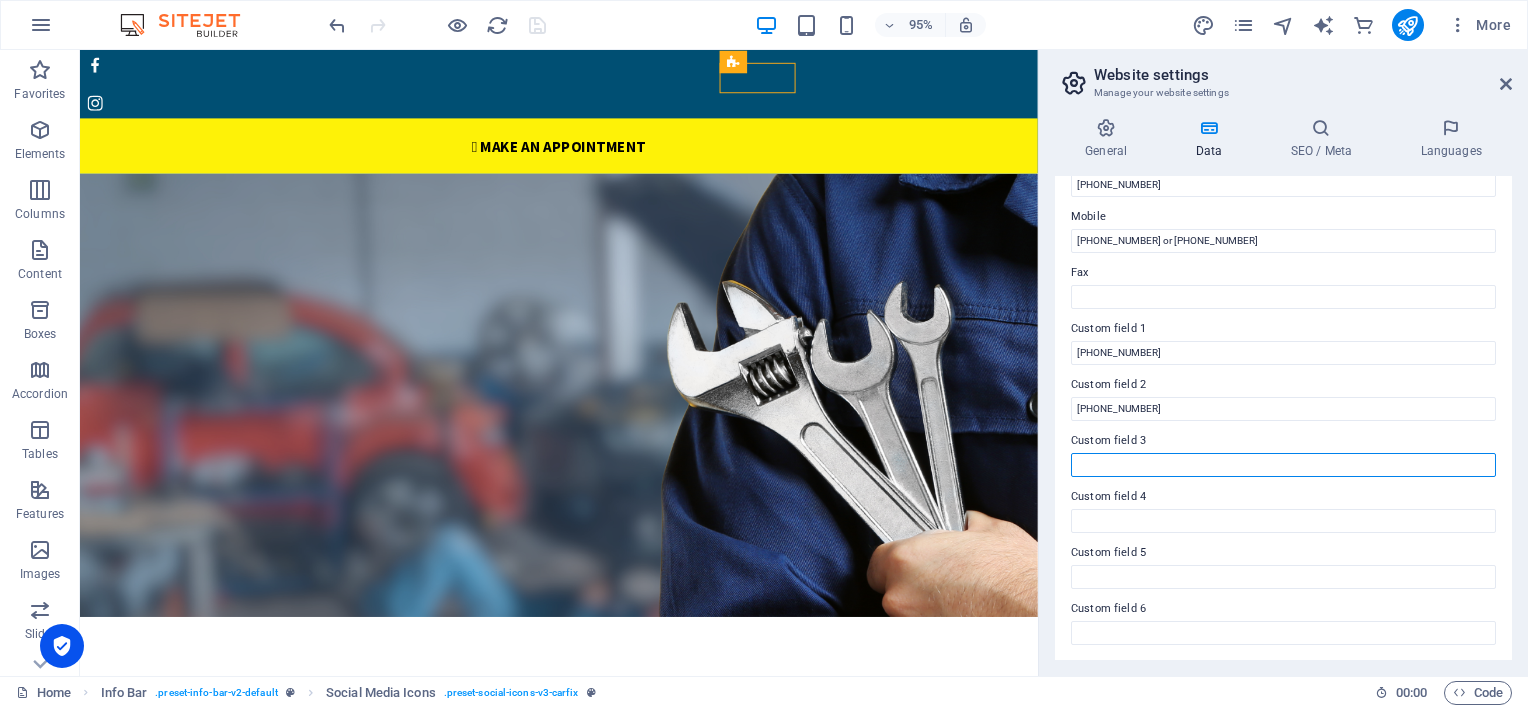 click on "Custom field 3" at bounding box center [1283, 465] 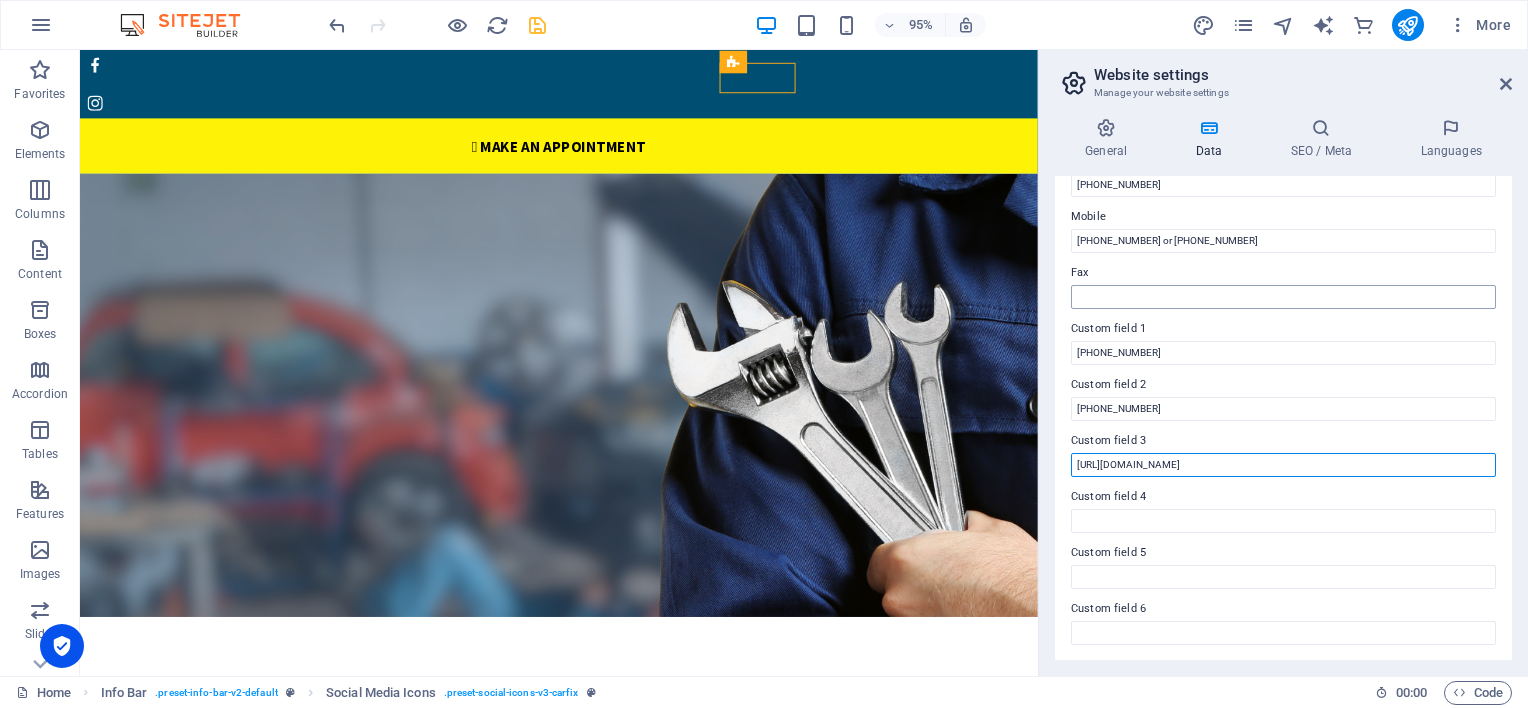 type on "[URL][DOMAIN_NAME]" 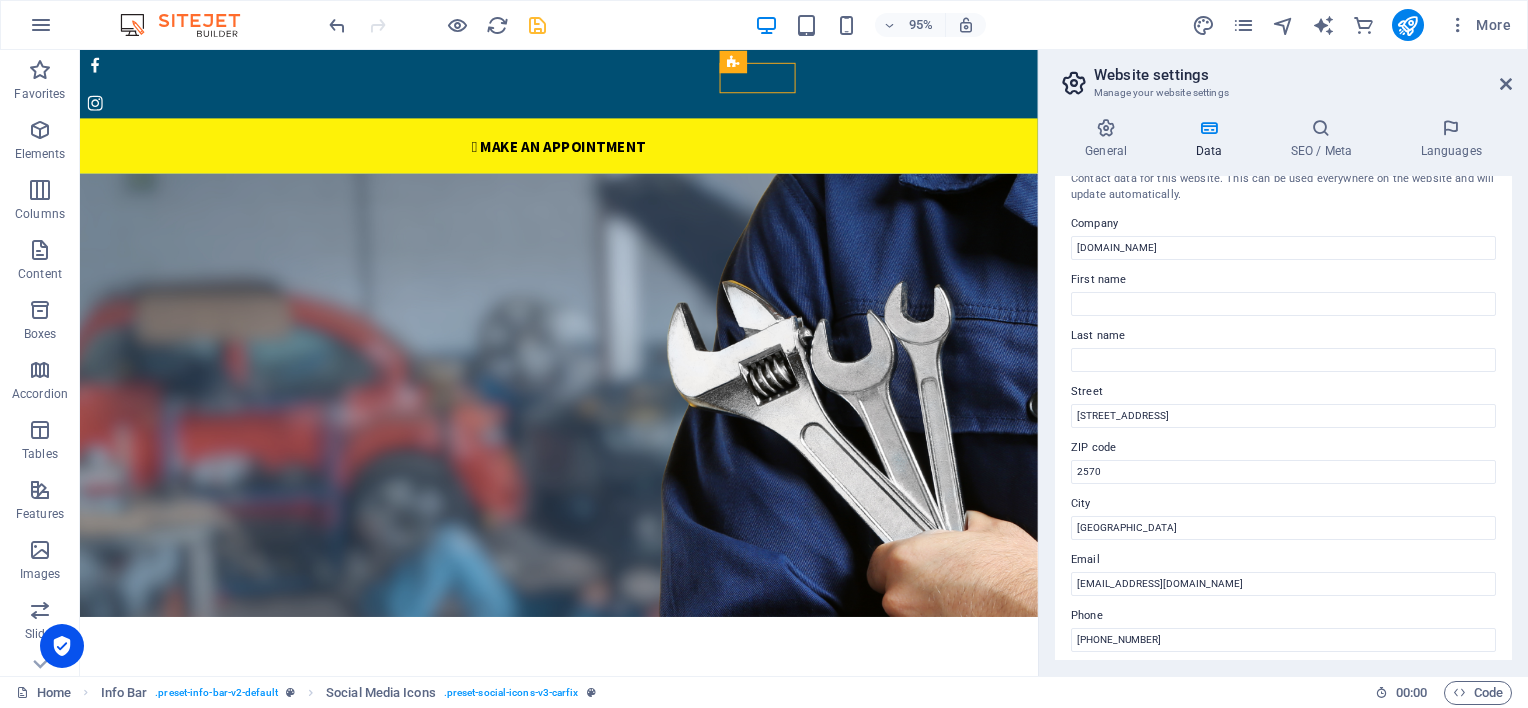 scroll, scrollTop: 0, scrollLeft: 0, axis: both 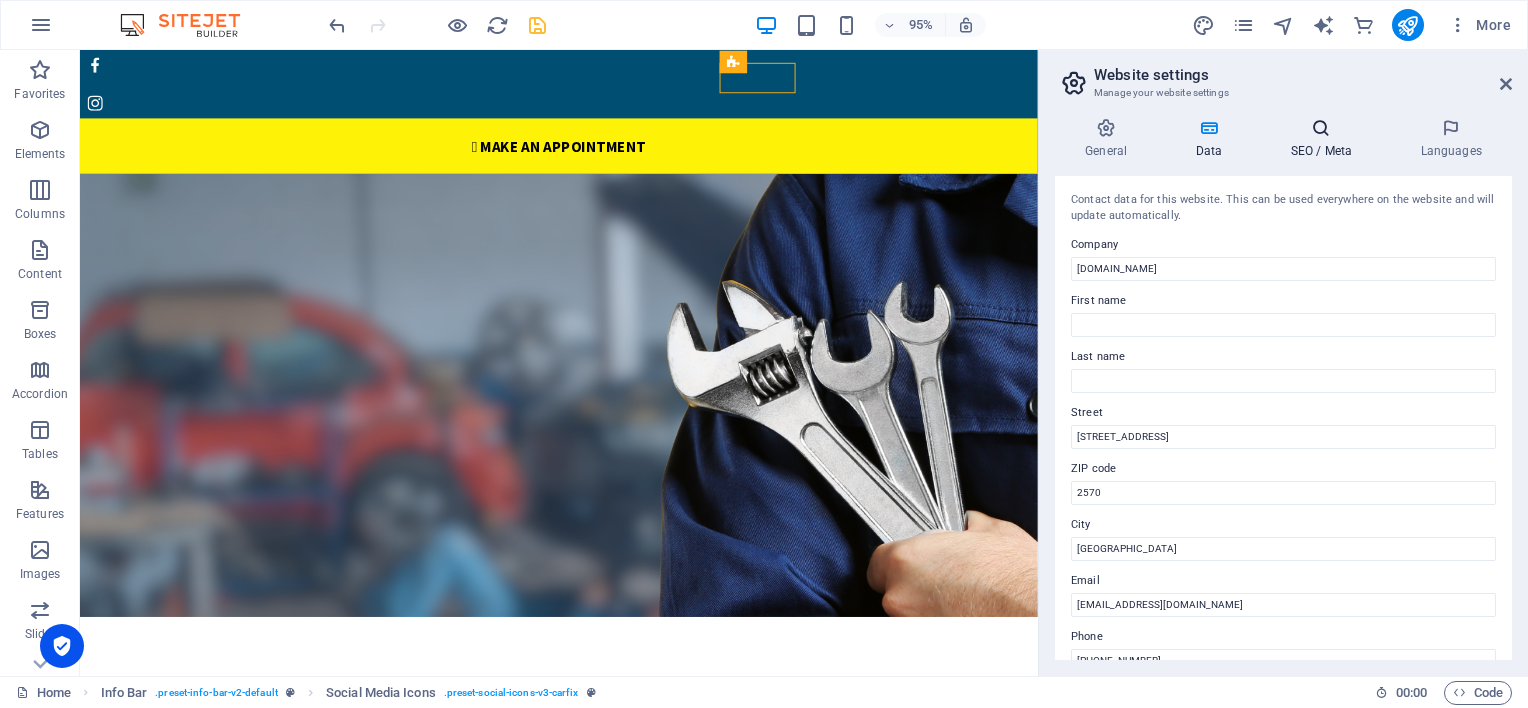 click at bounding box center [1321, 128] 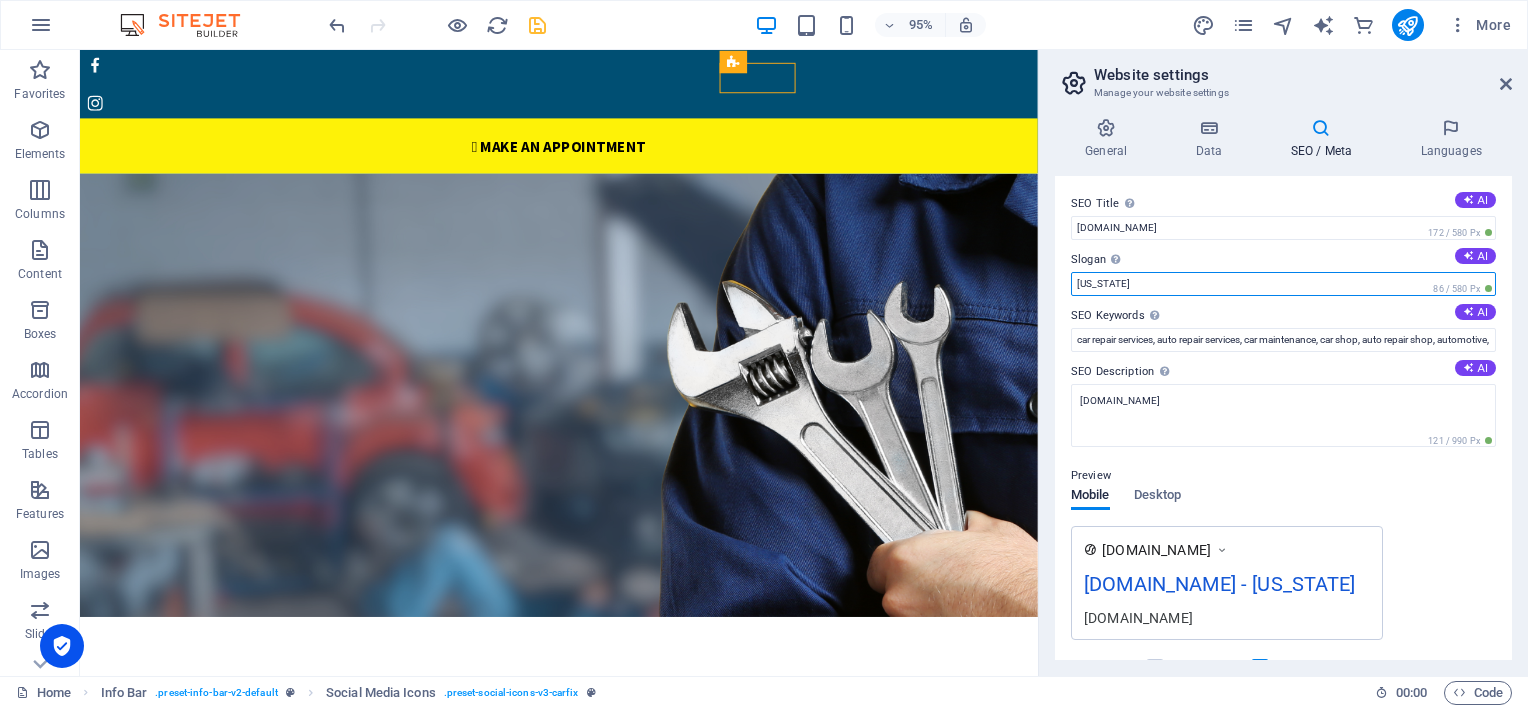 drag, startPoint x: 1128, startPoint y: 281, endPoint x: 1070, endPoint y: 281, distance: 58 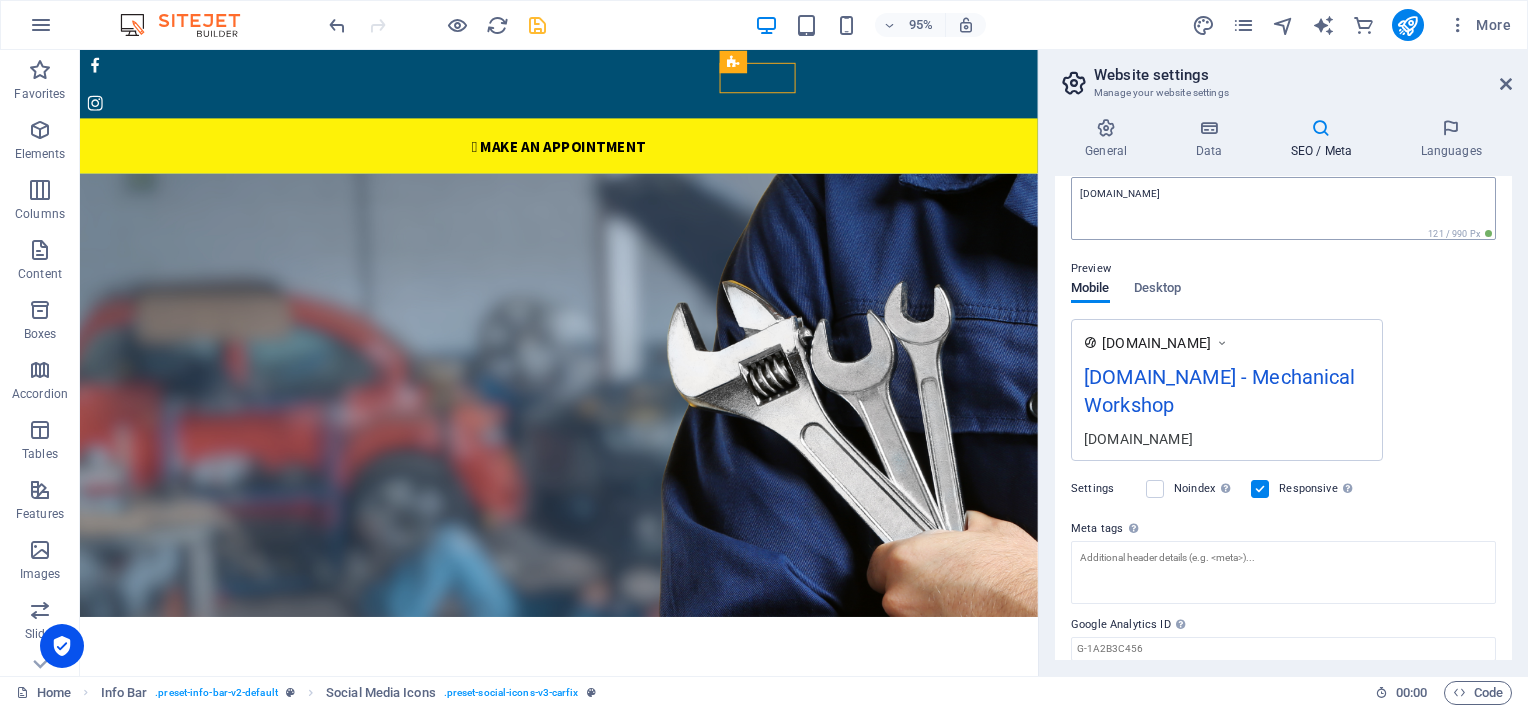 scroll, scrollTop: 178, scrollLeft: 0, axis: vertical 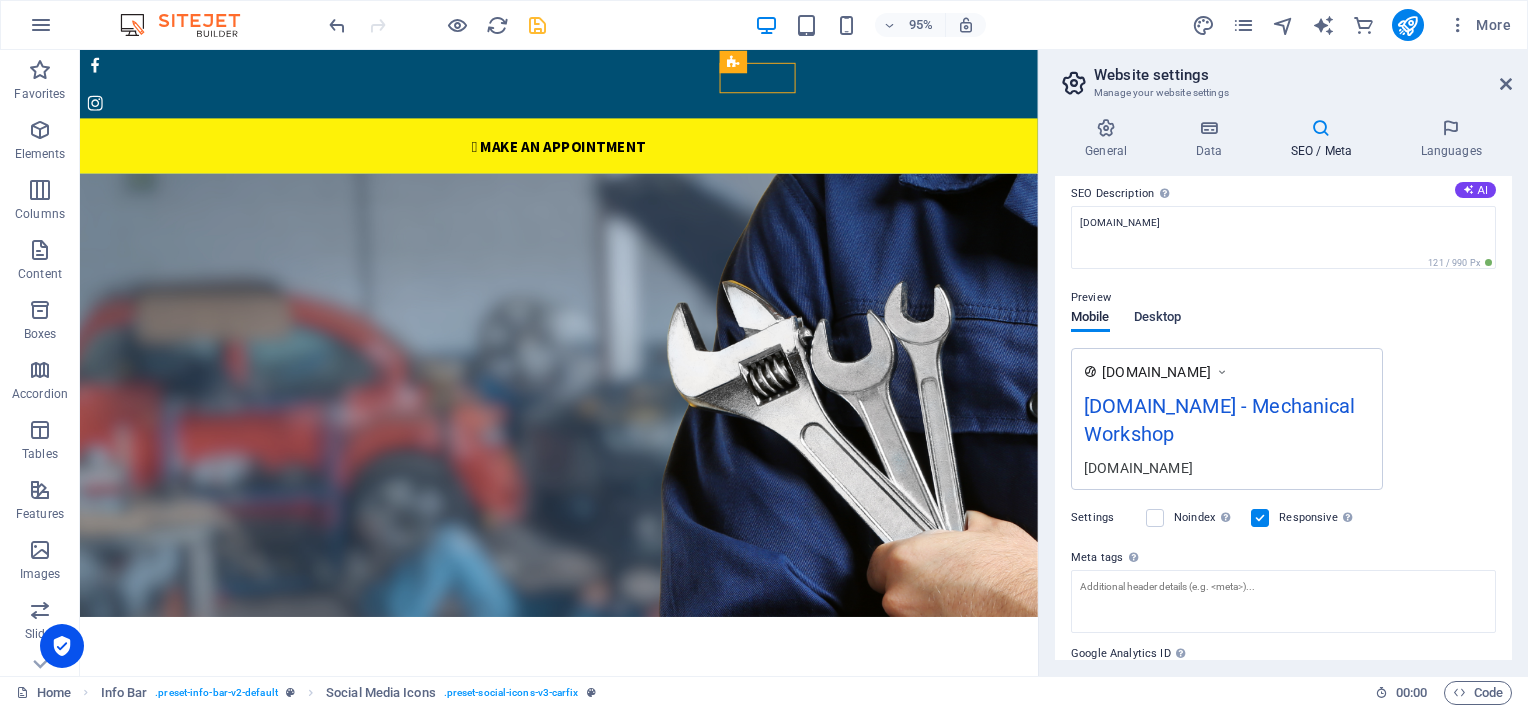 type on "Mechanical Workshop" 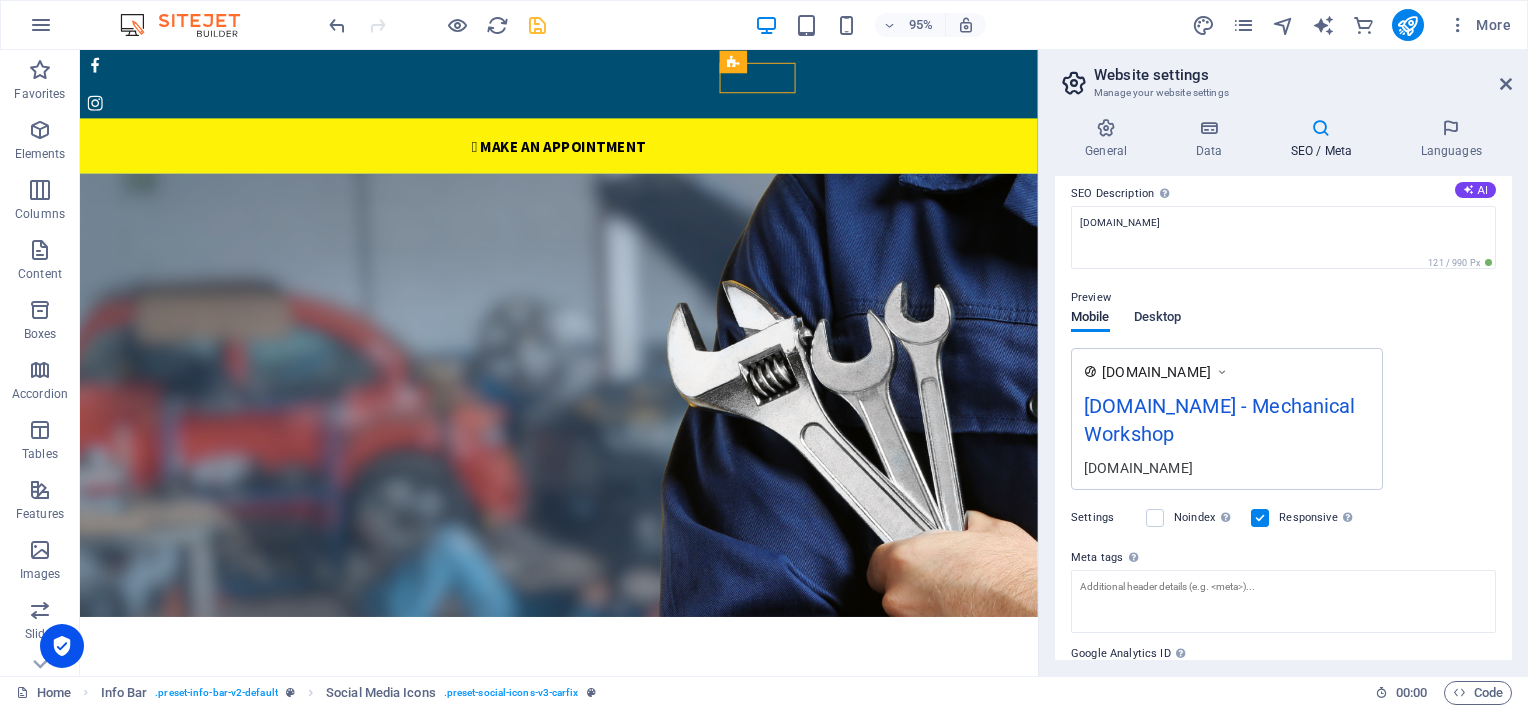 click on "Desktop" at bounding box center [1158, 319] 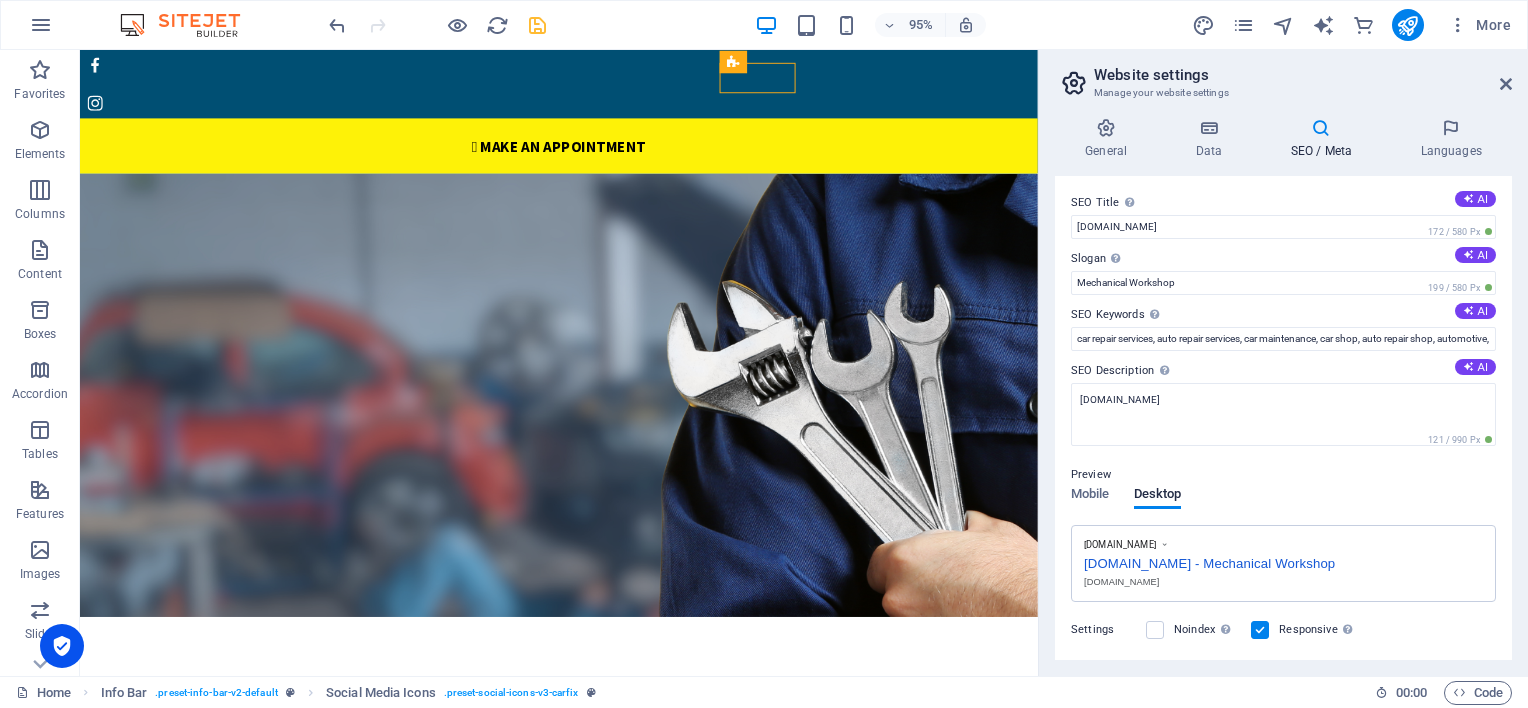scroll, scrollTop: 0, scrollLeft: 0, axis: both 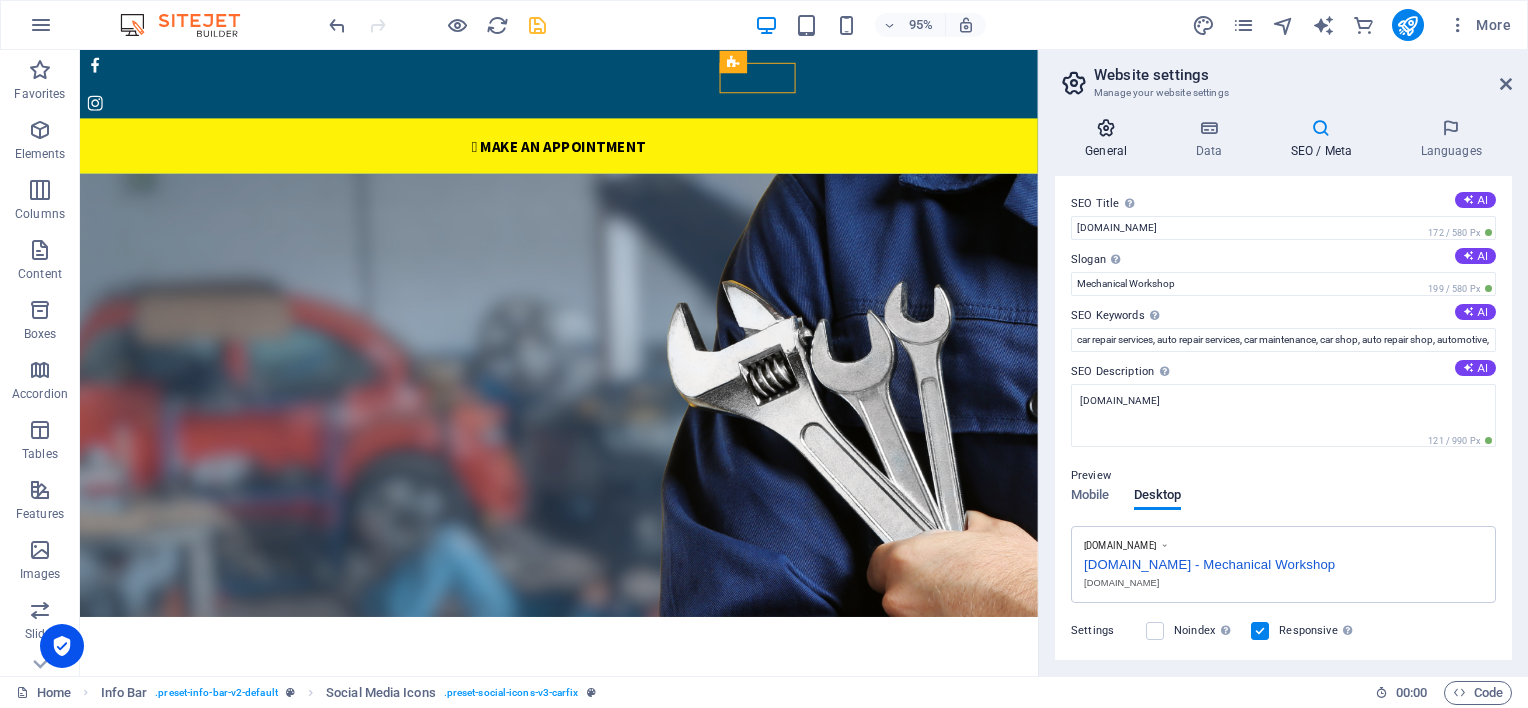click on "General" at bounding box center [1110, 139] 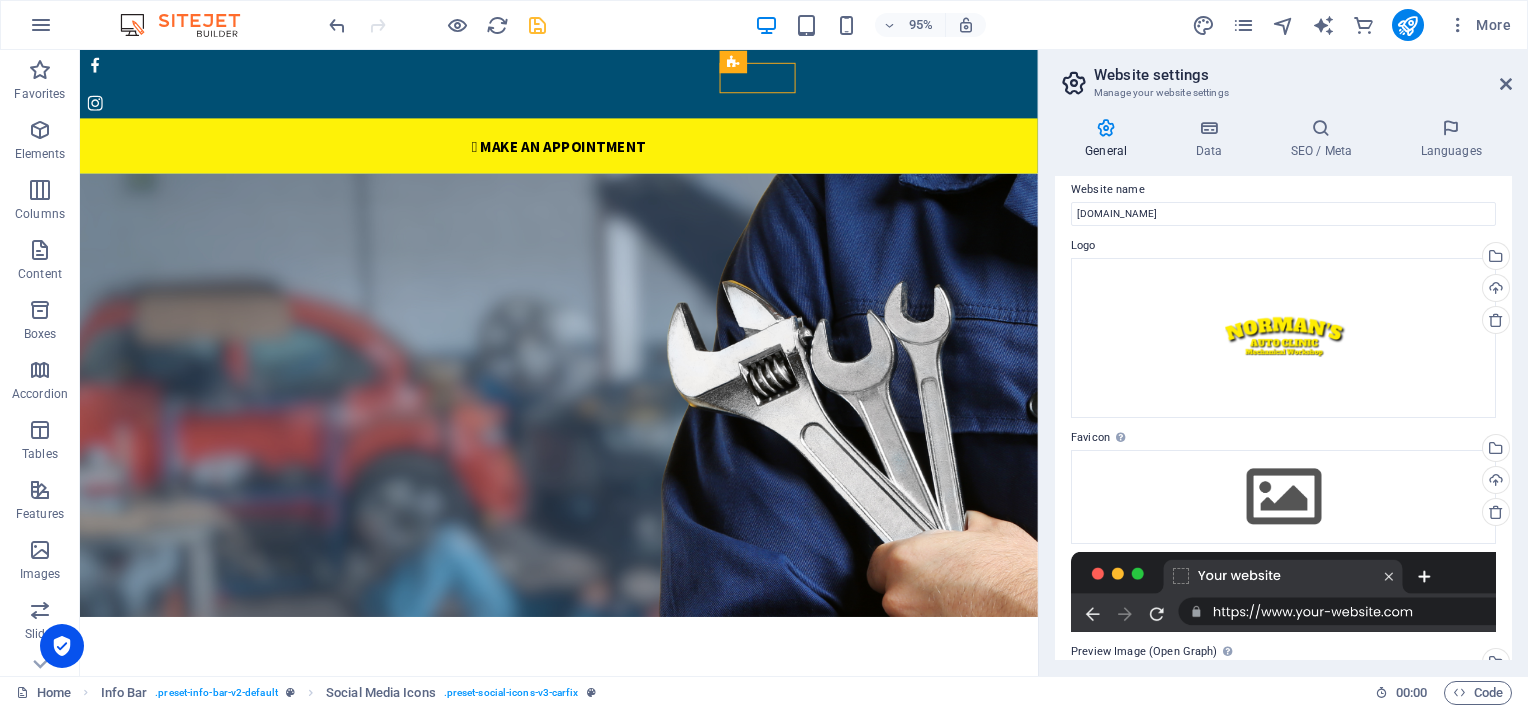 scroll, scrollTop: 0, scrollLeft: 0, axis: both 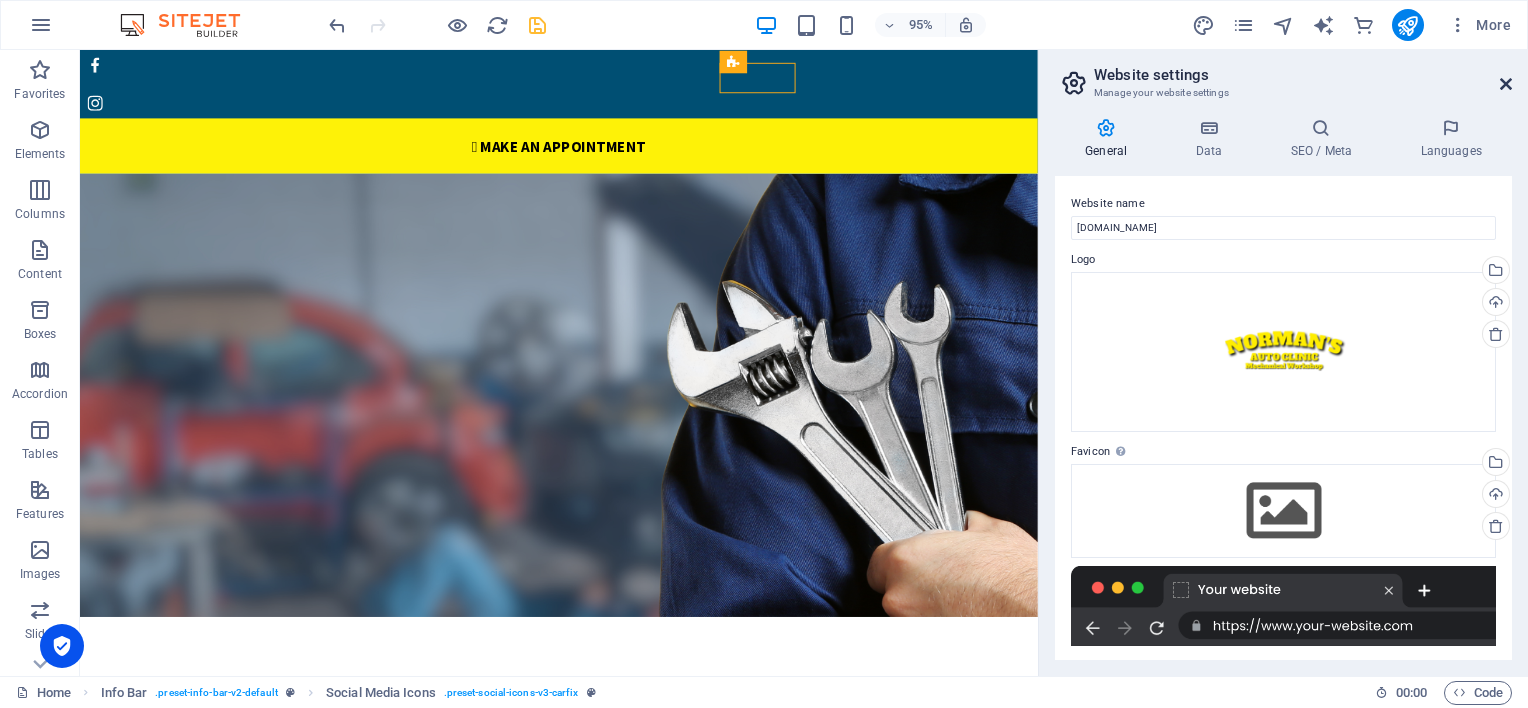 click at bounding box center (1506, 84) 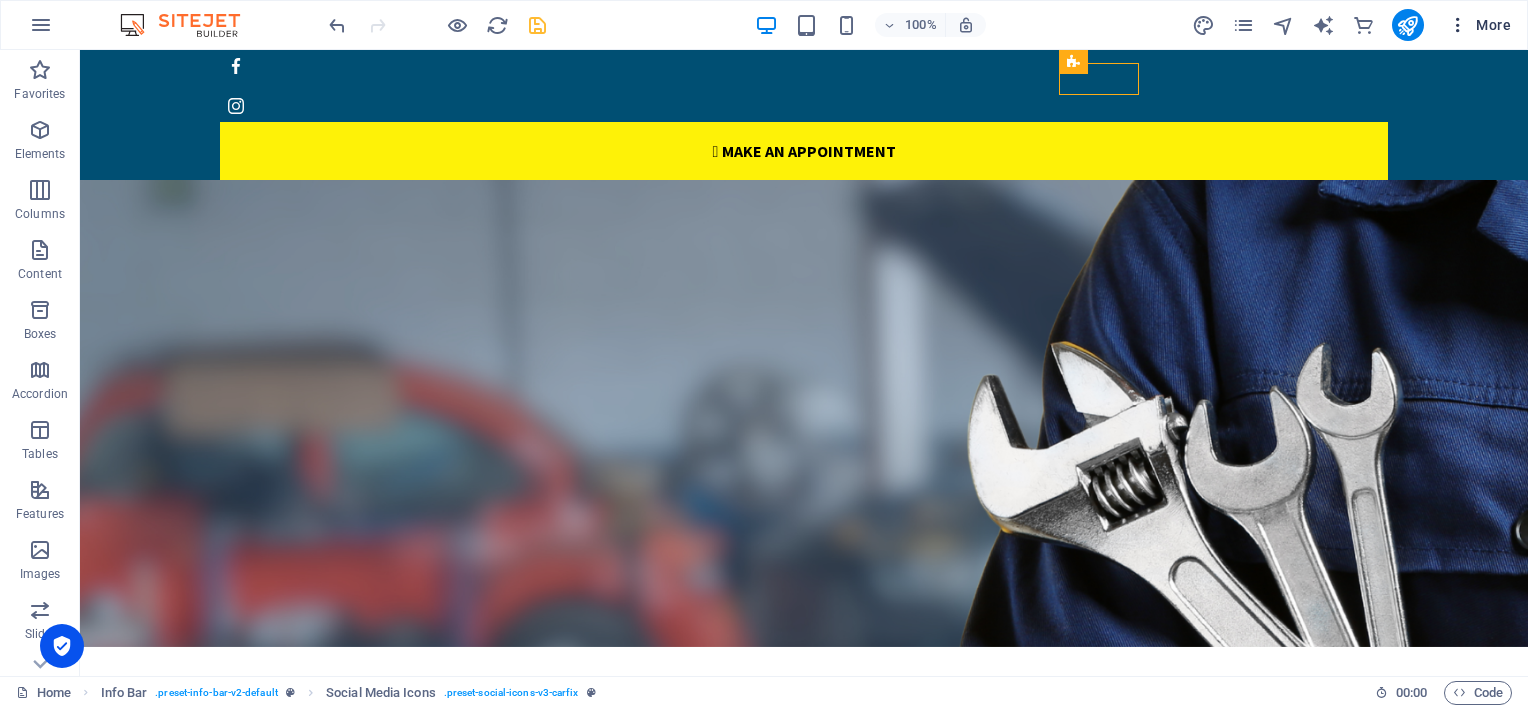 click on "More" at bounding box center (1479, 25) 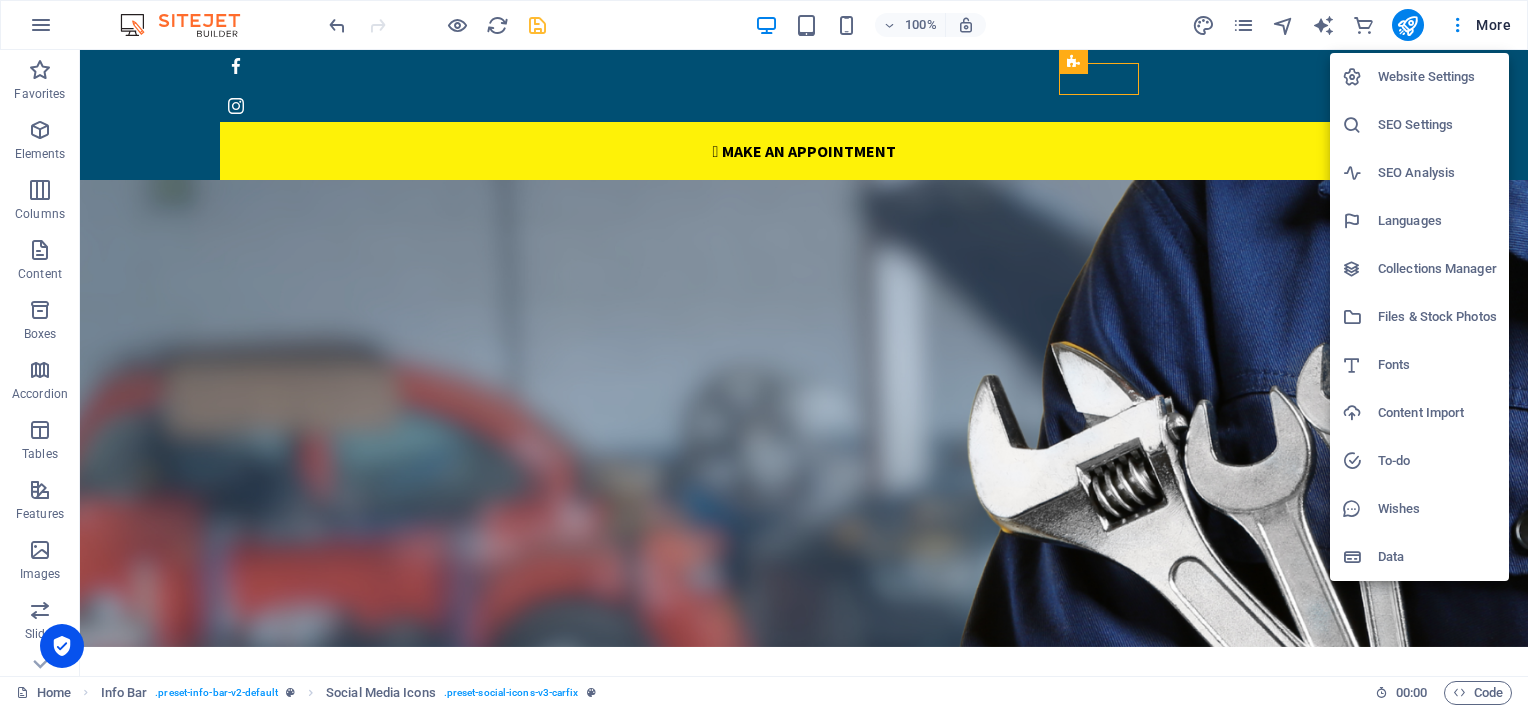 click on "SEO Settings" at bounding box center [1437, 125] 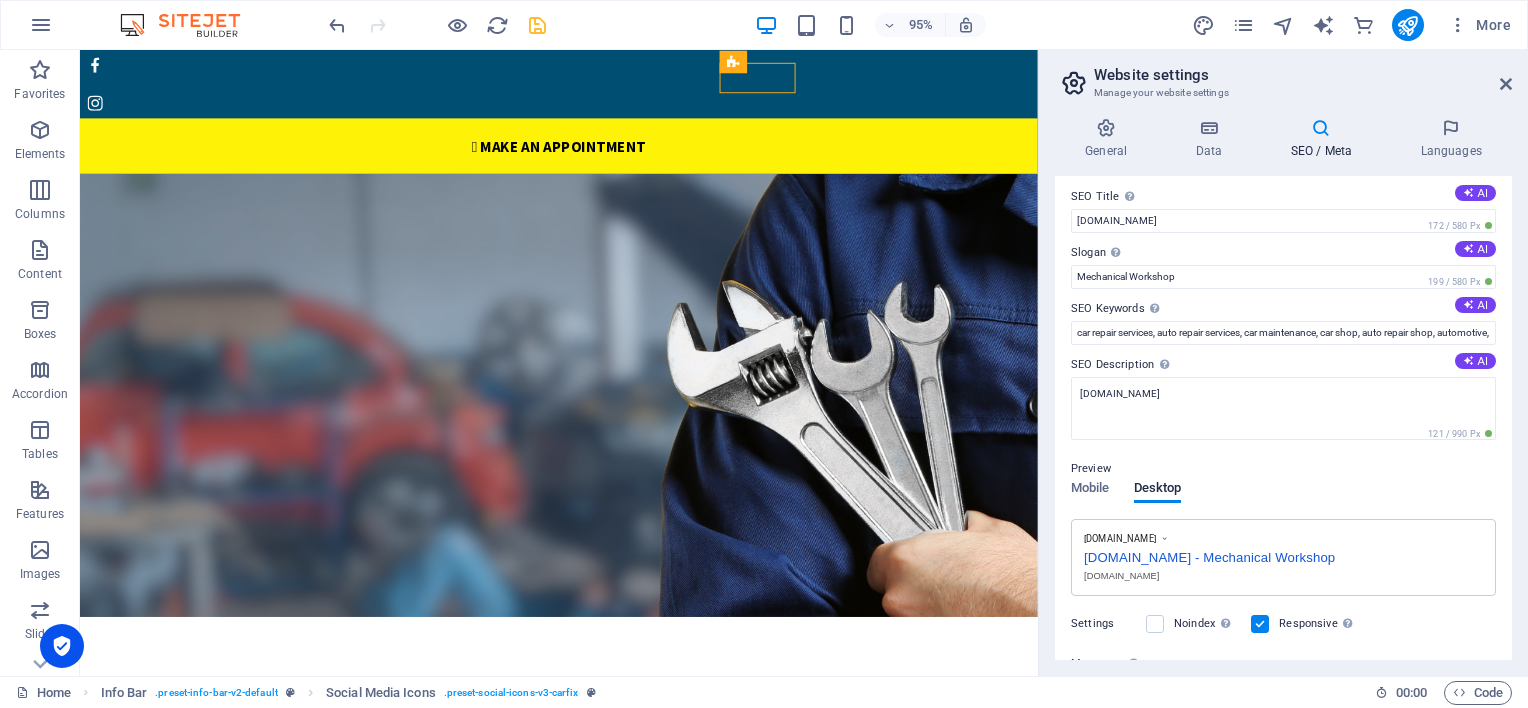 scroll, scrollTop: 0, scrollLeft: 0, axis: both 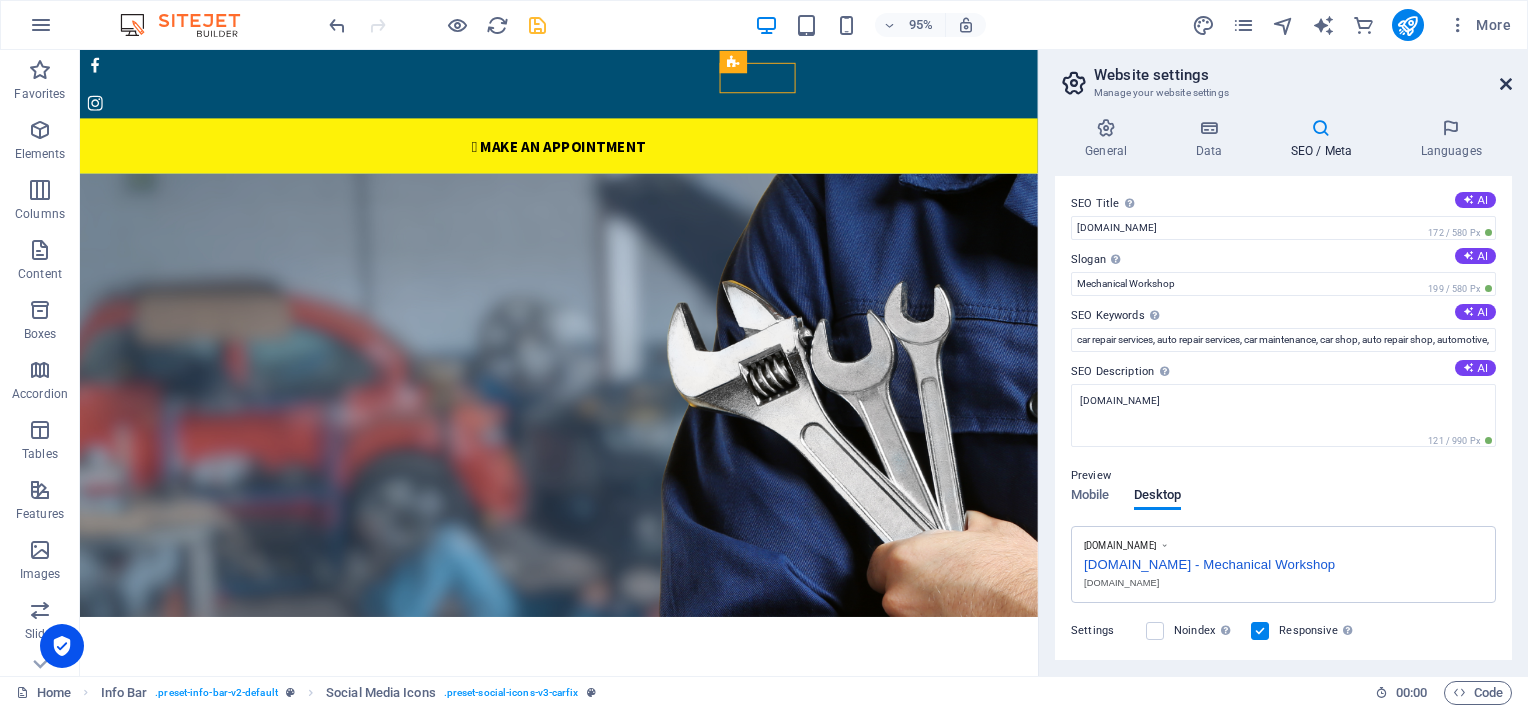 click at bounding box center [1506, 84] 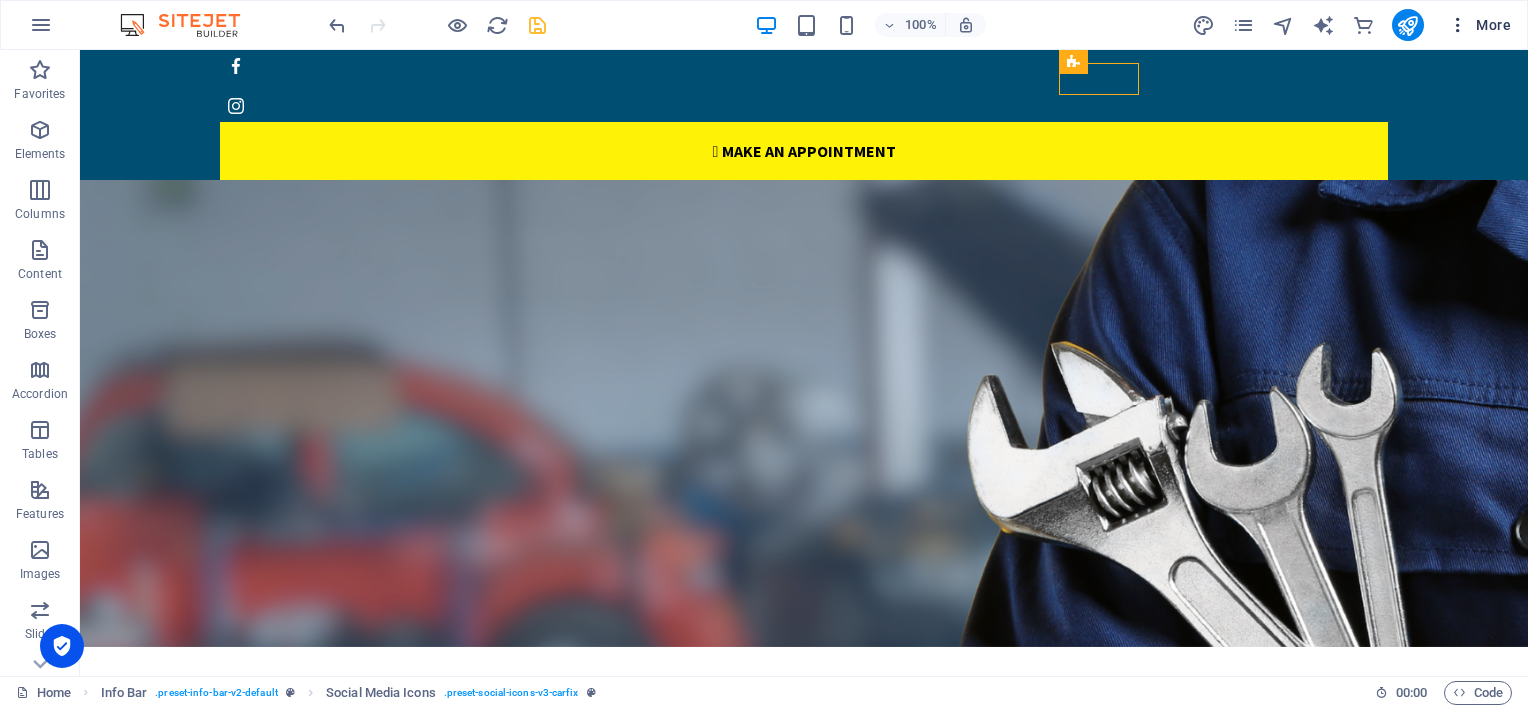 click on "More" at bounding box center (1479, 25) 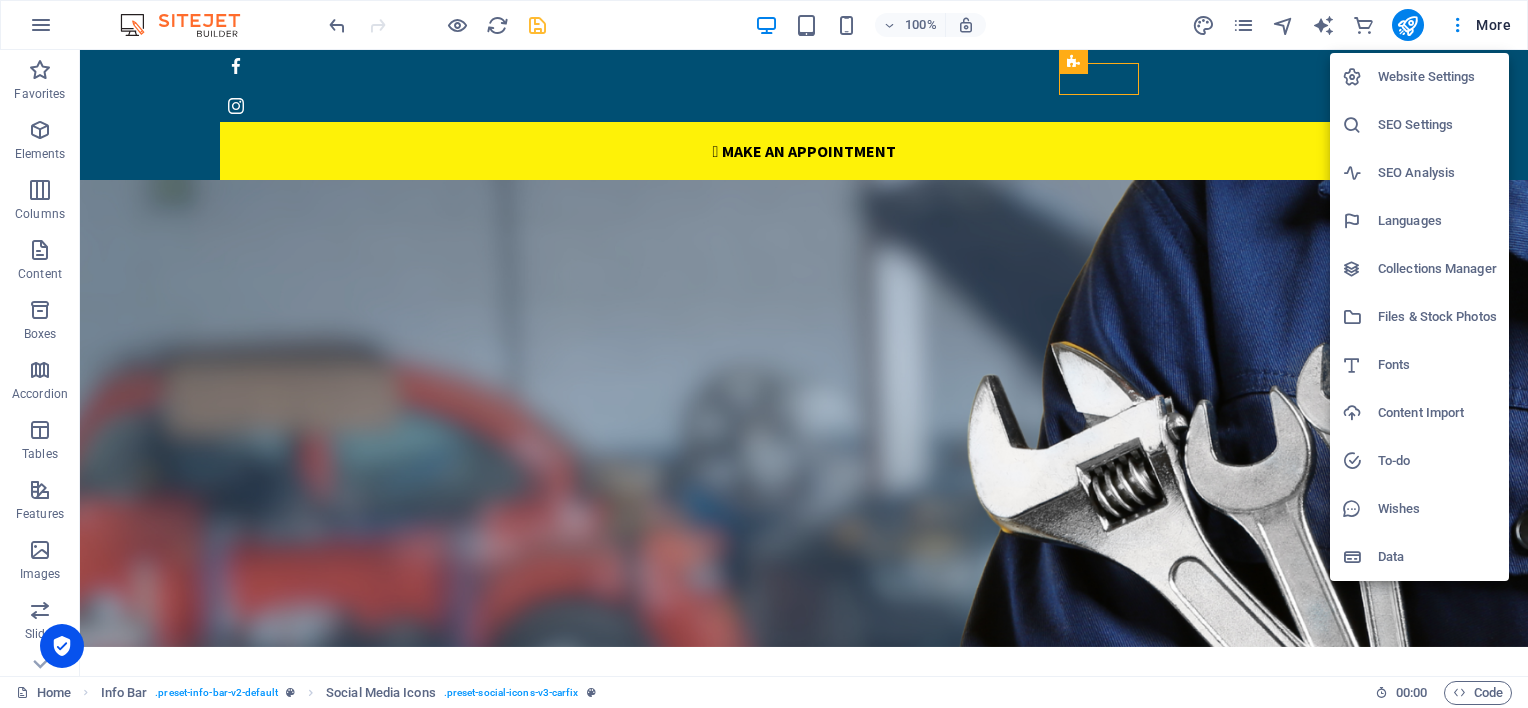 click on "Content Import" at bounding box center (1437, 413) 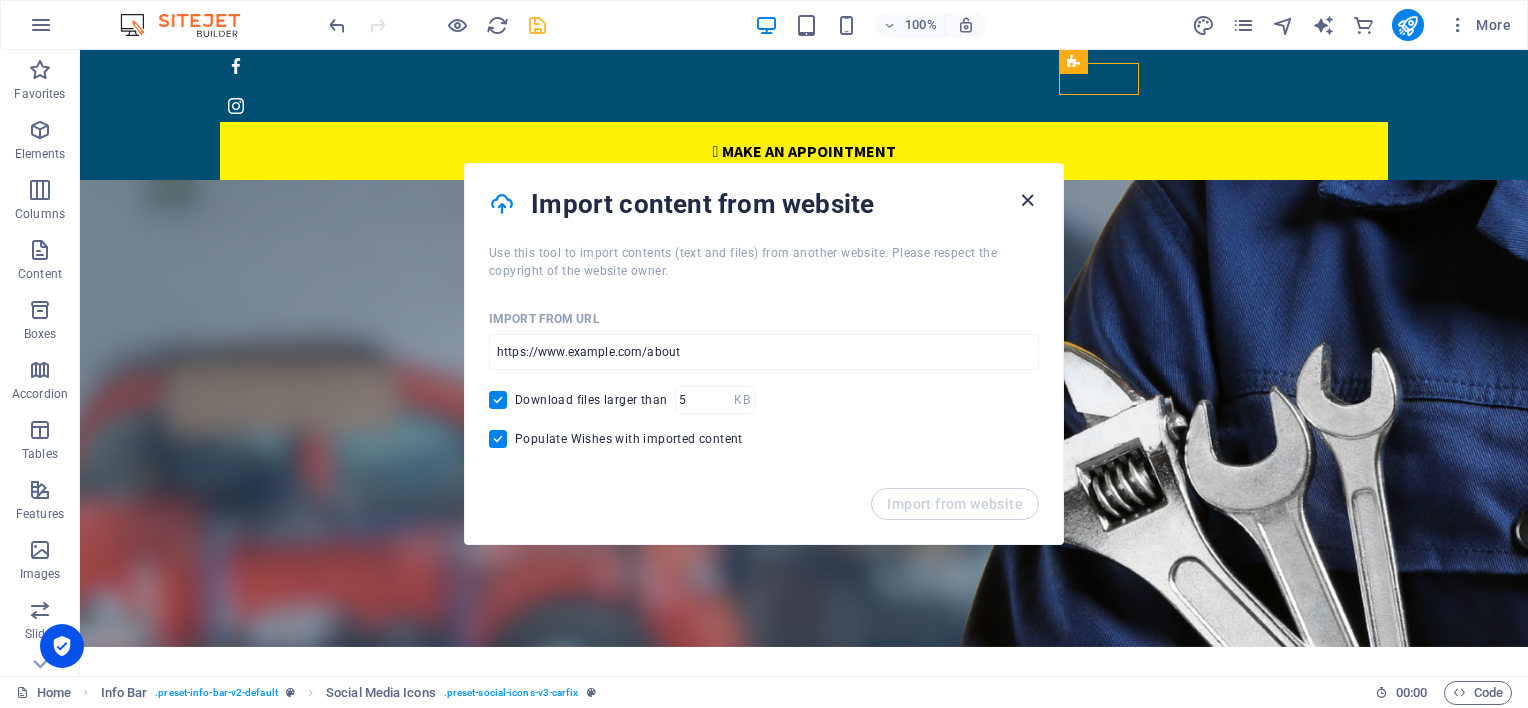 click at bounding box center (1027, 200) 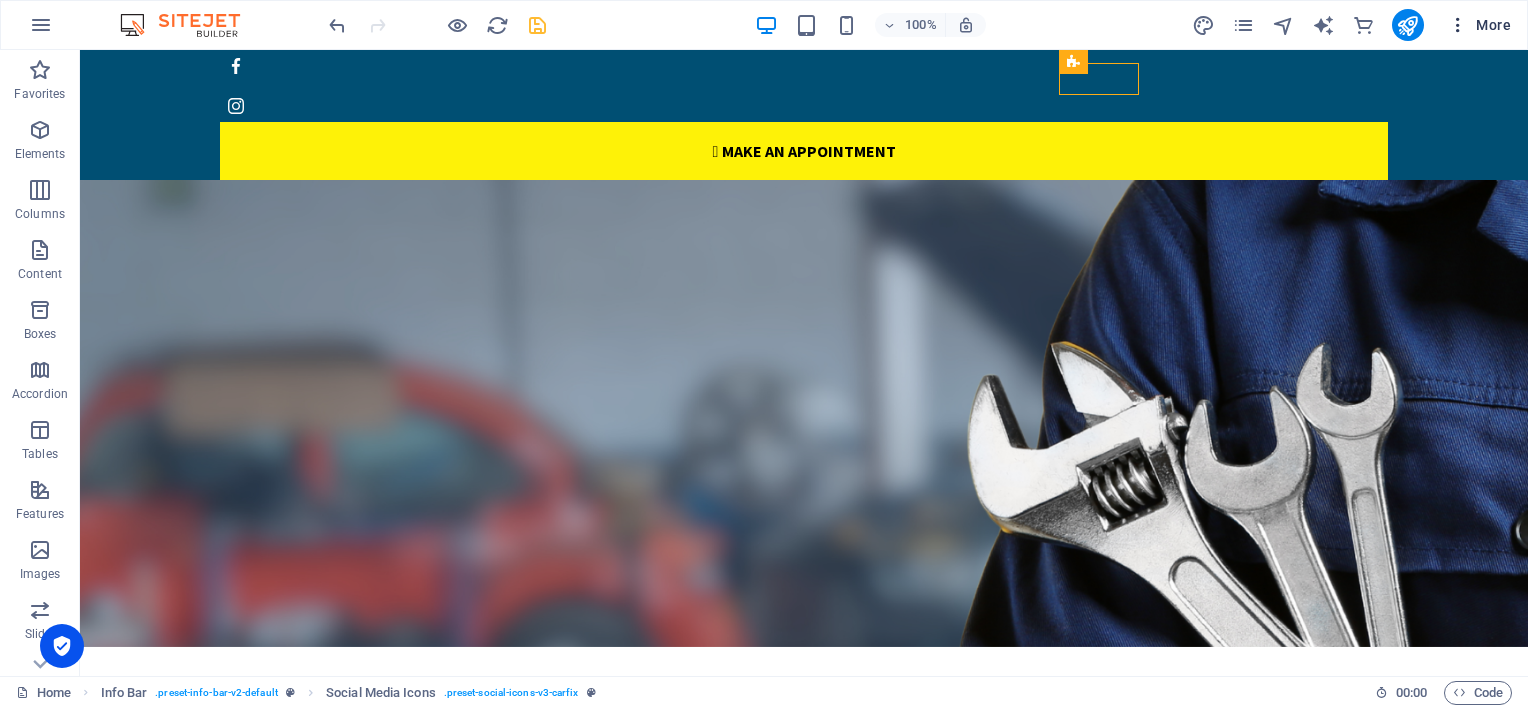 click on "More" at bounding box center (1479, 25) 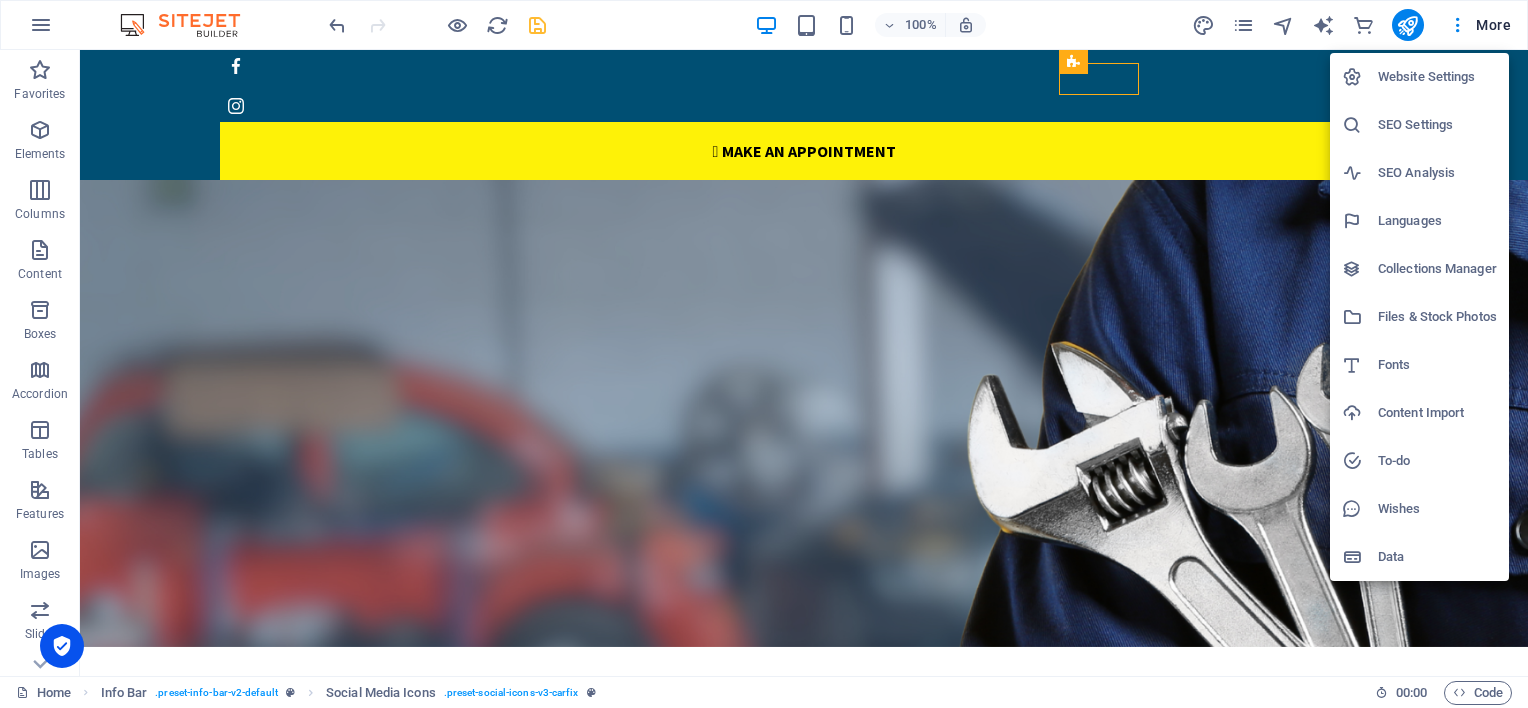 click on "To-do" at bounding box center (1437, 461) 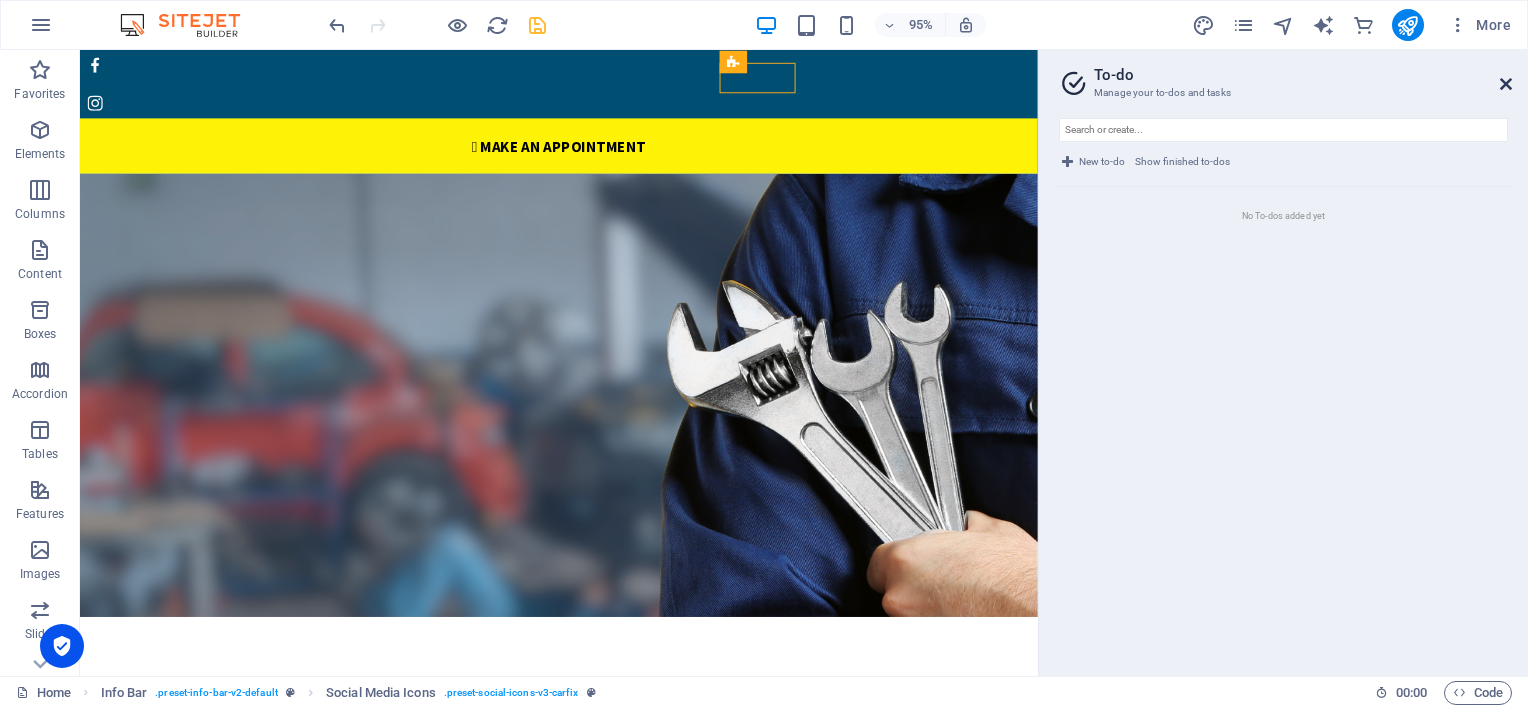 click at bounding box center [1506, 84] 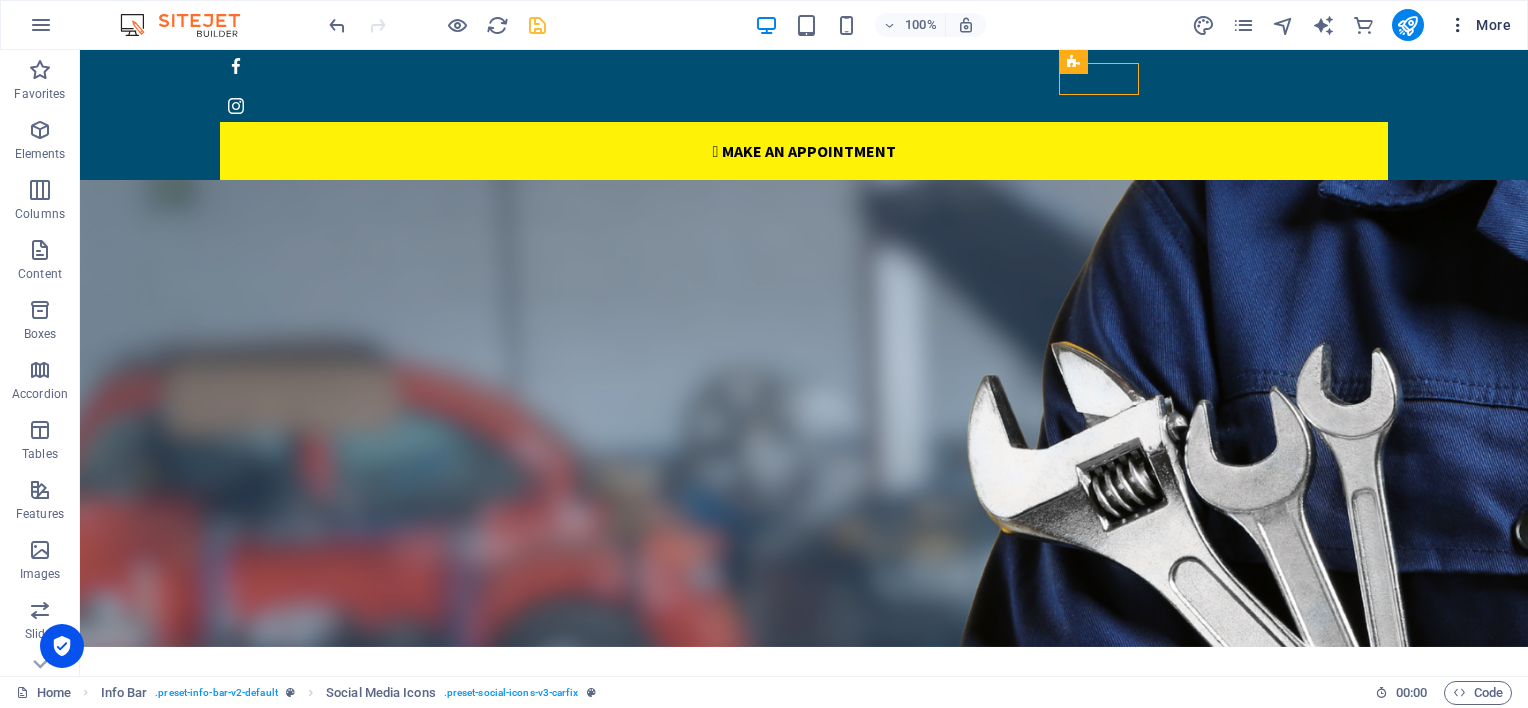 click at bounding box center (1458, 25) 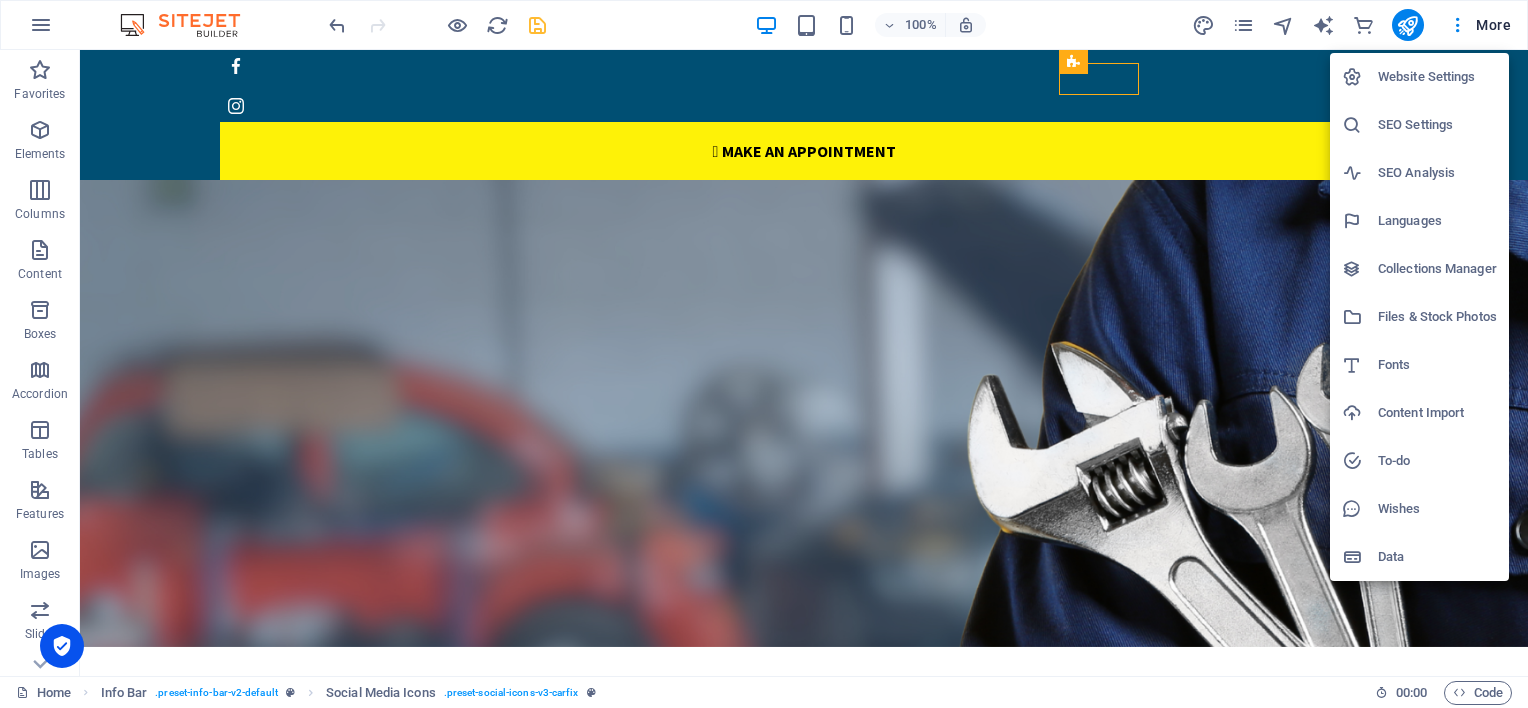 click at bounding box center (1360, 557) 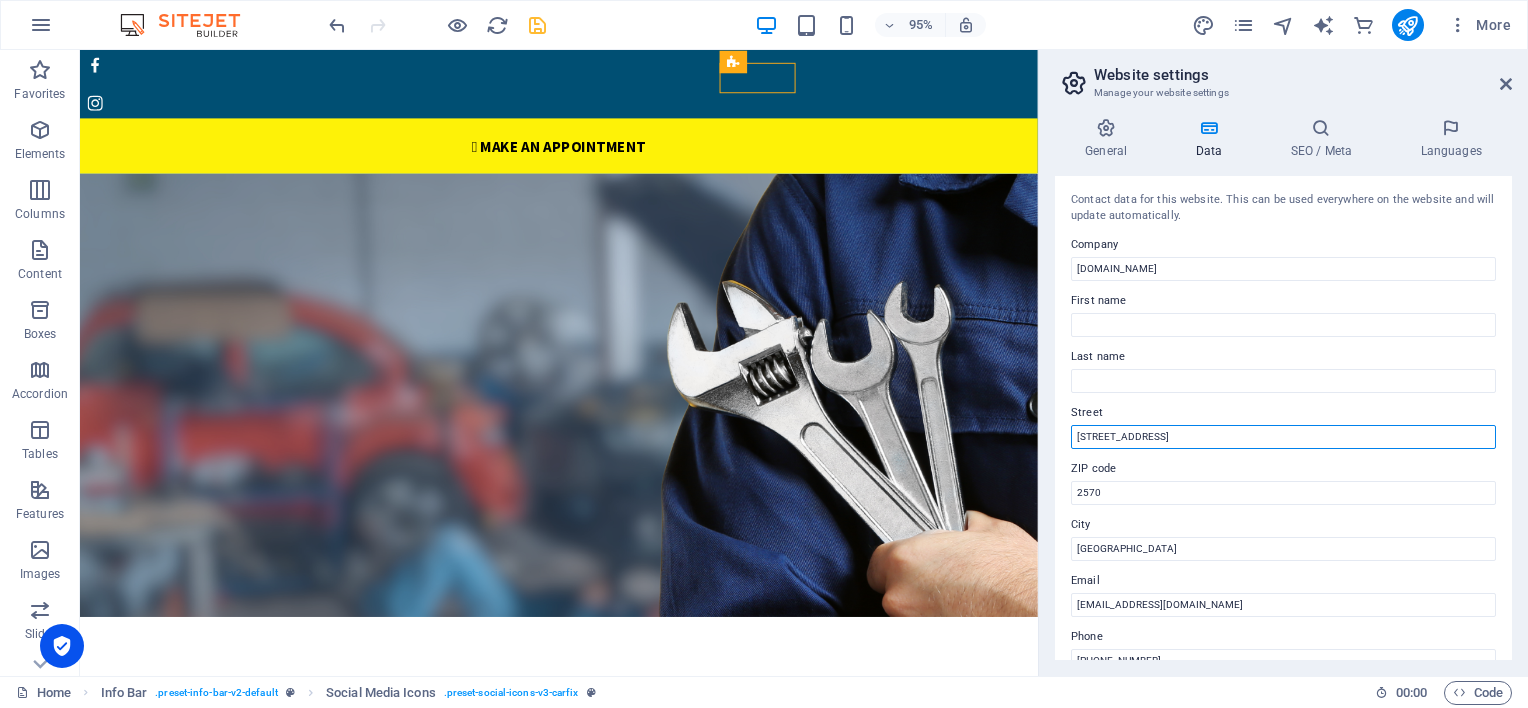click on "[STREET_ADDRESS]" at bounding box center (1283, 437) 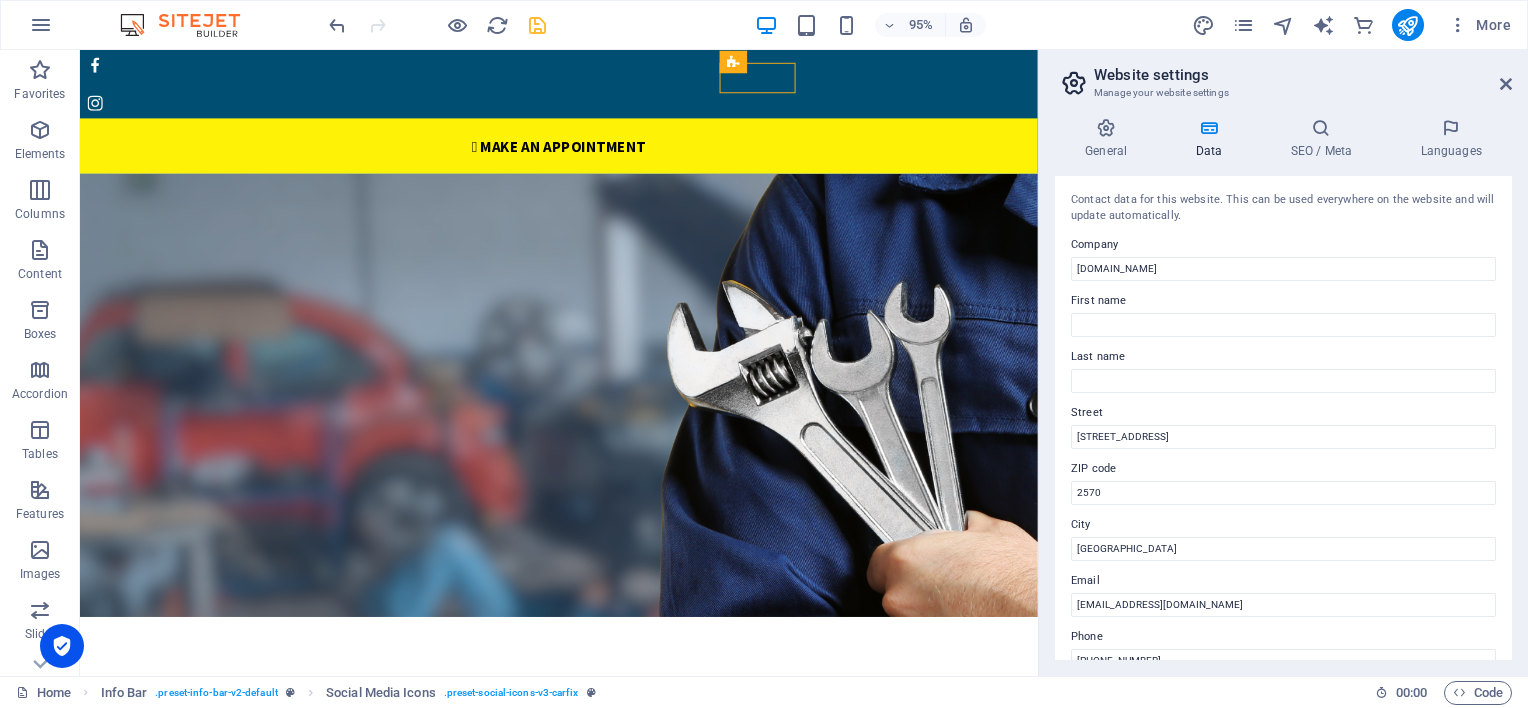 click on "Street" at bounding box center (1283, 413) 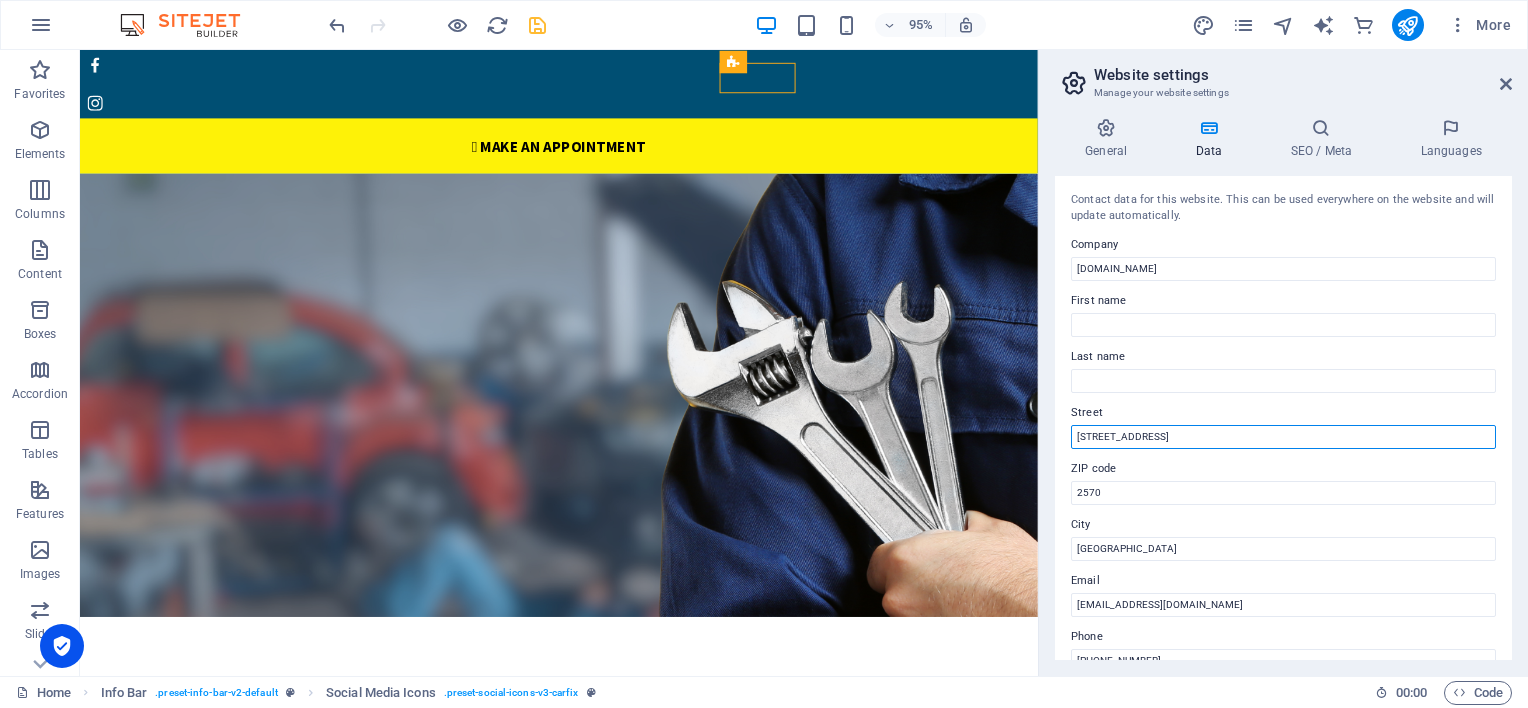 click on "[STREET_ADDRESS]" at bounding box center (1283, 437) 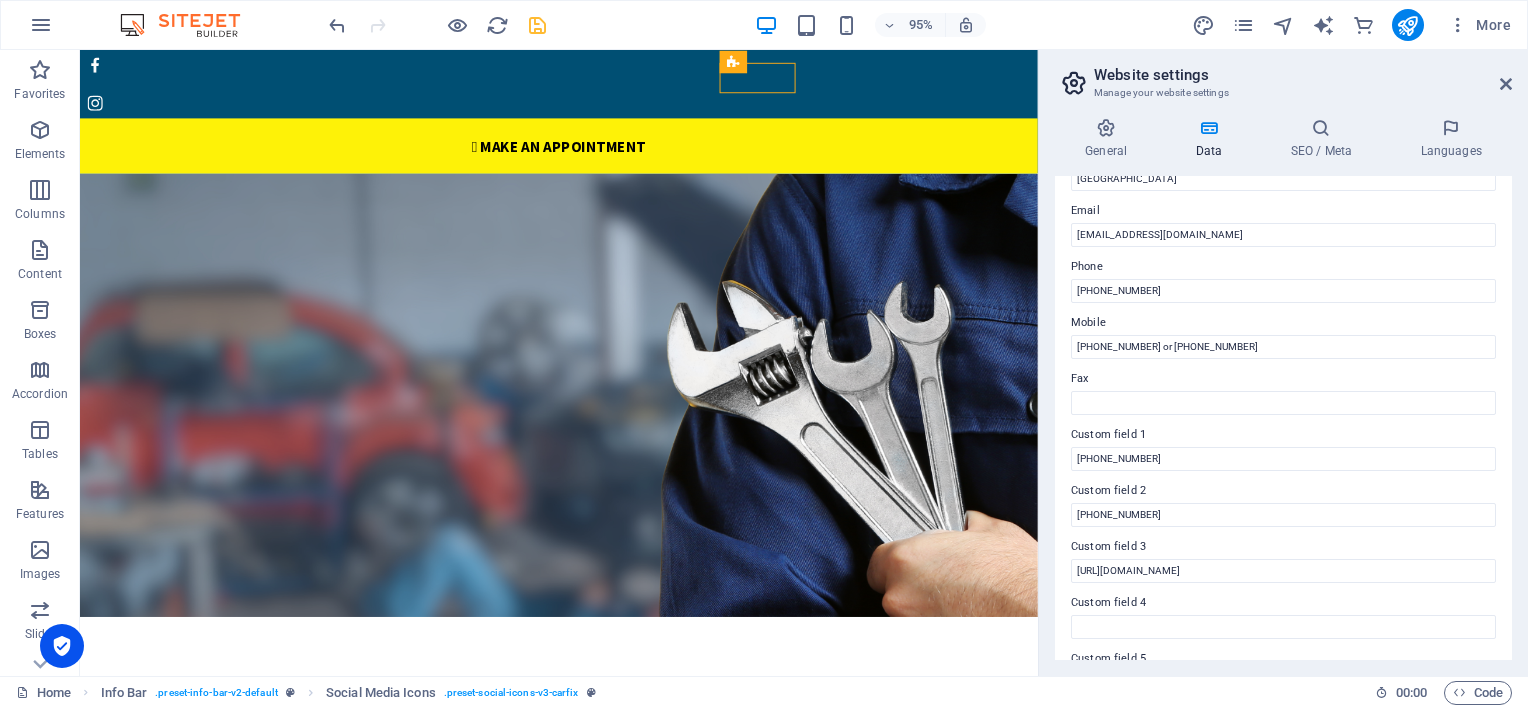 scroll, scrollTop: 176, scrollLeft: 0, axis: vertical 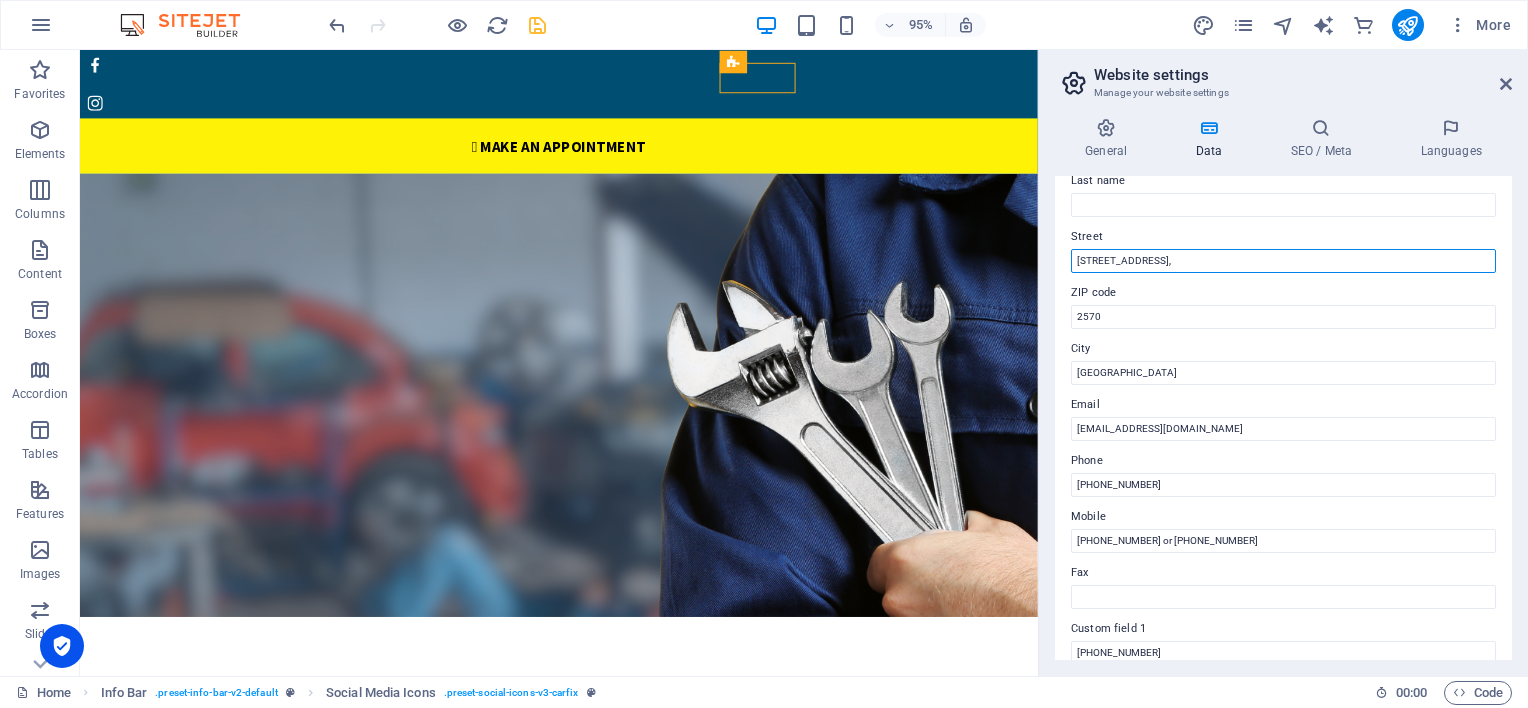 type on "[STREET_ADDRESS]" 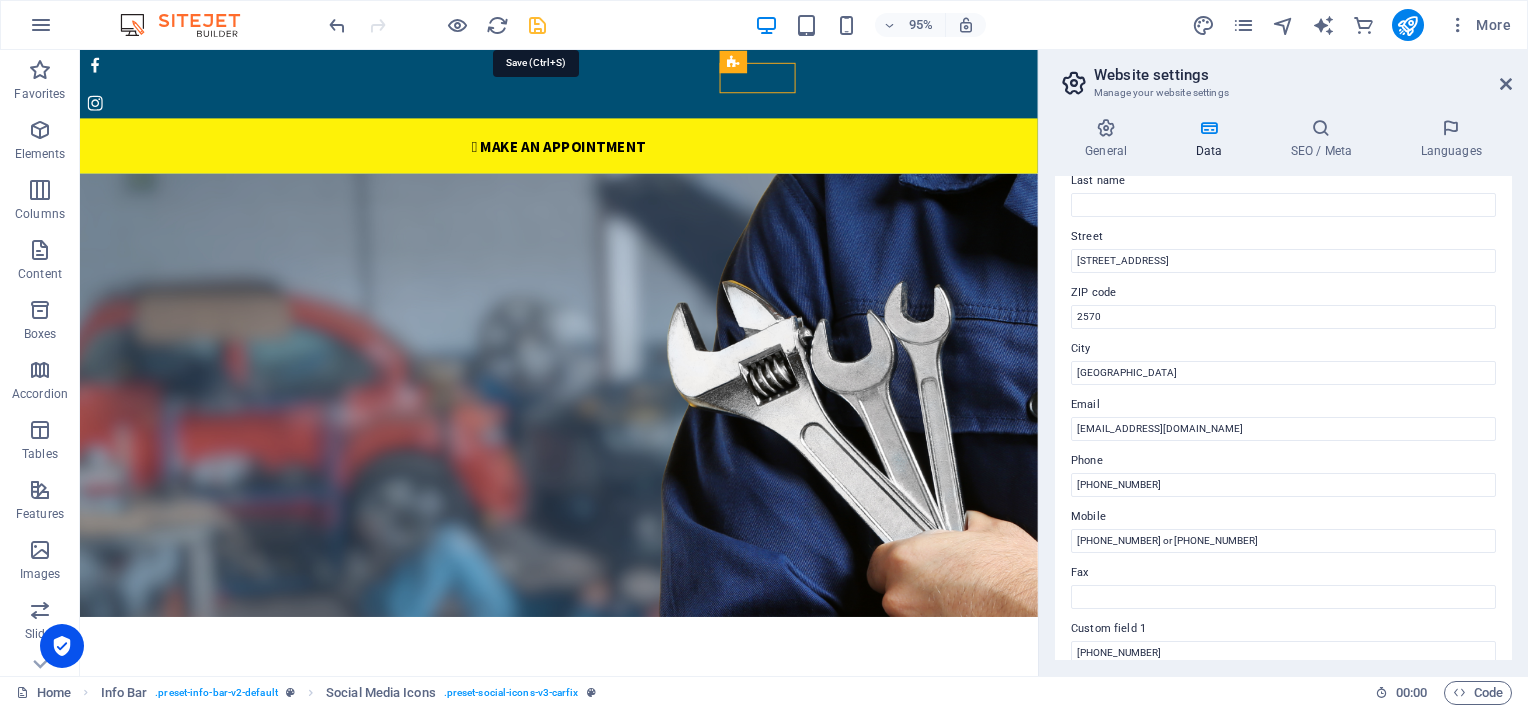 click at bounding box center [537, 25] 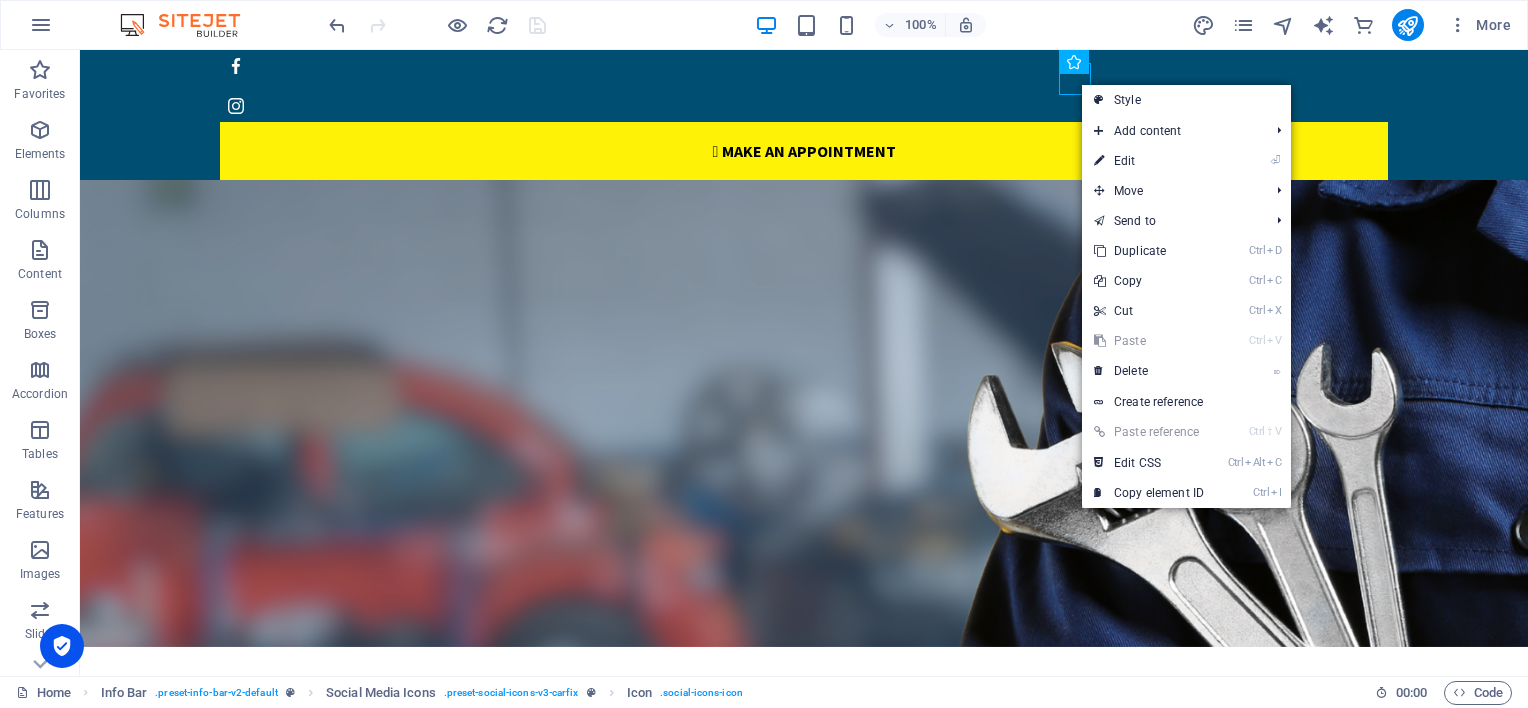 click on "Ctrl ⇧ V  Paste reference" at bounding box center [1149, 432] 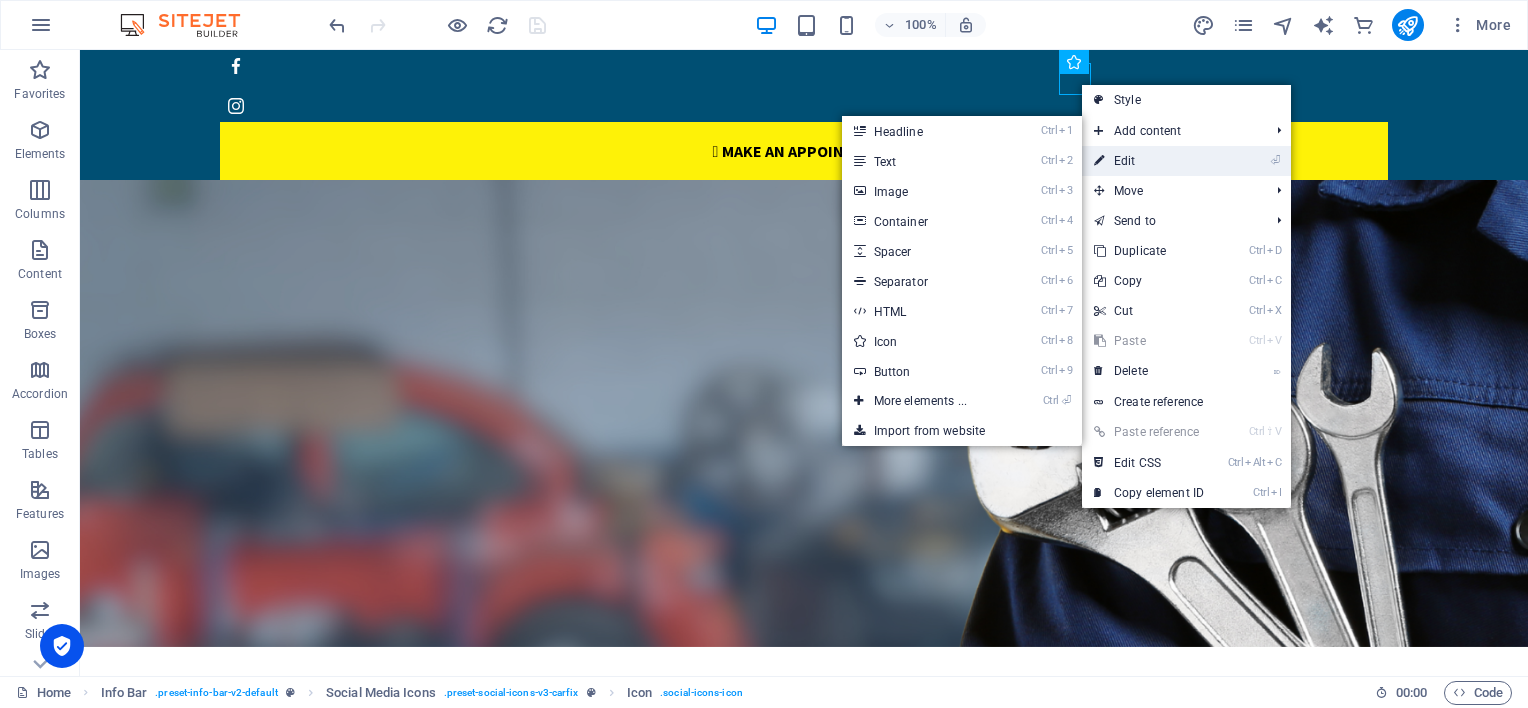 drag, startPoint x: 1128, startPoint y: 157, endPoint x: 638, endPoint y: 106, distance: 492.64694 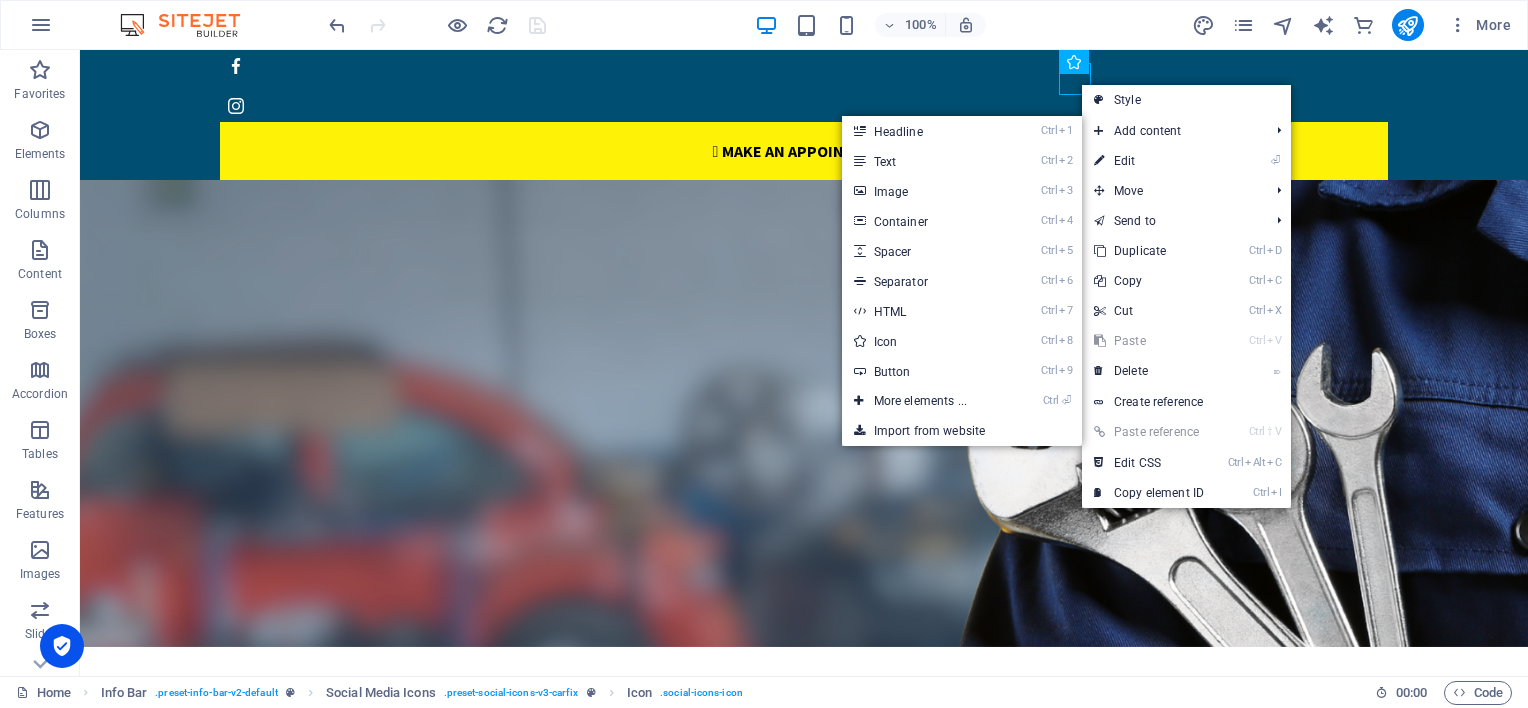select on "xMidYMid" 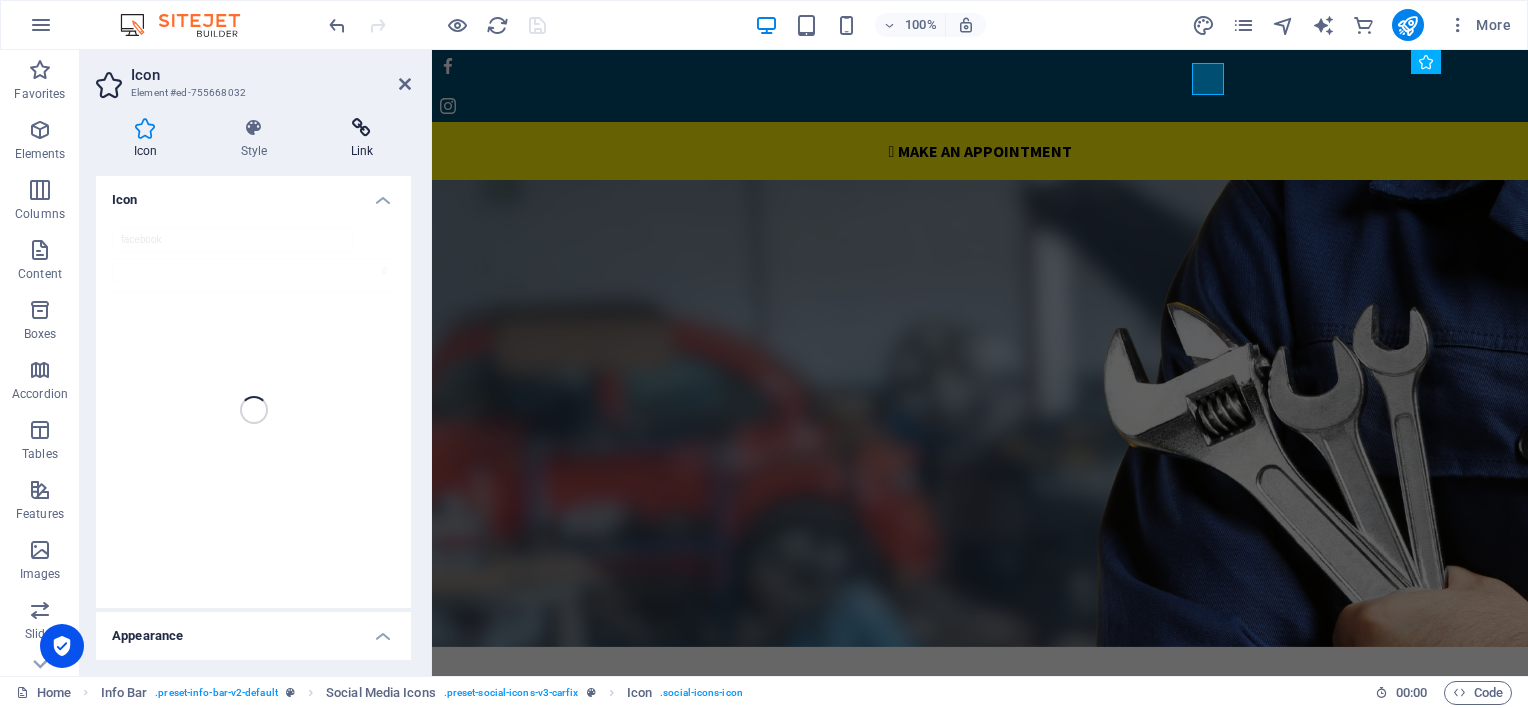 click on "Link" at bounding box center (362, 139) 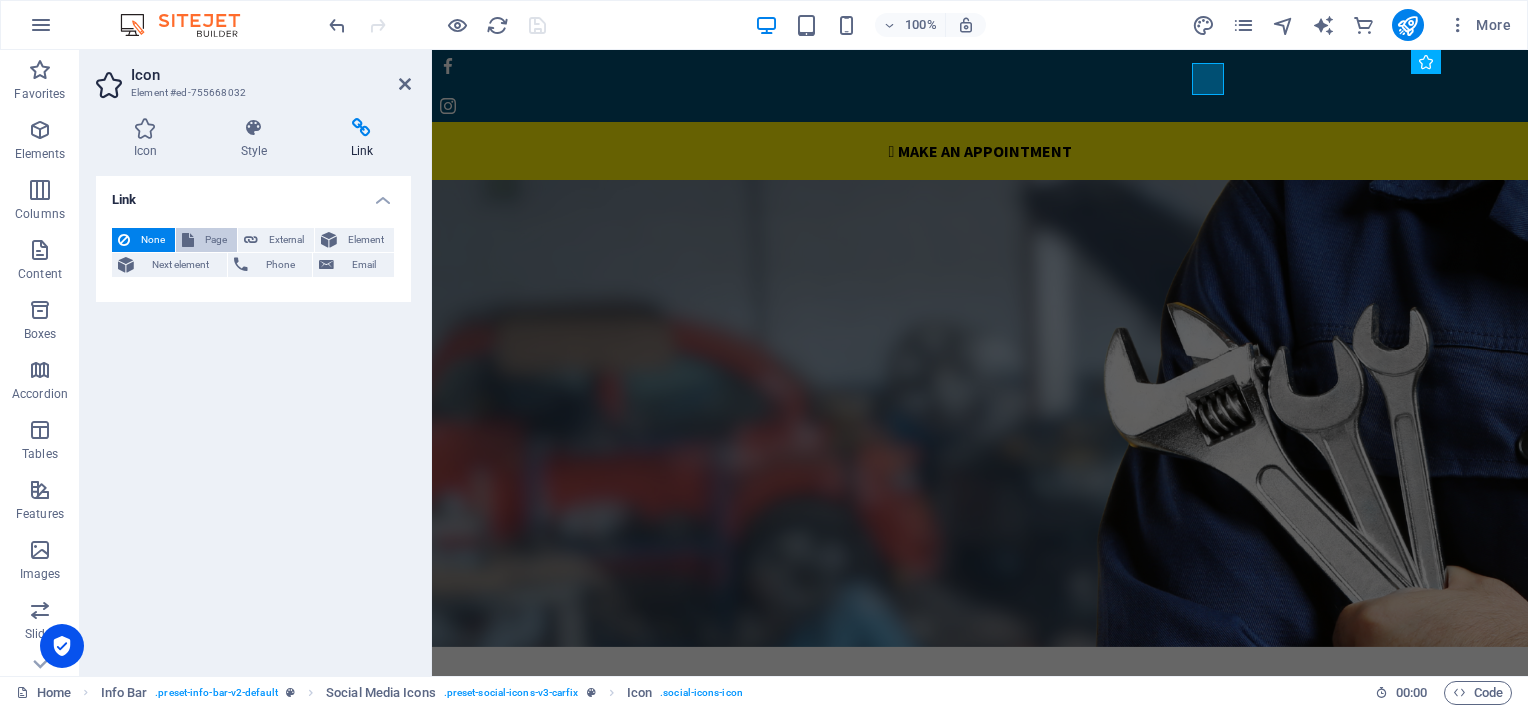 click on "Page" at bounding box center [206, 240] 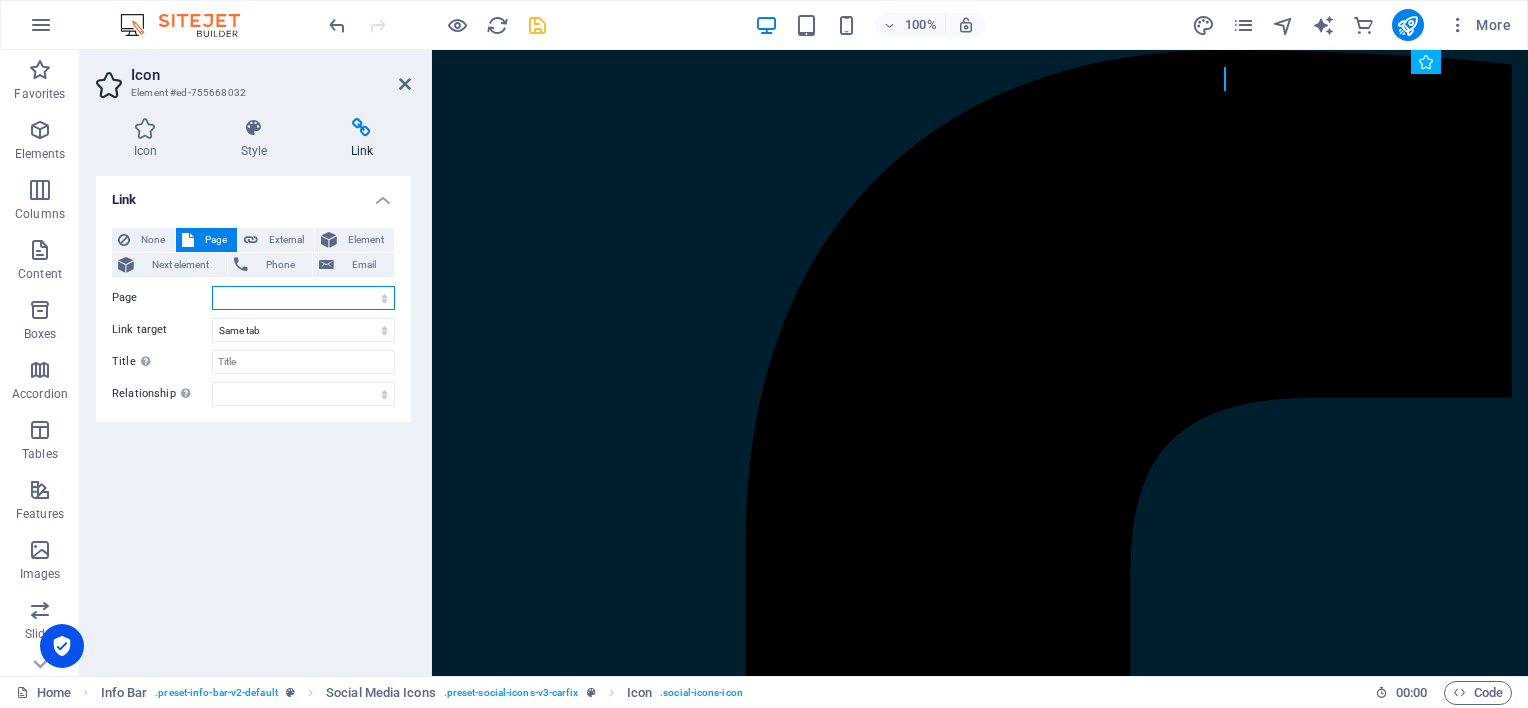 click on "Home Subpage Legal Notice Privacy" at bounding box center (303, 298) 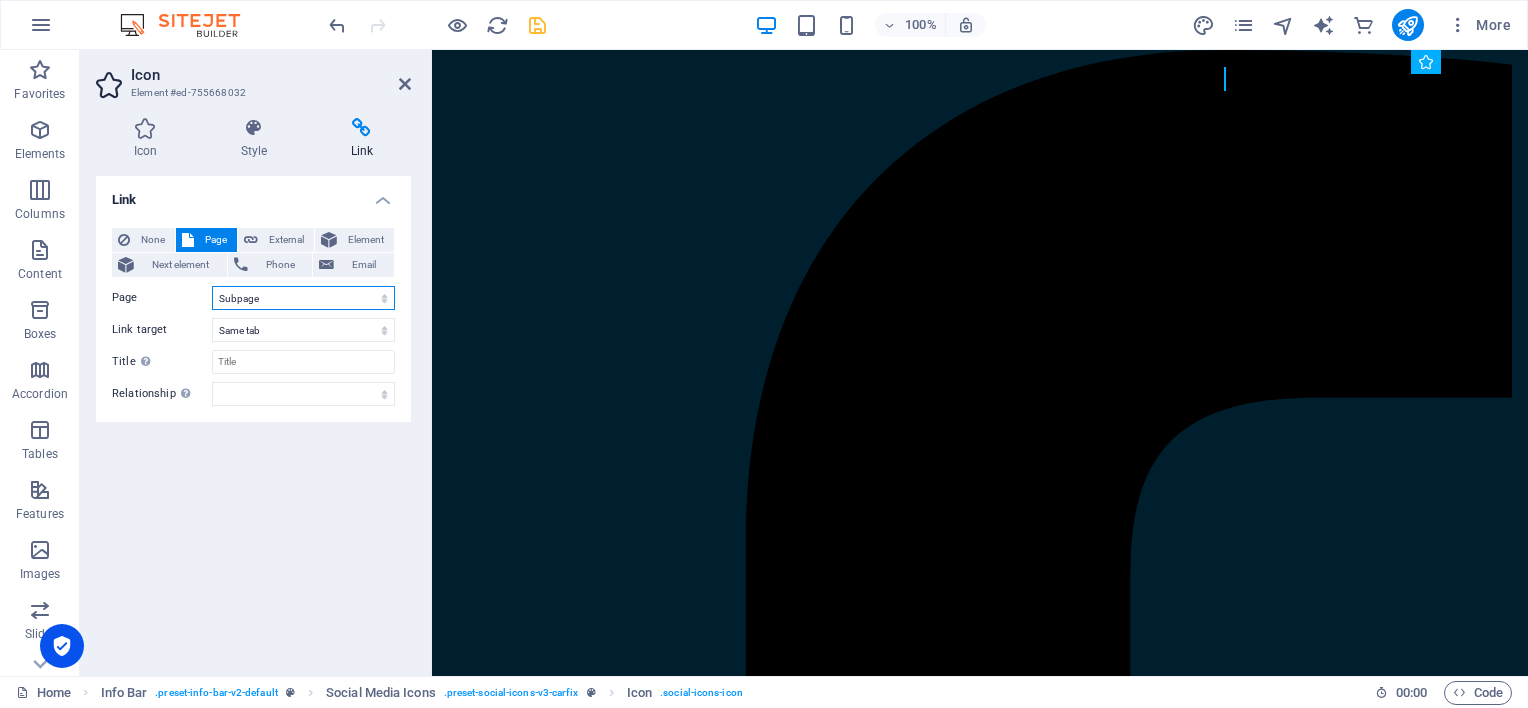 click on "Home Subpage Legal Notice Privacy" at bounding box center [303, 298] 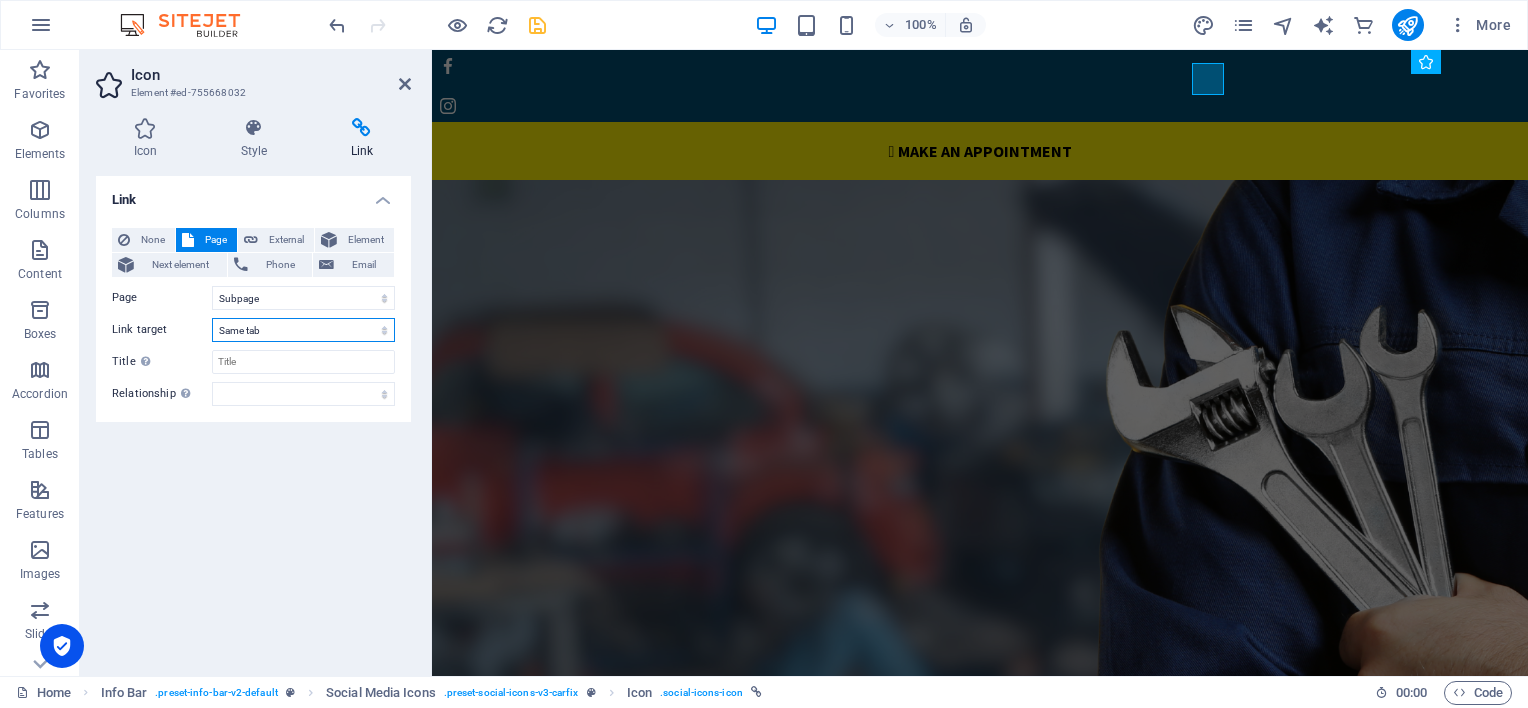 click on "New tab Same tab Overlay" at bounding box center [303, 330] 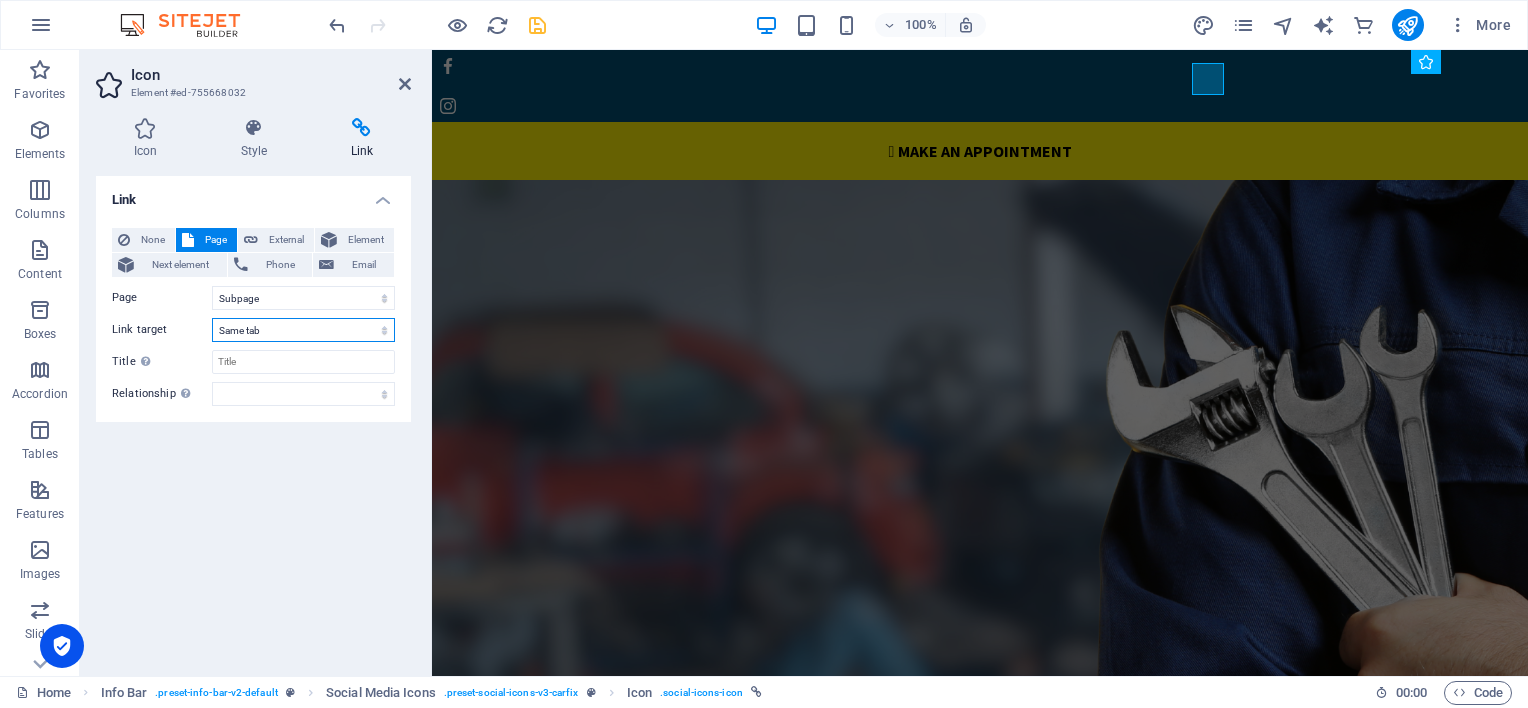 select on "blank" 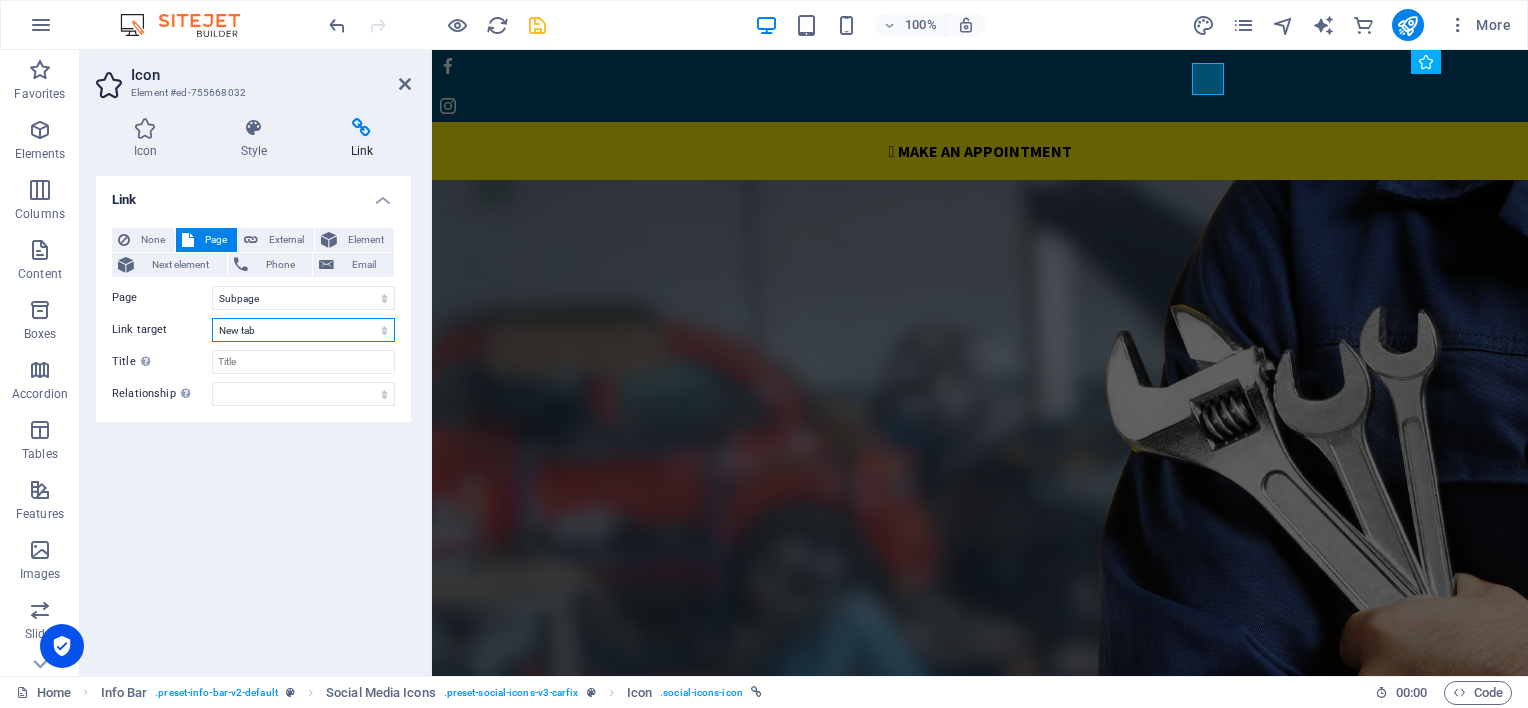click on "New tab Same tab Overlay" at bounding box center (303, 330) 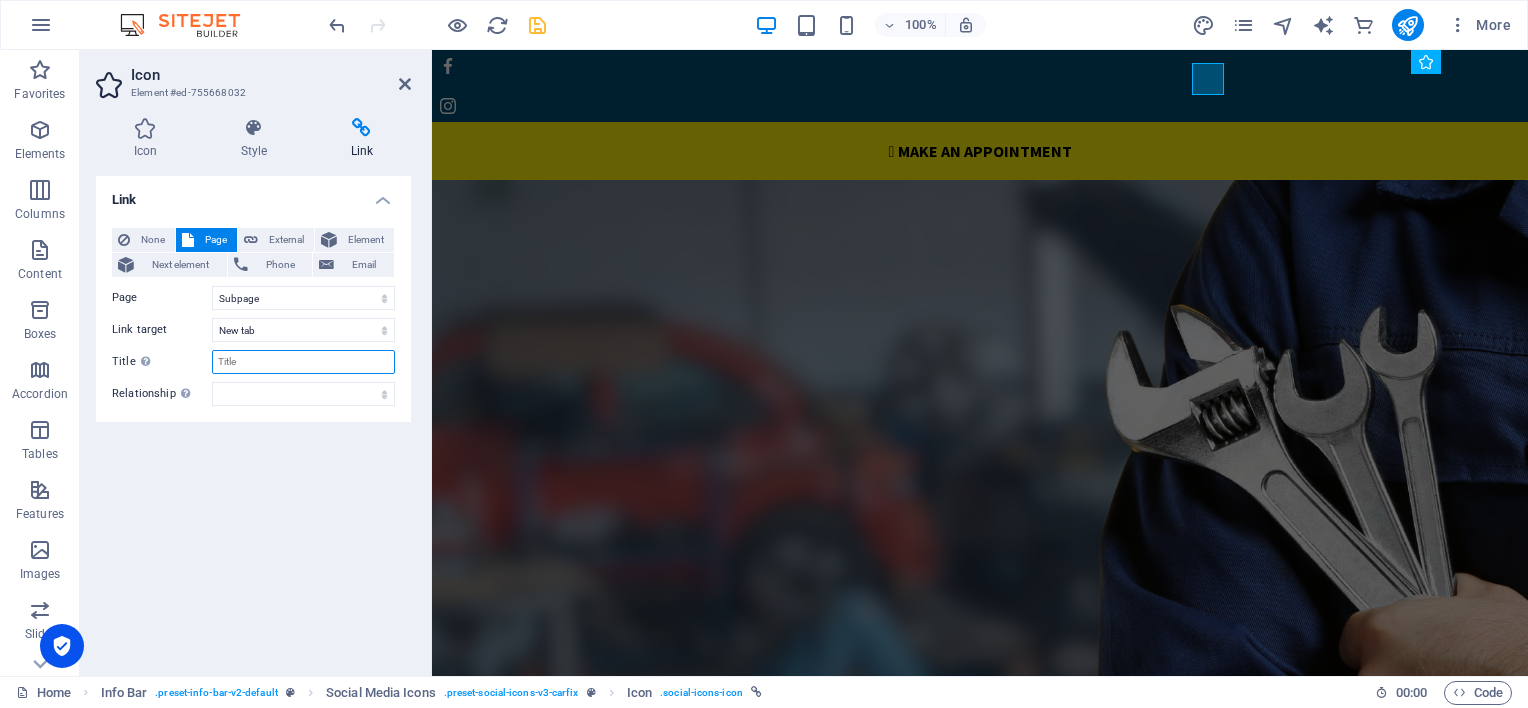 click on "Title Additional link description, should not be the same as the link text. The title is most often shown as a tooltip text when the mouse moves over the element. Leave empty if uncertain." at bounding box center [303, 362] 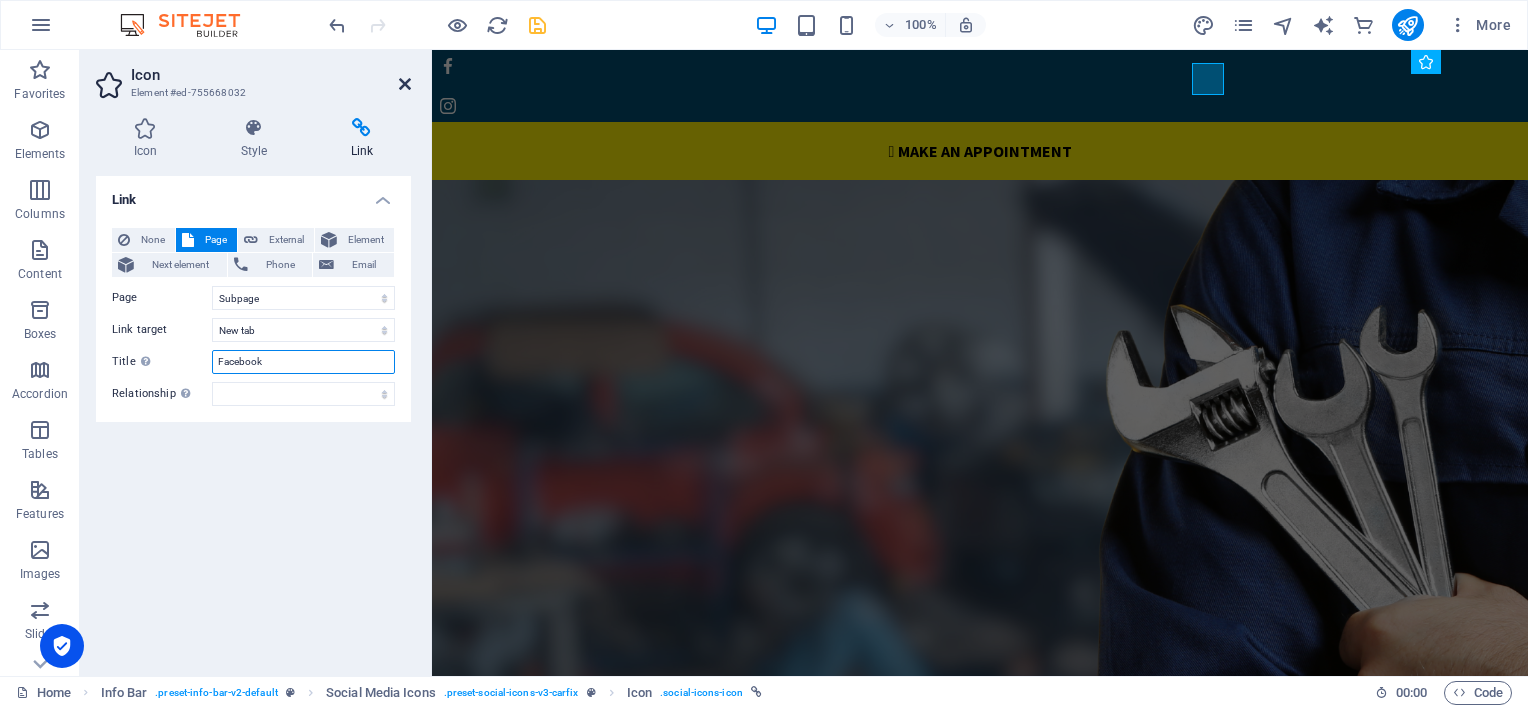 type on "Facebook" 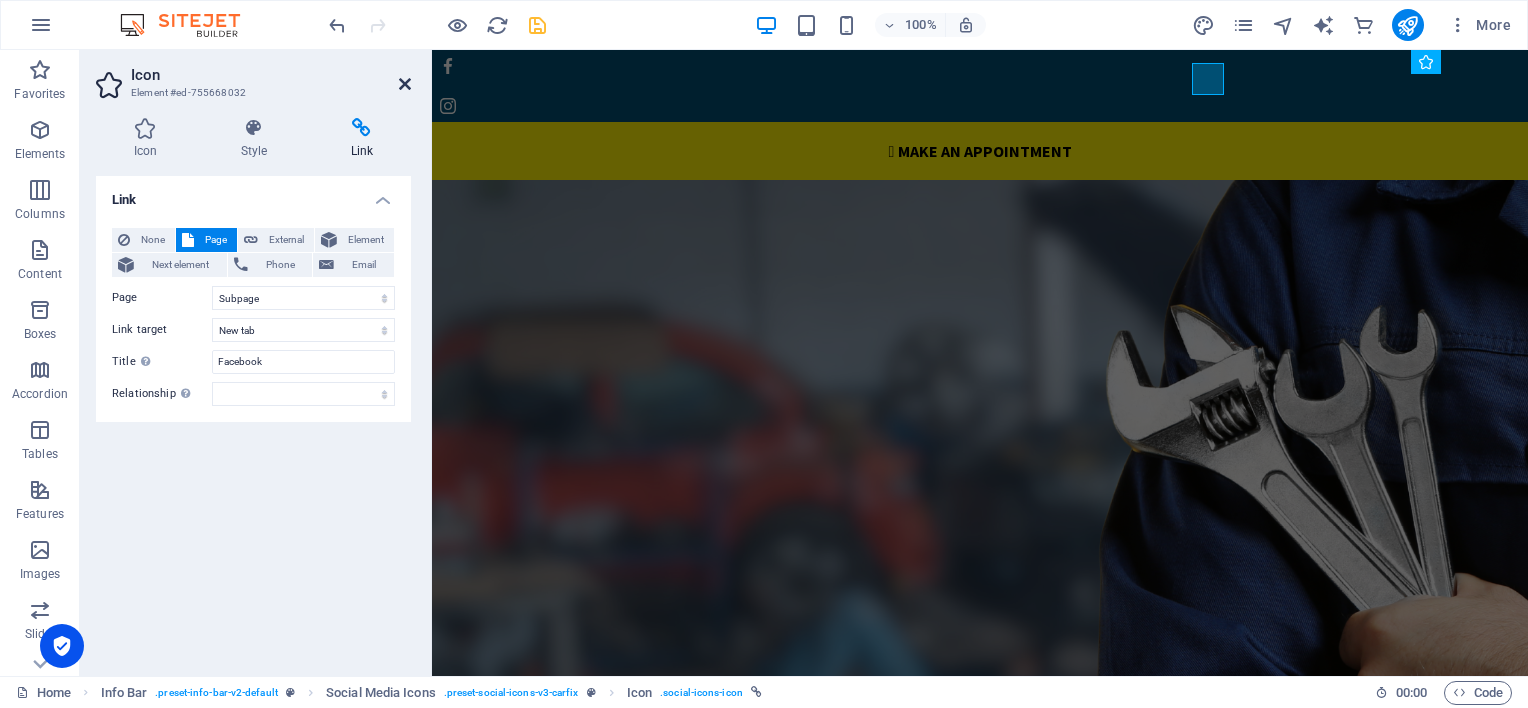 click at bounding box center [405, 84] 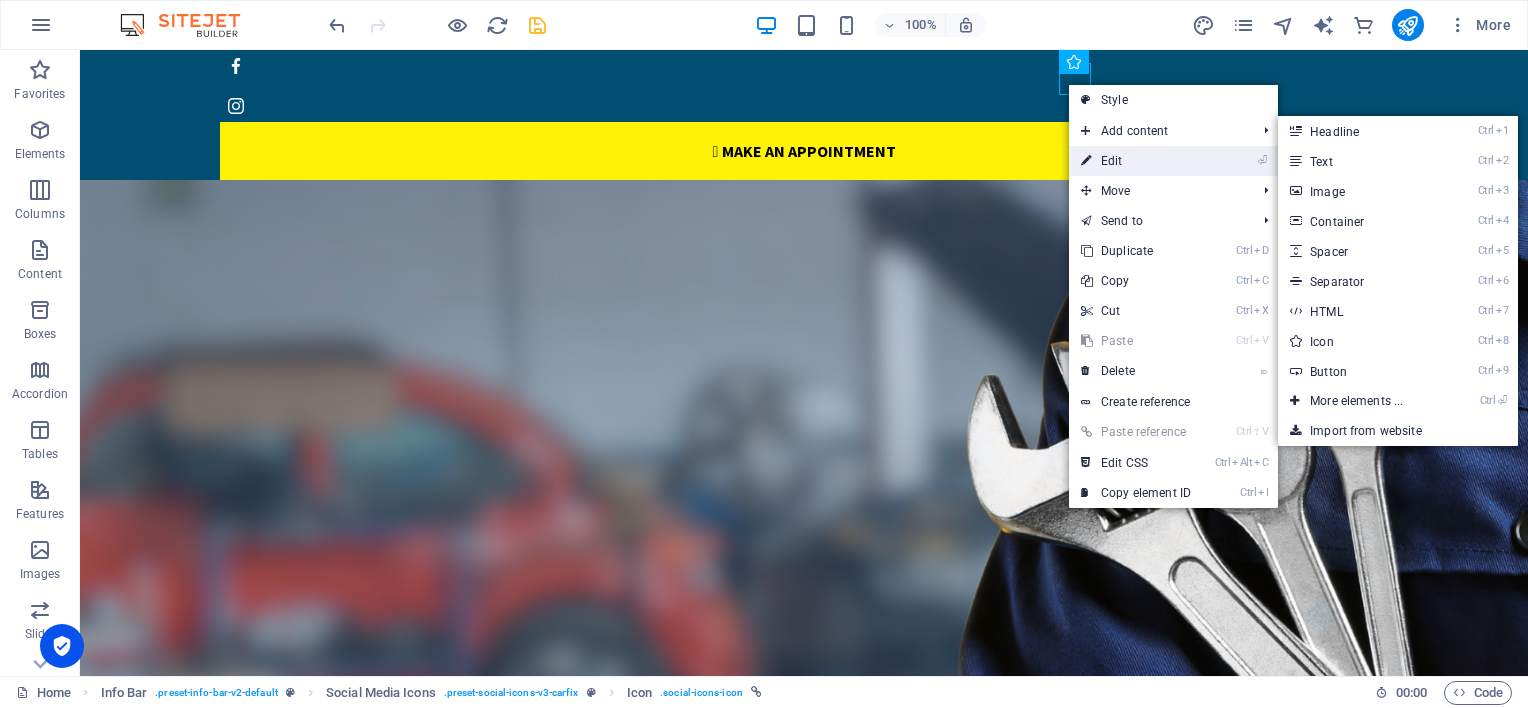 click on "⏎  Edit" at bounding box center (1136, 161) 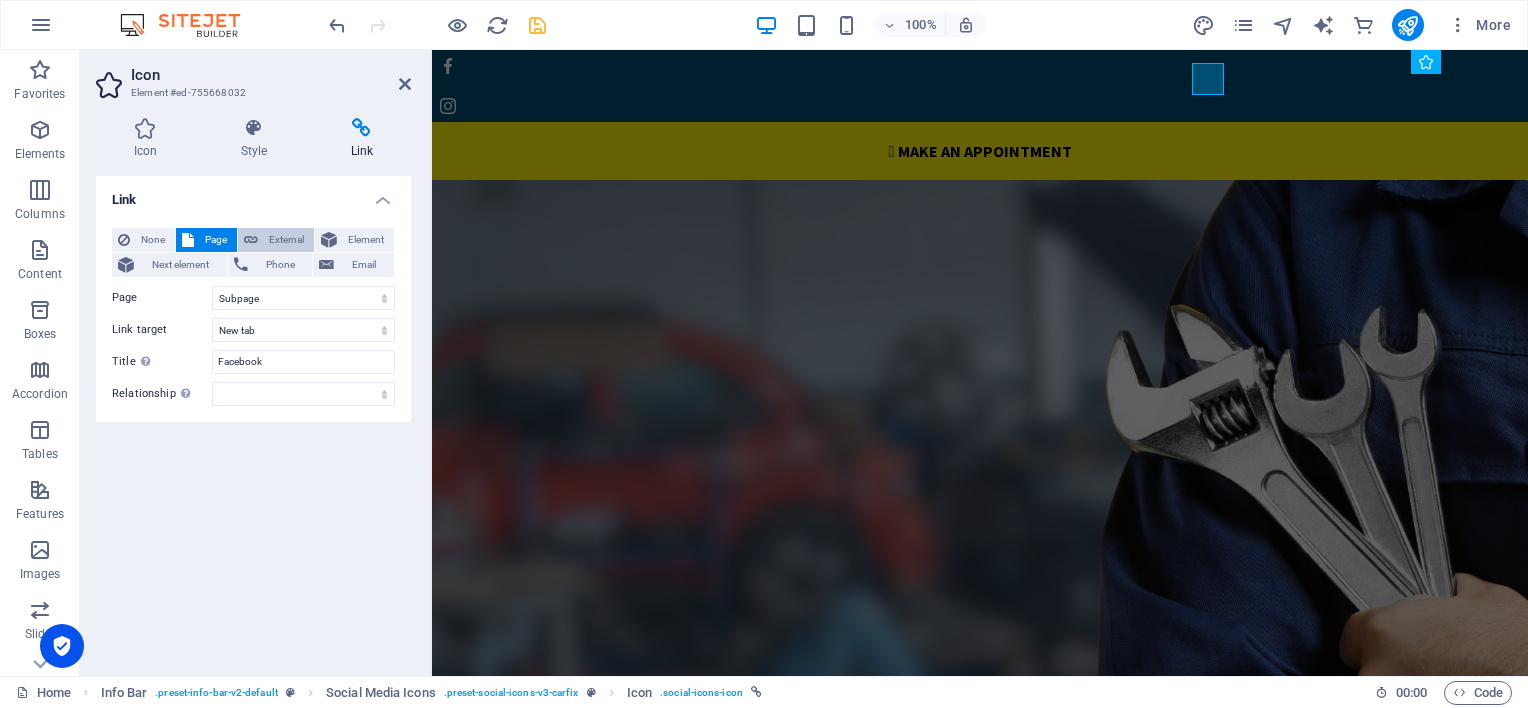 click on "External" at bounding box center (286, 240) 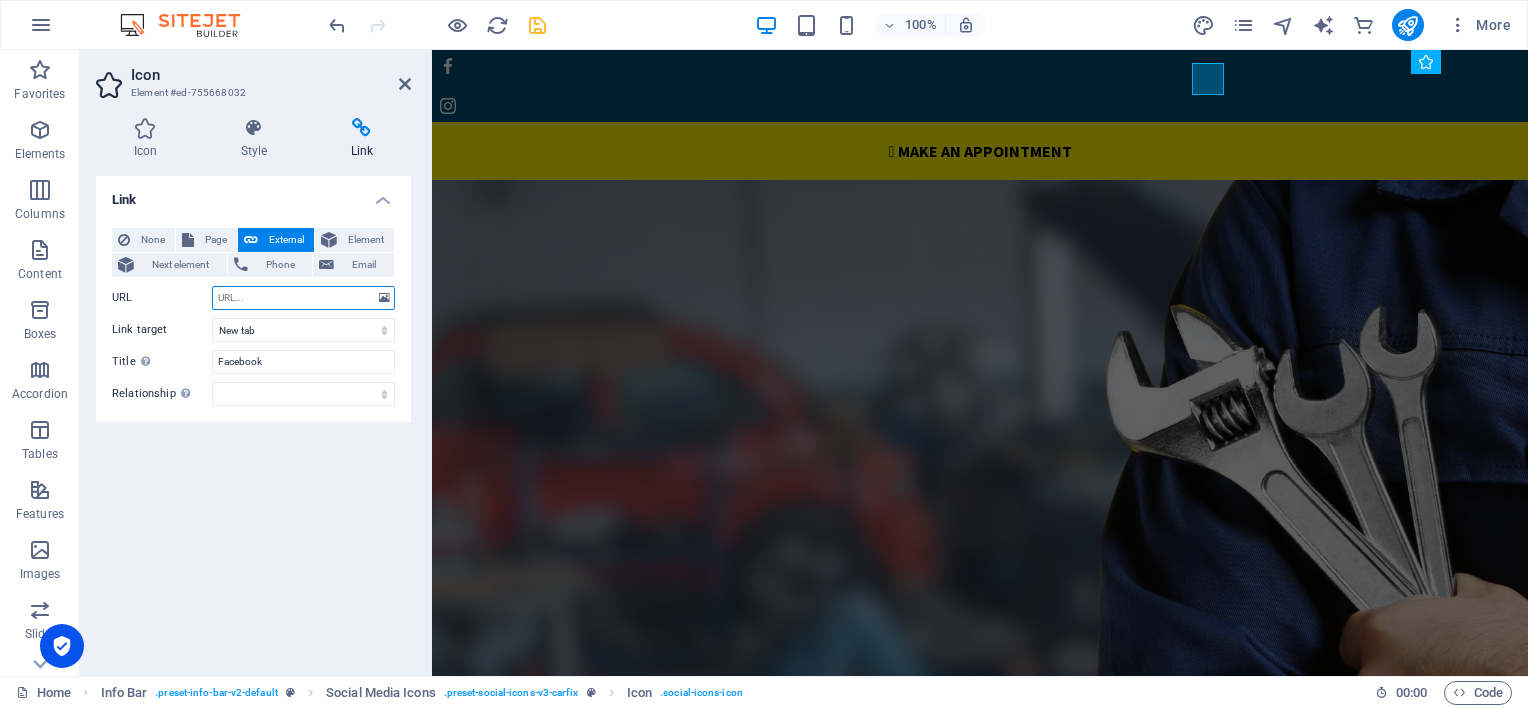 paste on "[URL][DOMAIN_NAME]" 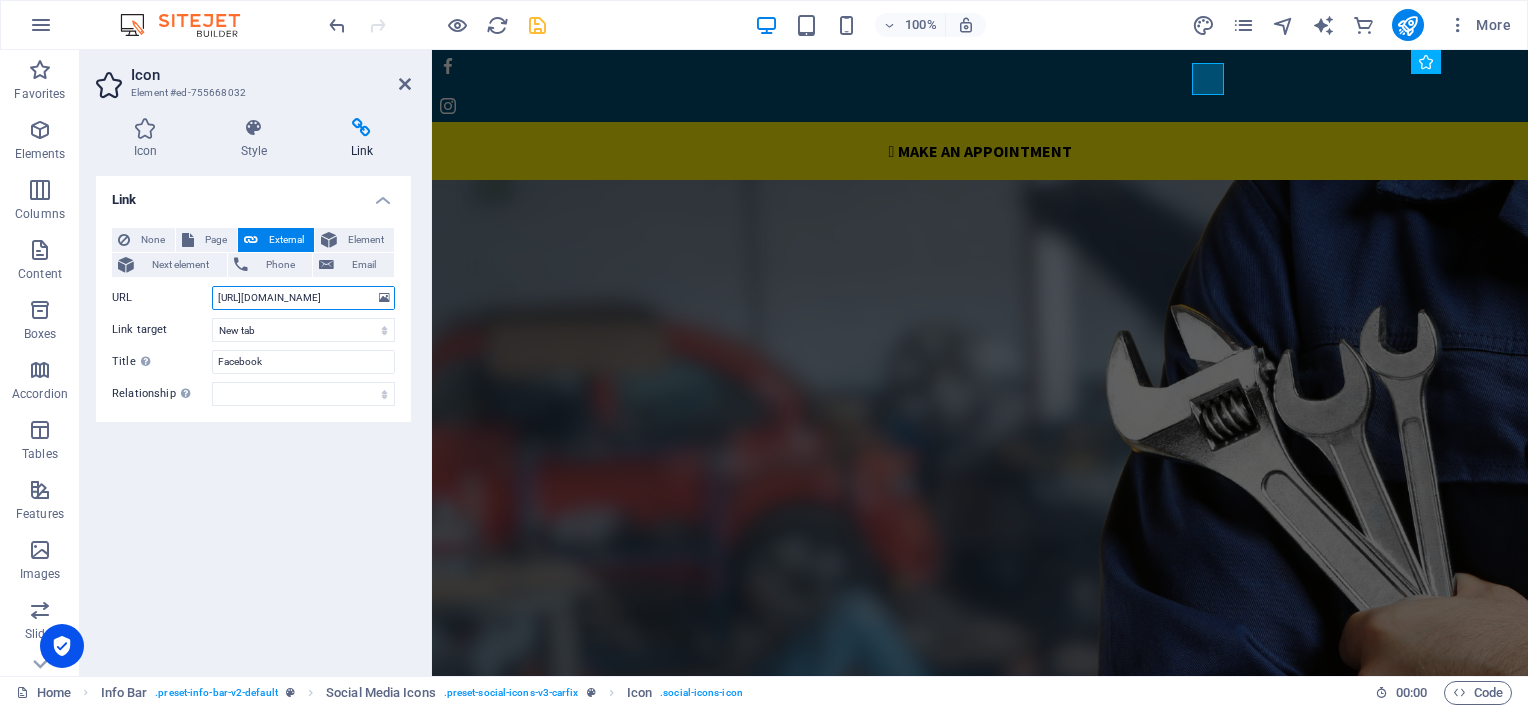 scroll, scrollTop: 0, scrollLeft: 117, axis: horizontal 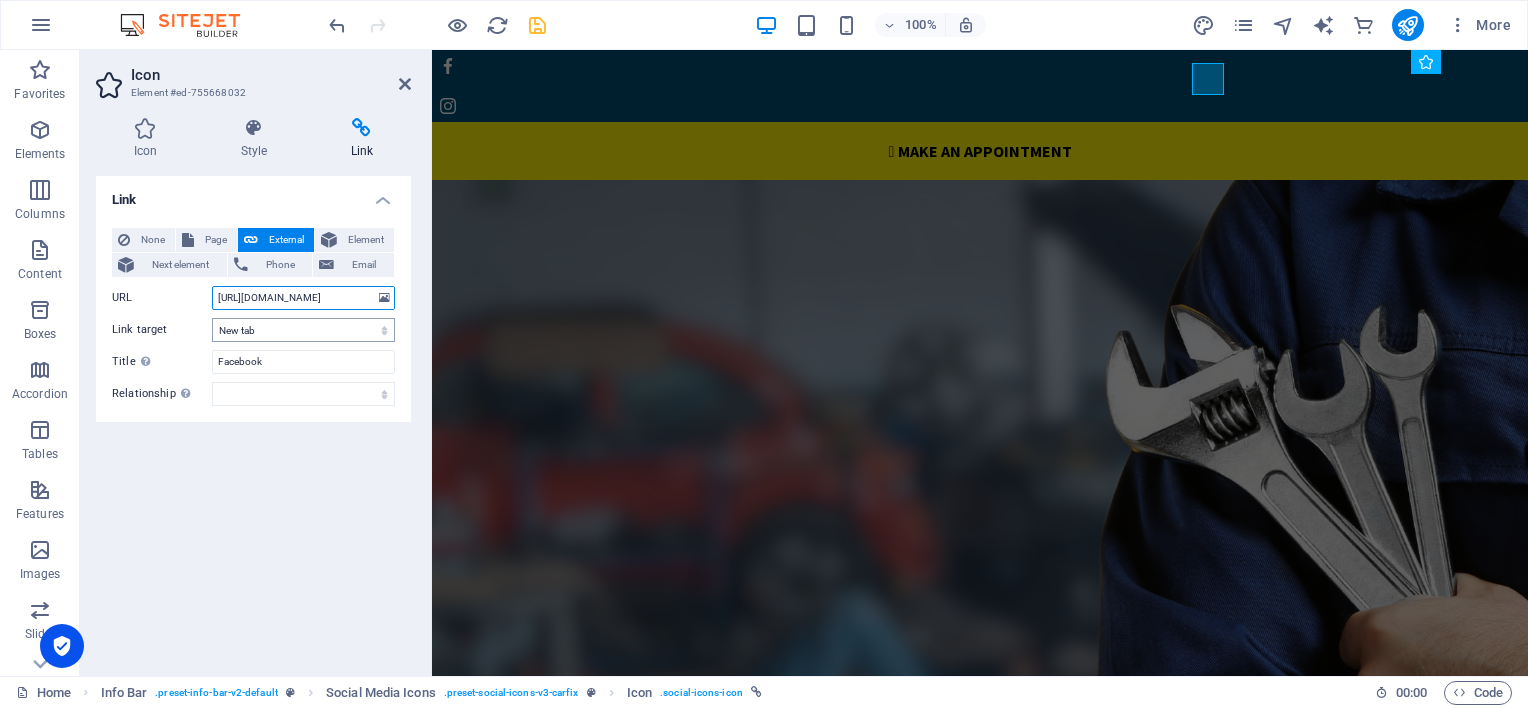 type on "[URL][DOMAIN_NAME]" 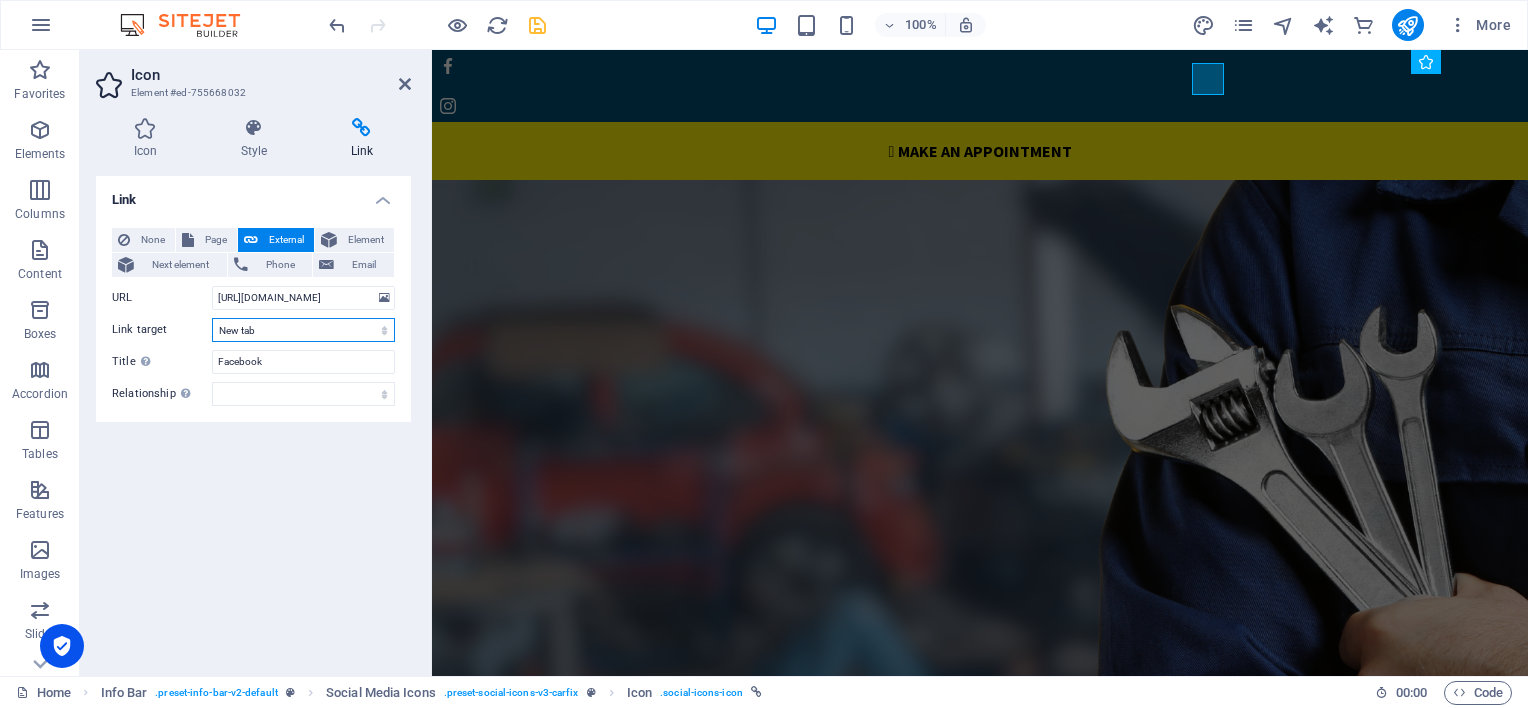 scroll, scrollTop: 0, scrollLeft: 0, axis: both 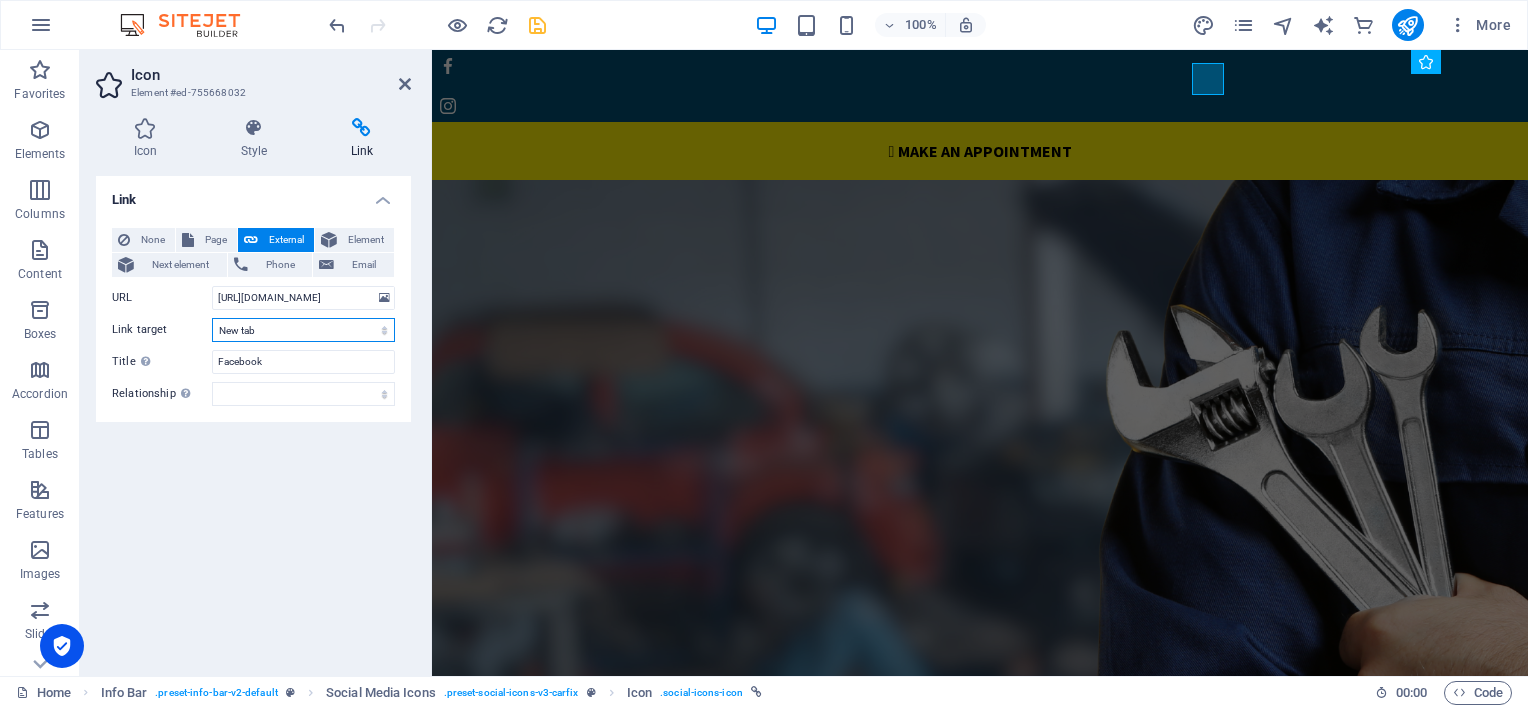 select 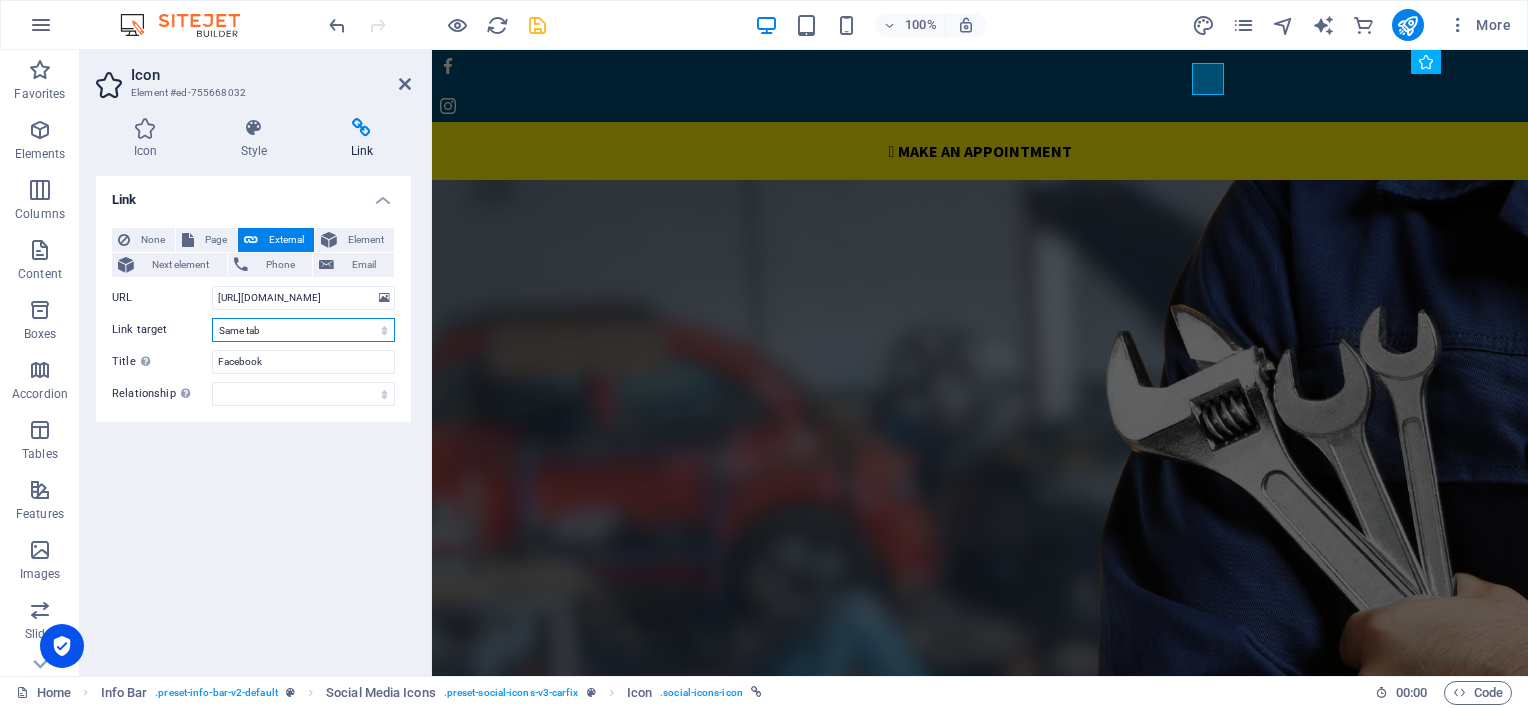 click on "New tab Same tab Overlay" at bounding box center (303, 330) 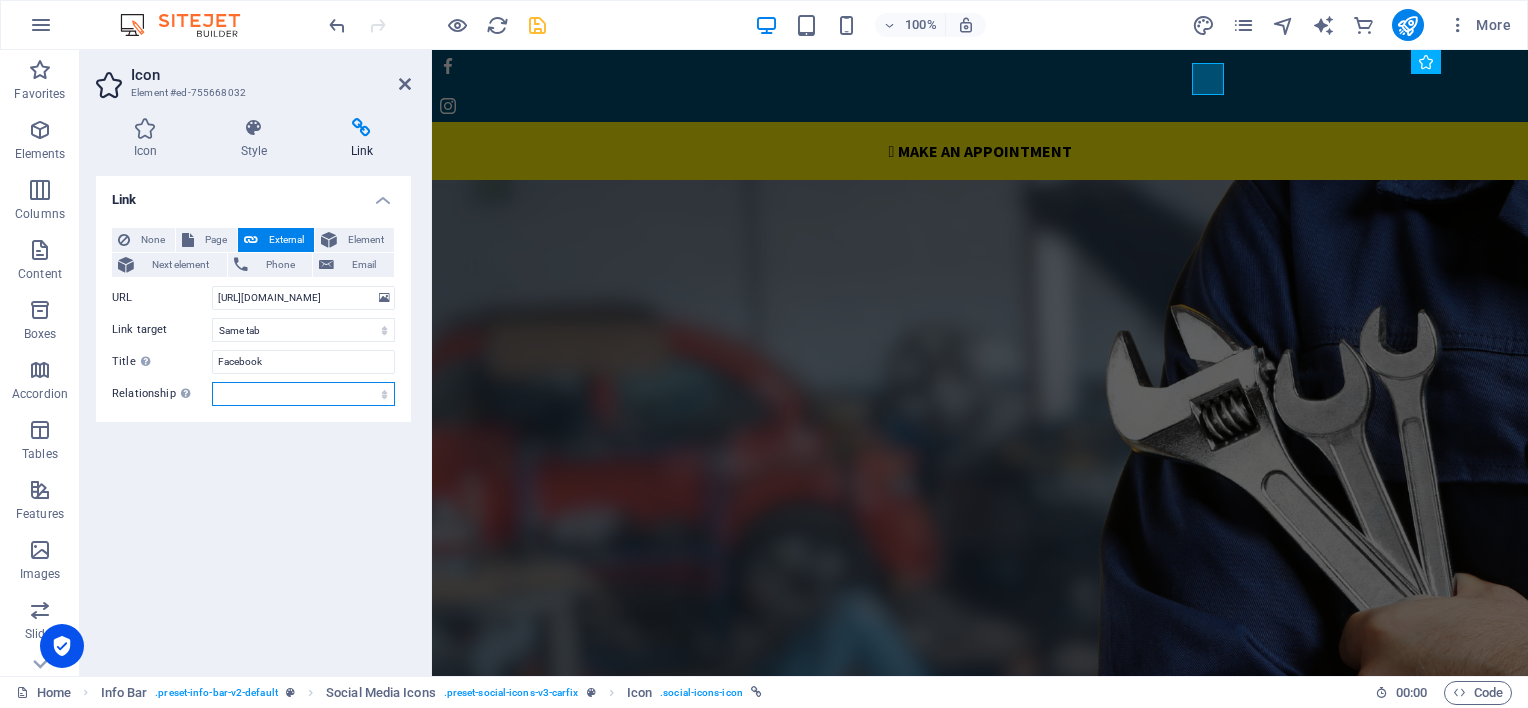 click on "alternate author bookmark external help license next nofollow noreferrer noopener prev search tag" at bounding box center [303, 394] 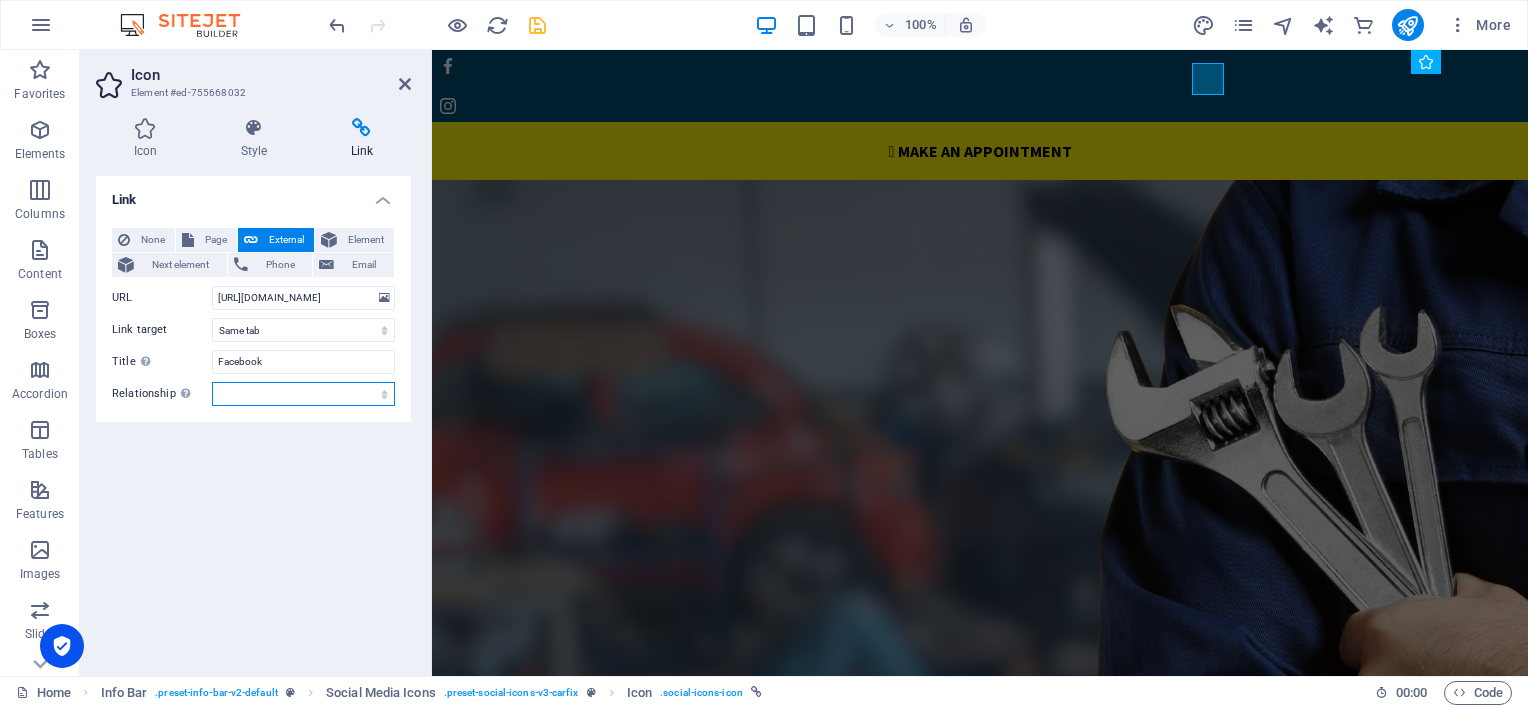 select on "external" 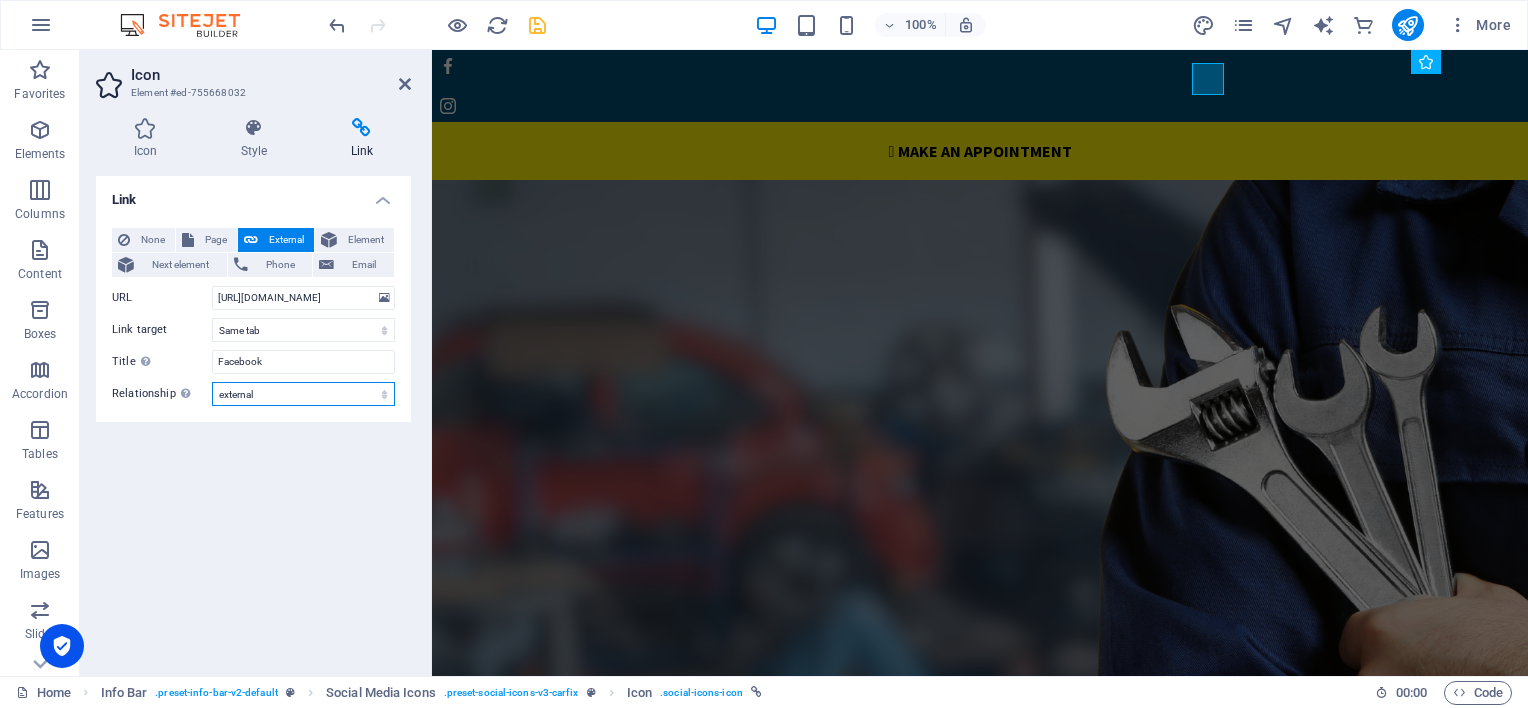 click on "alternate author bookmark external help license next nofollow noreferrer noopener prev search tag" at bounding box center (303, 394) 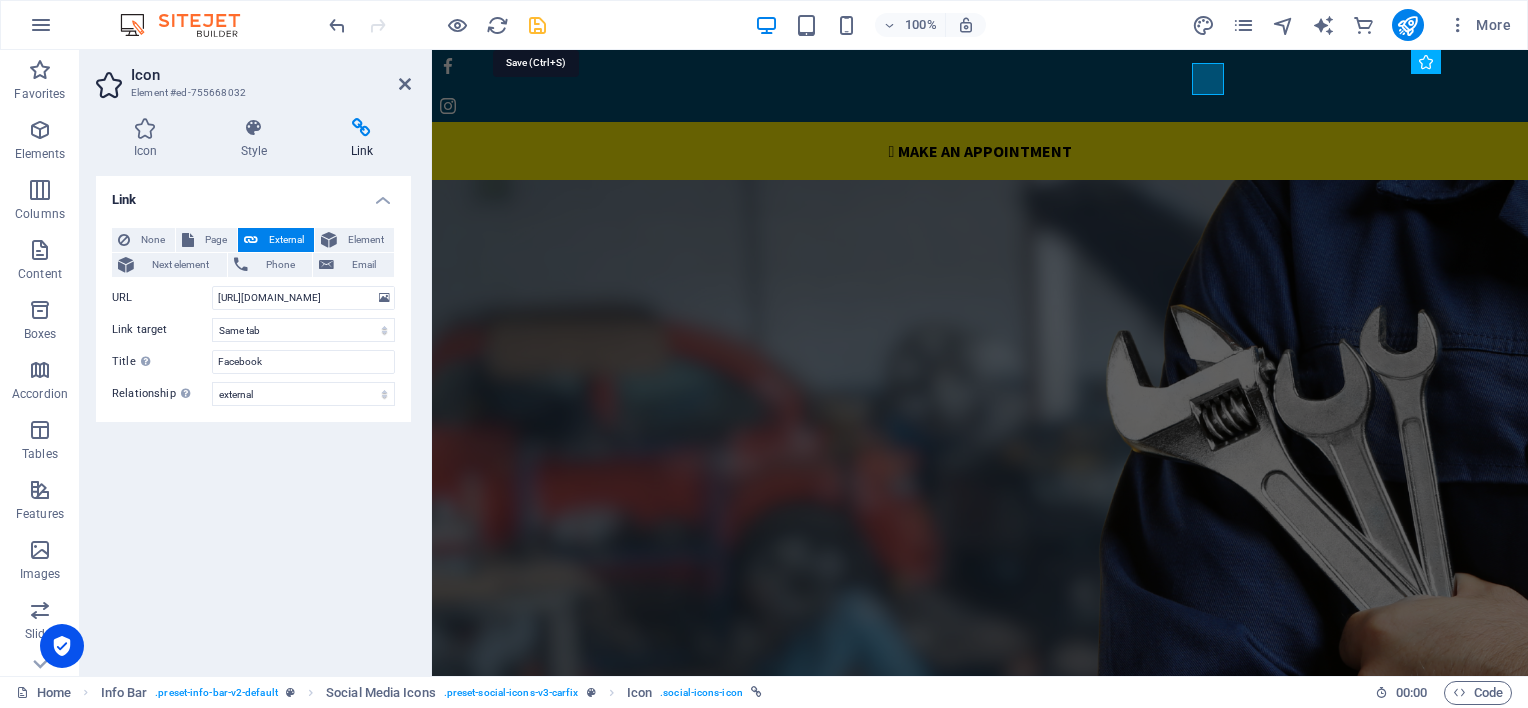 click at bounding box center (537, 25) 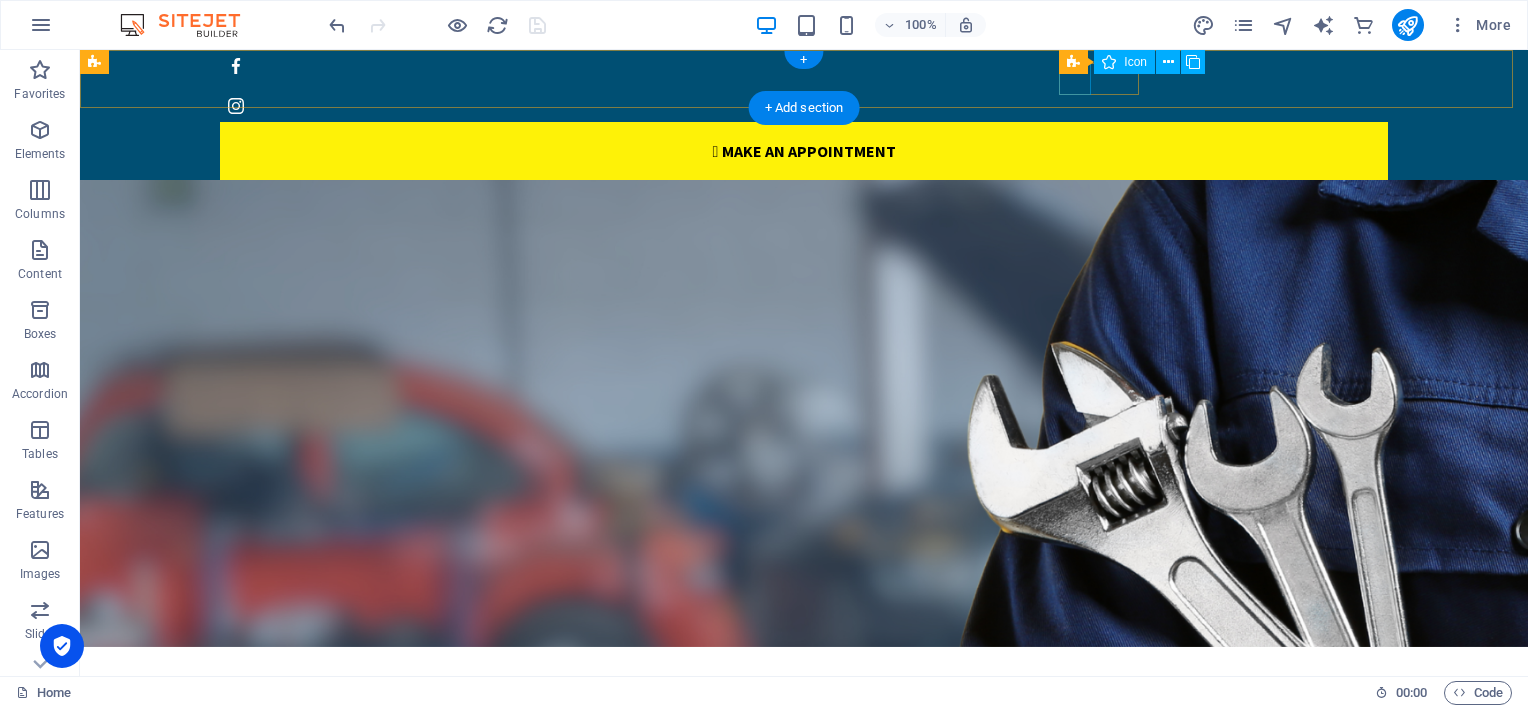 click at bounding box center (796, 66) 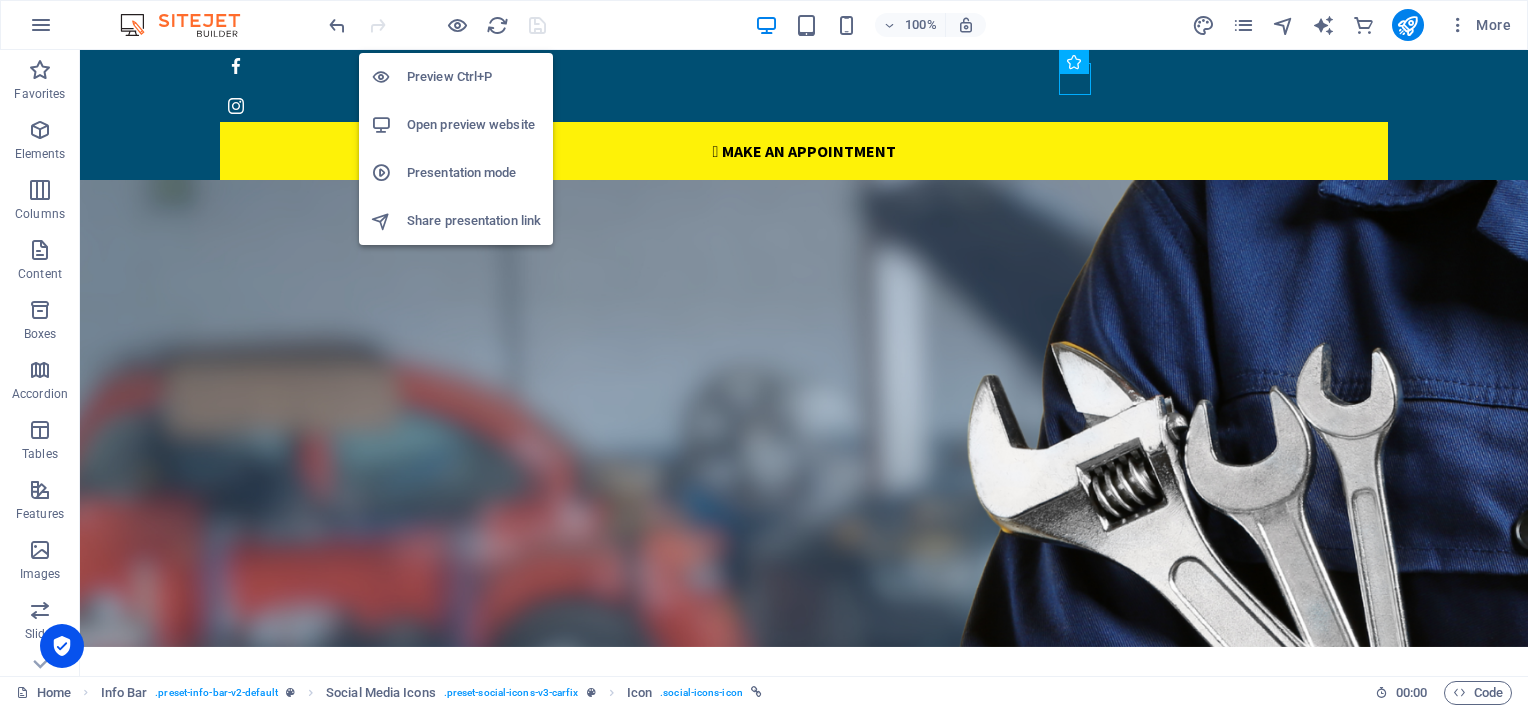 click on "Open preview website" at bounding box center (474, 125) 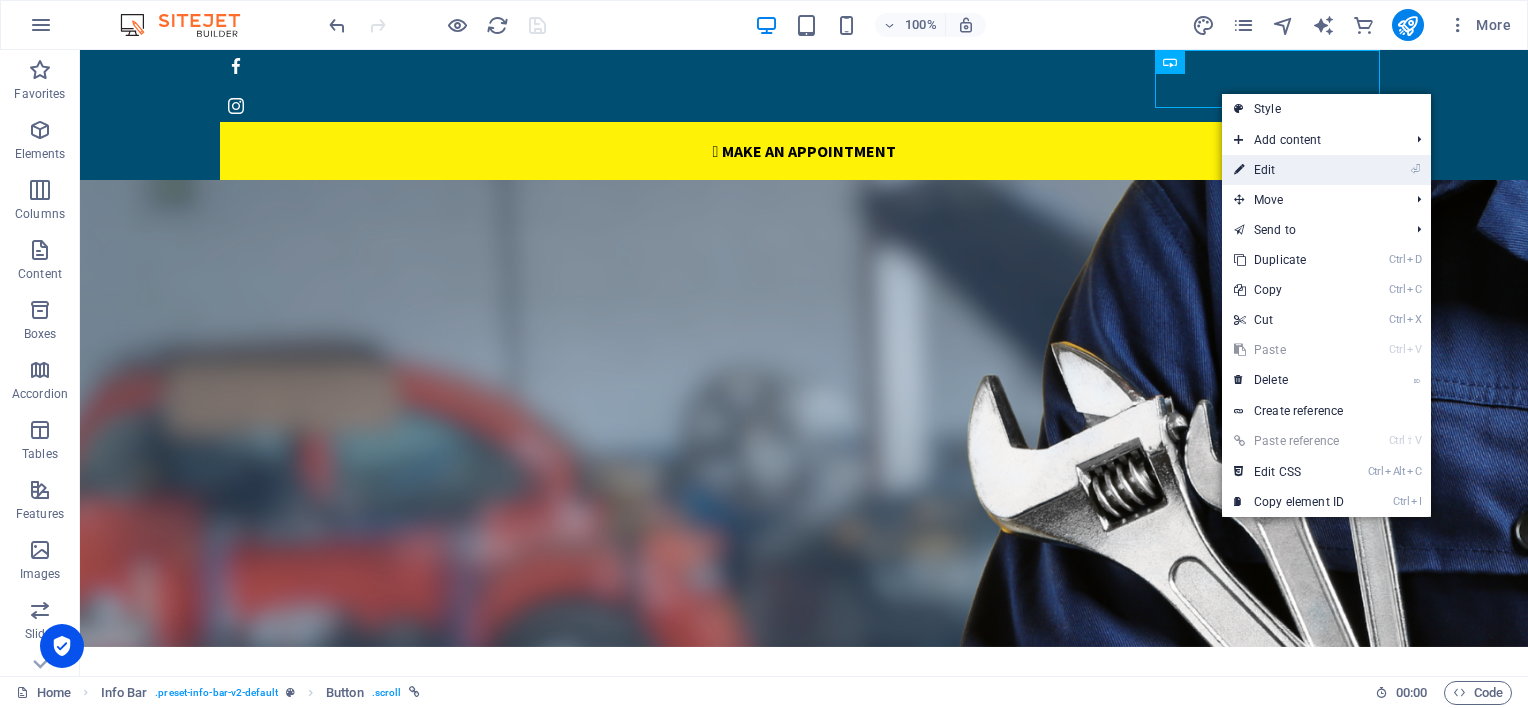 click on "⏎  Edit" at bounding box center (1289, 170) 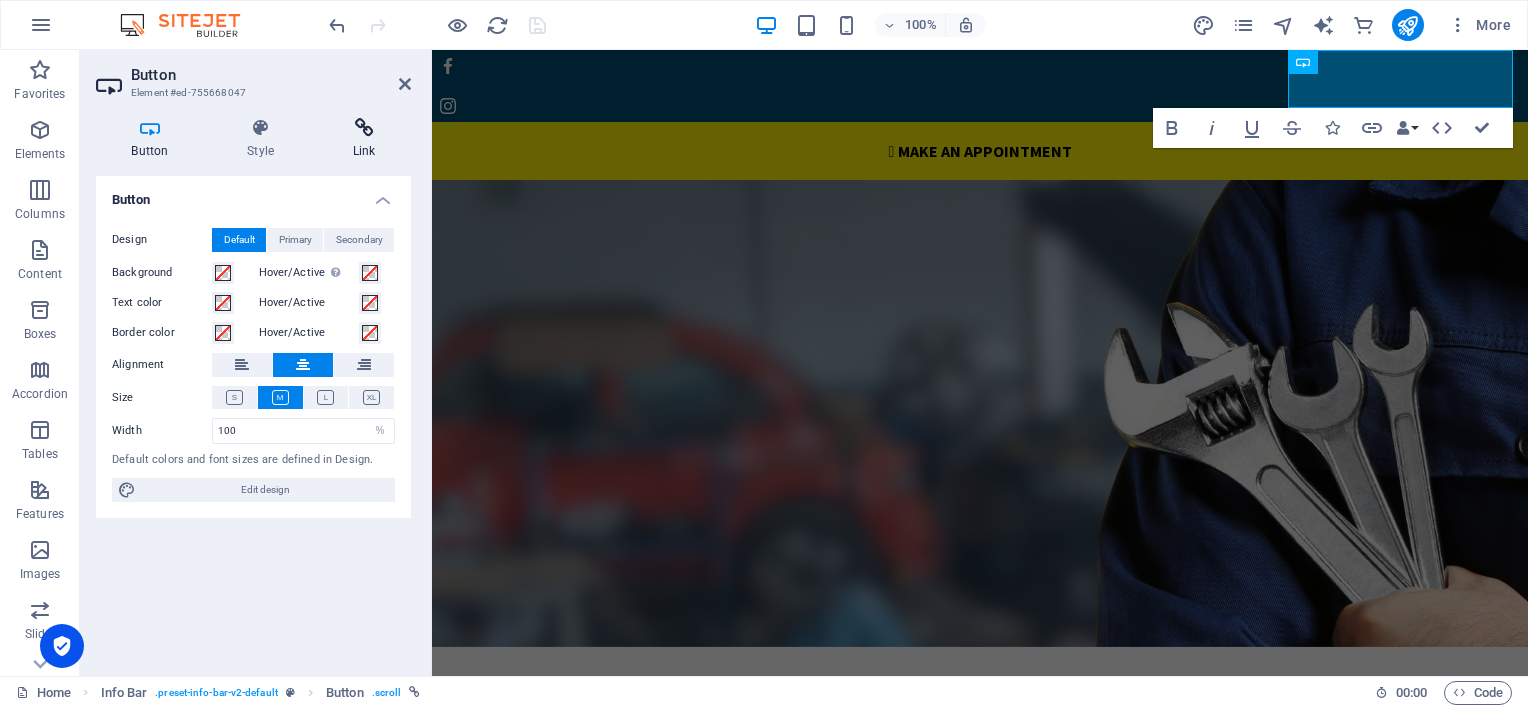 click at bounding box center [364, 128] 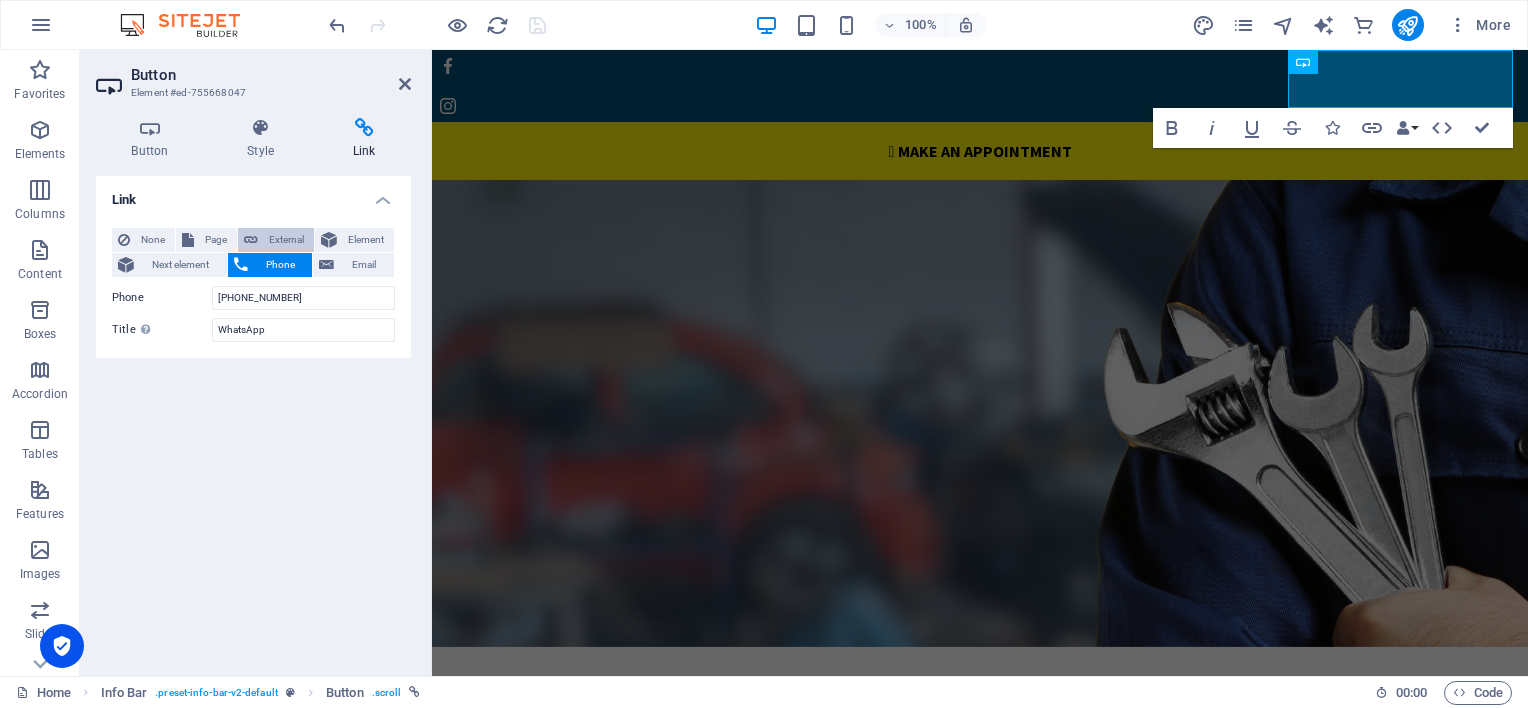 click on "External" at bounding box center (286, 240) 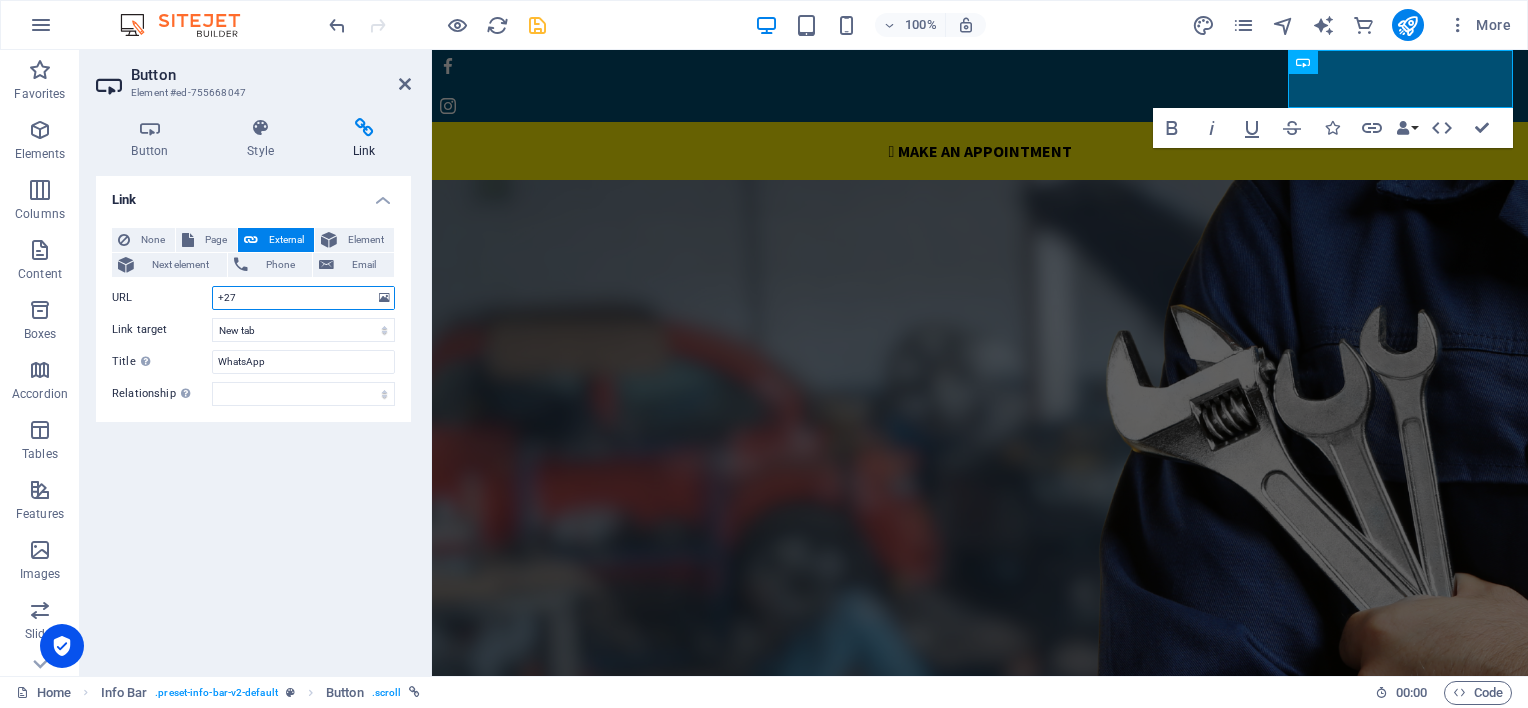 paste on "74 321 0798" 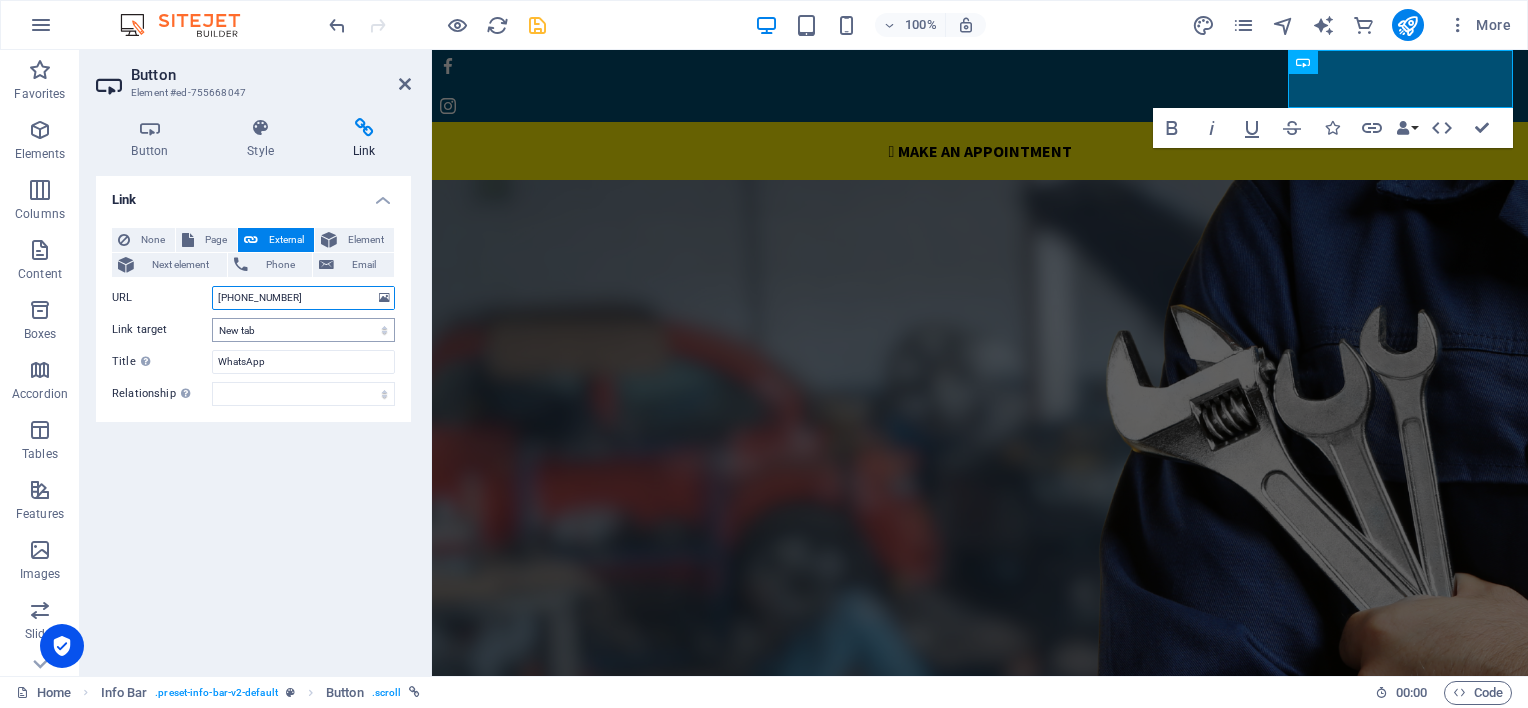 type on "[PHONE_NUMBER]" 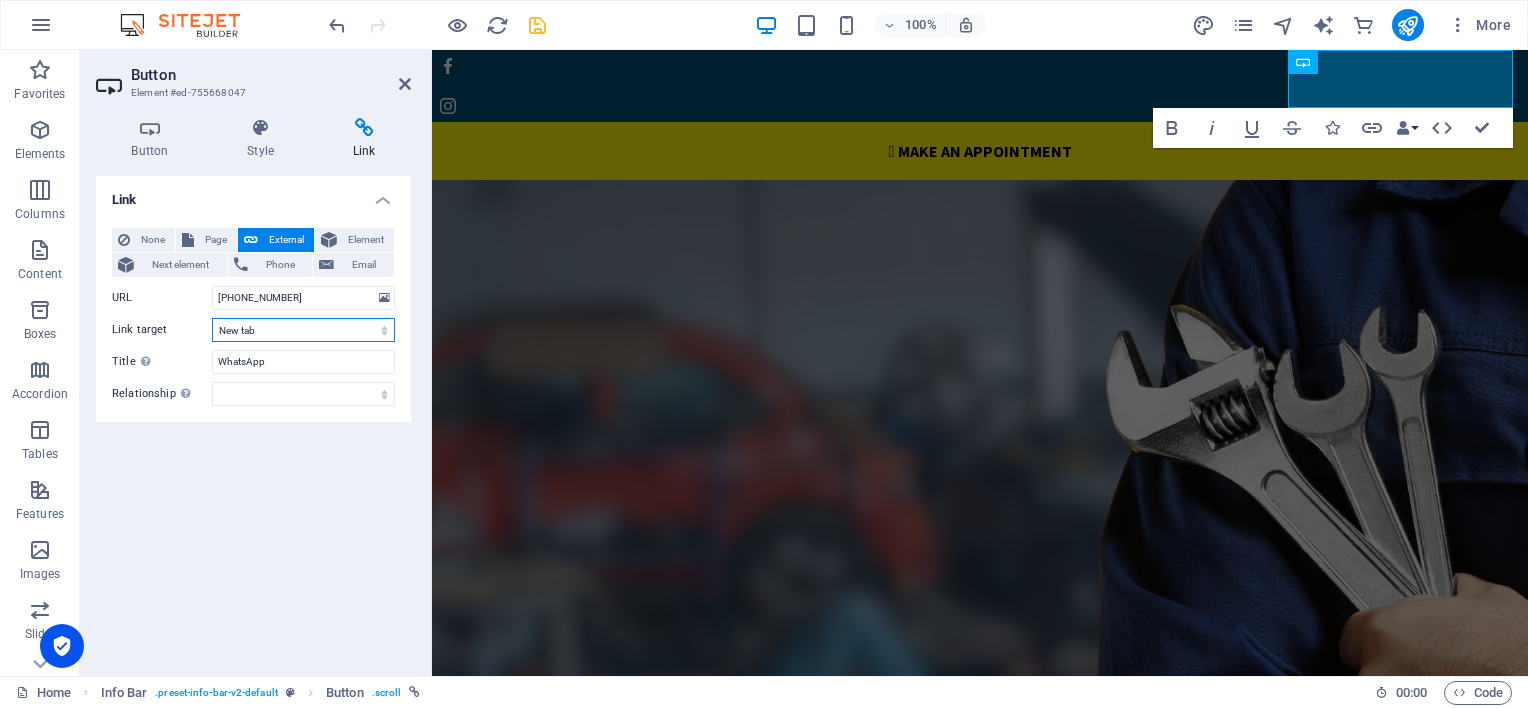 click on "New tab Same tab Overlay" at bounding box center (303, 330) 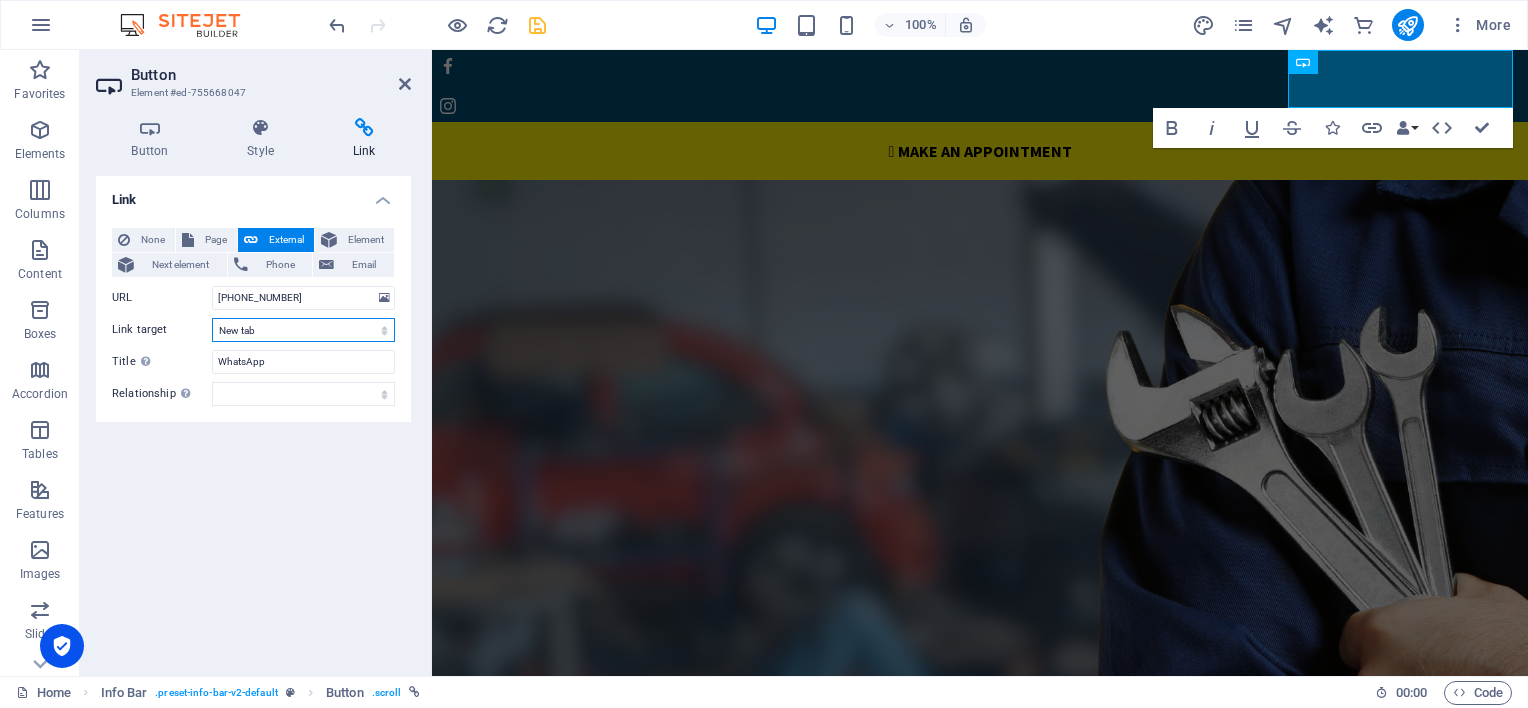 select 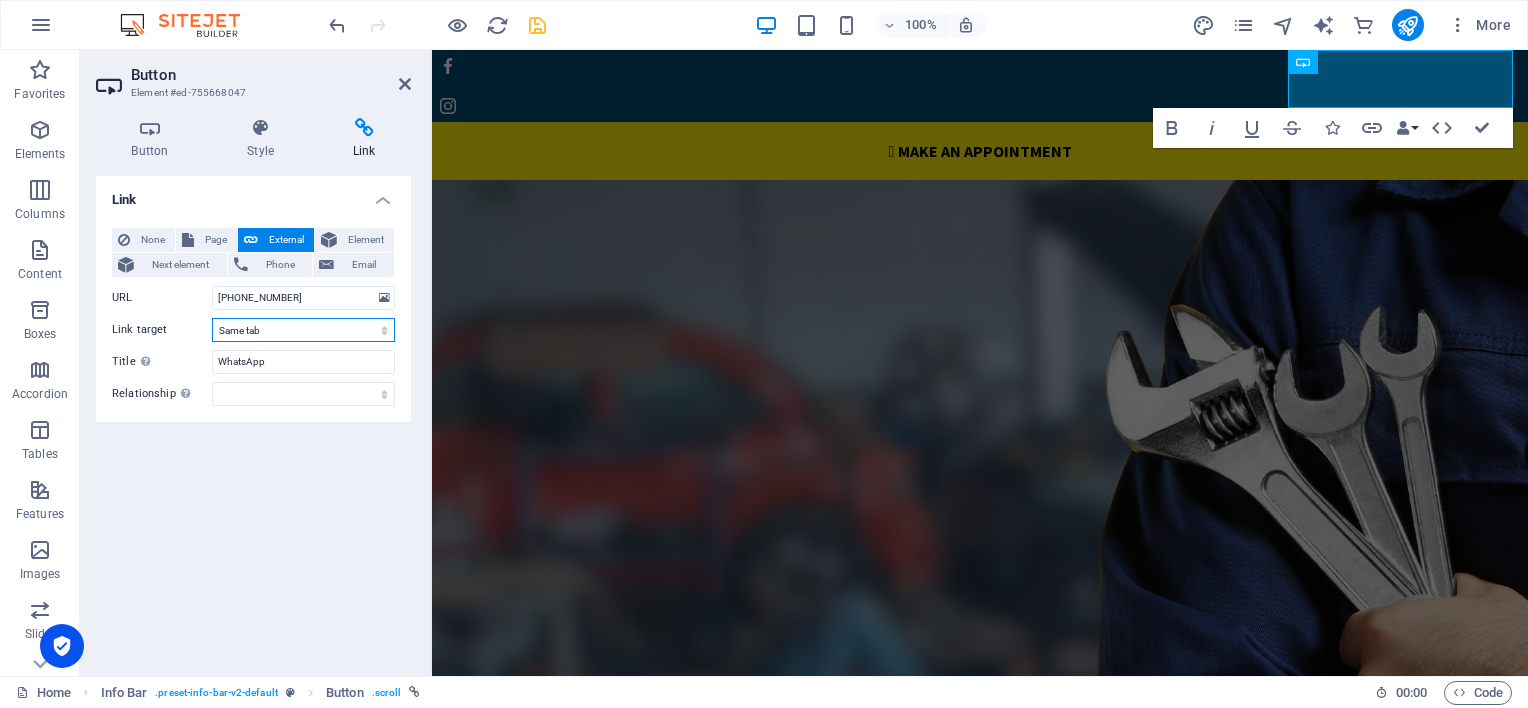 click on "New tab Same tab Overlay" at bounding box center [303, 330] 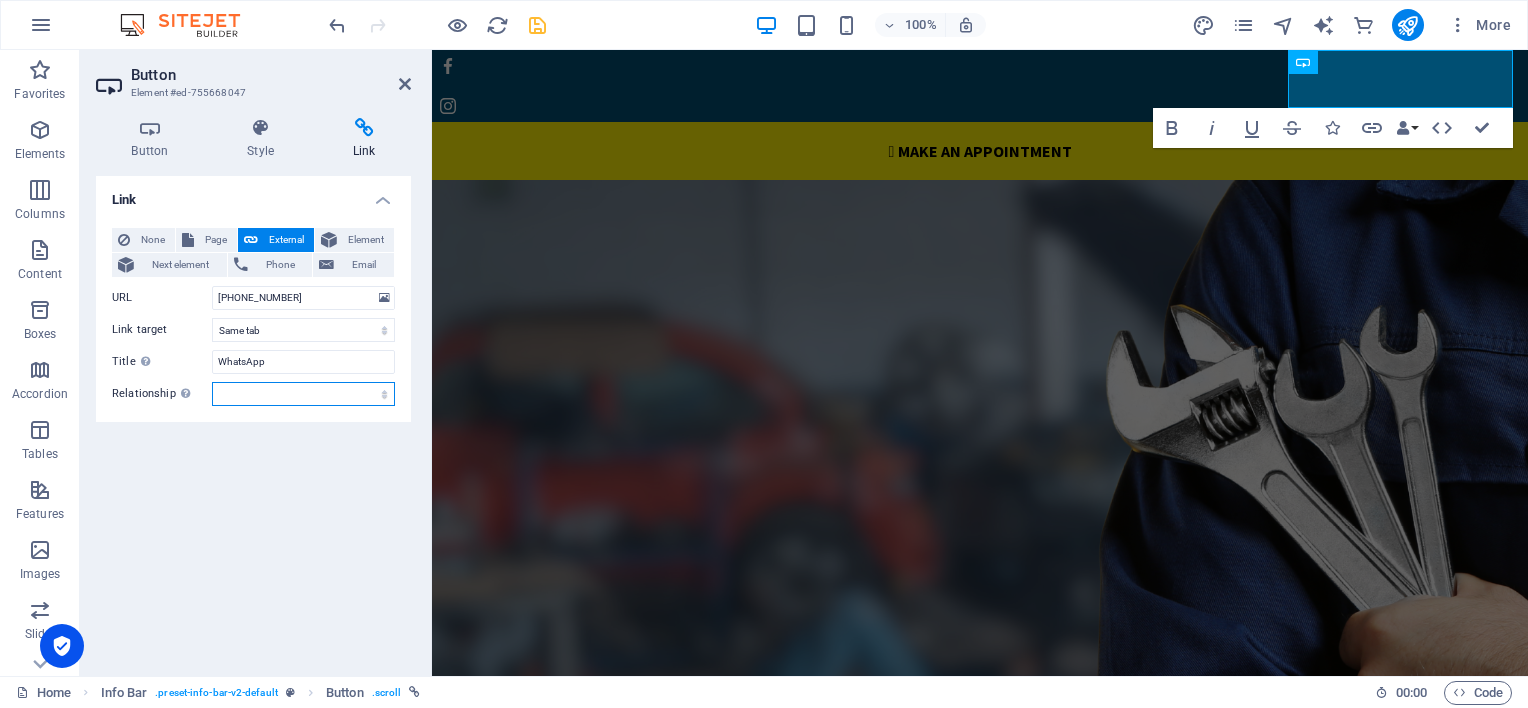 click on "alternate author bookmark external help license next nofollow noreferrer noopener prev search tag" at bounding box center [303, 394] 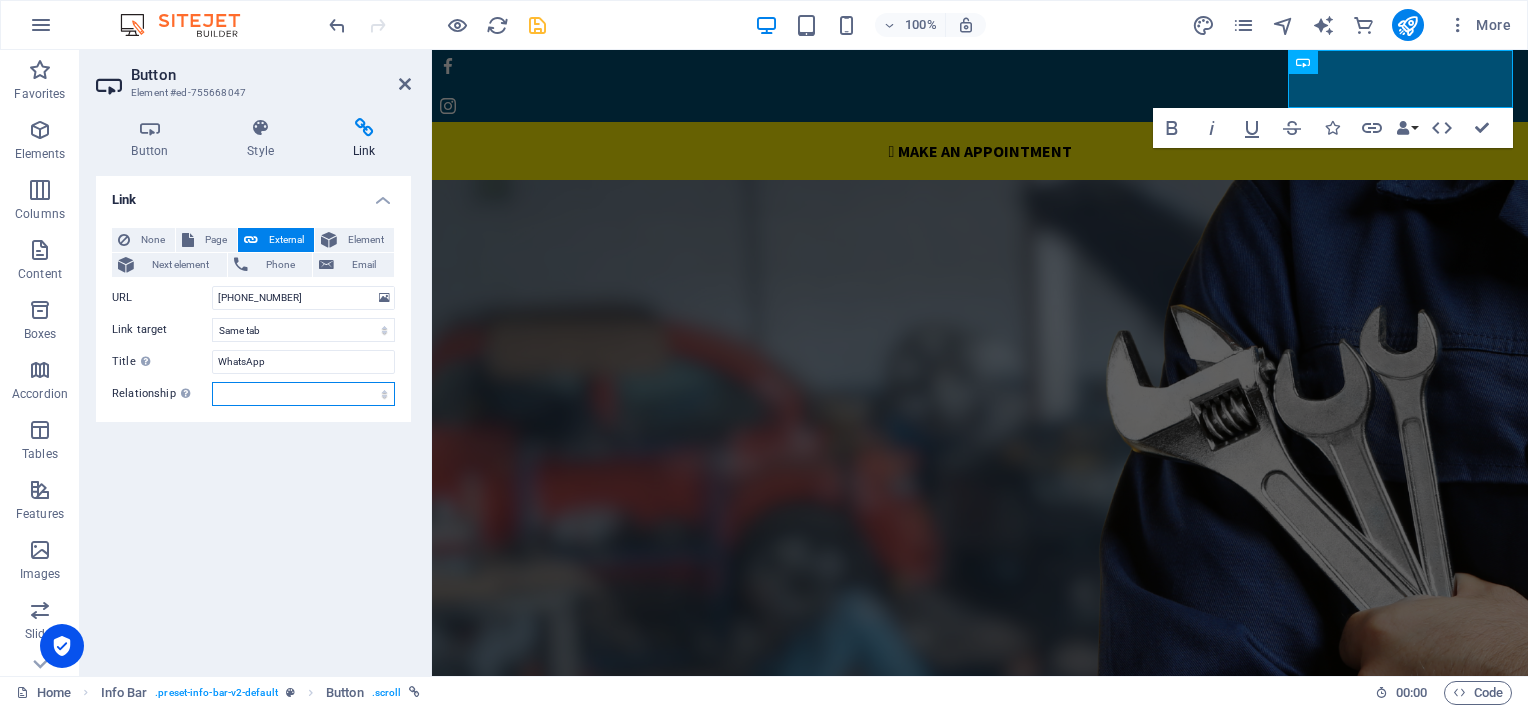 select on "external" 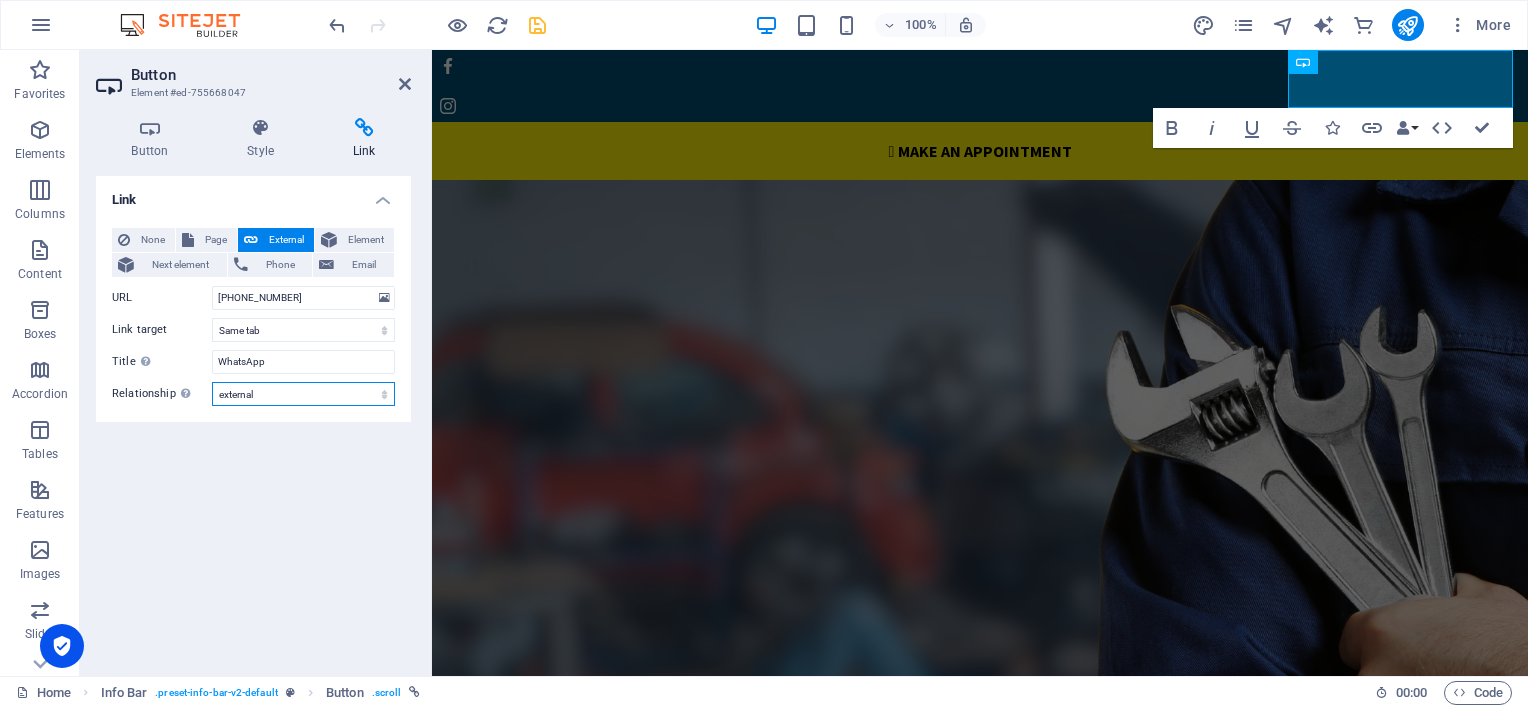 click on "alternate author bookmark external help license next nofollow noreferrer noopener prev search tag" at bounding box center (303, 394) 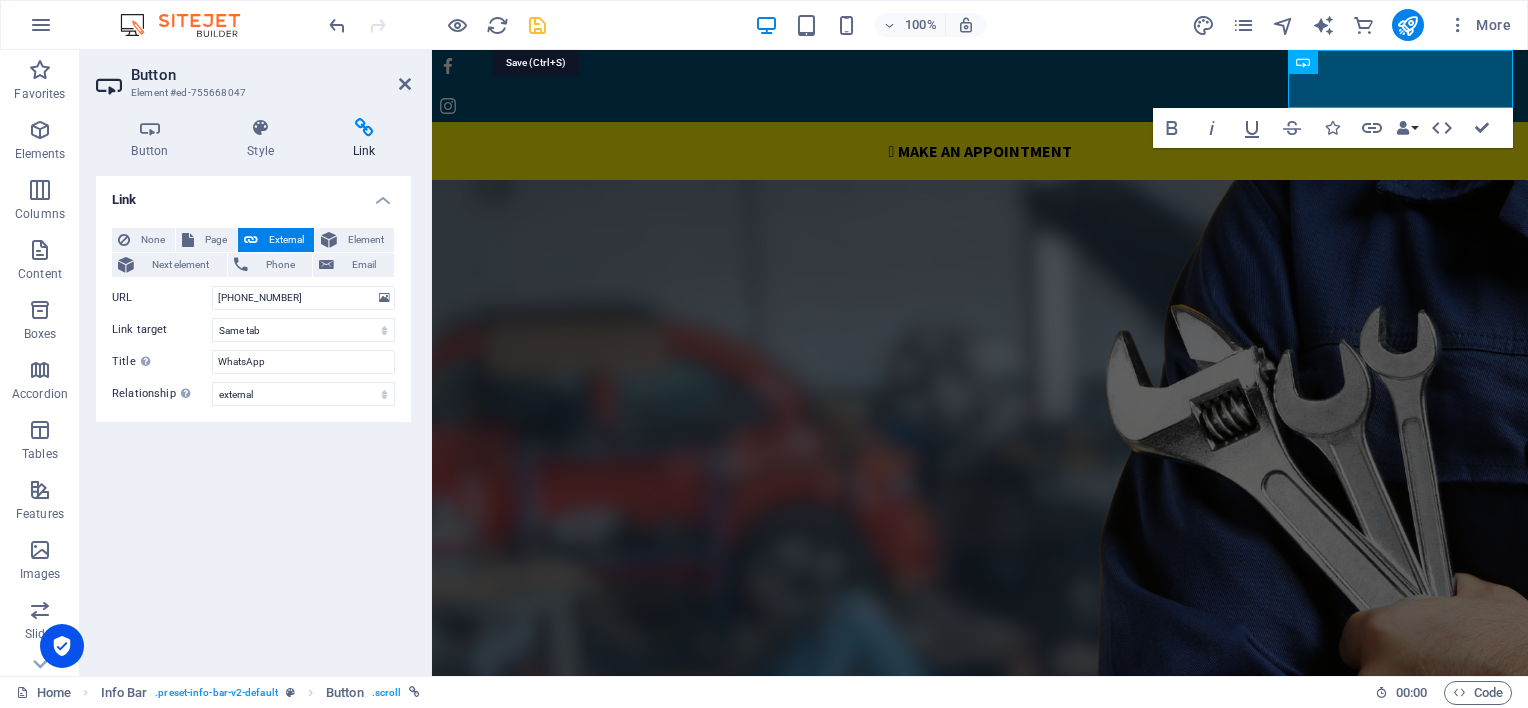click at bounding box center (537, 25) 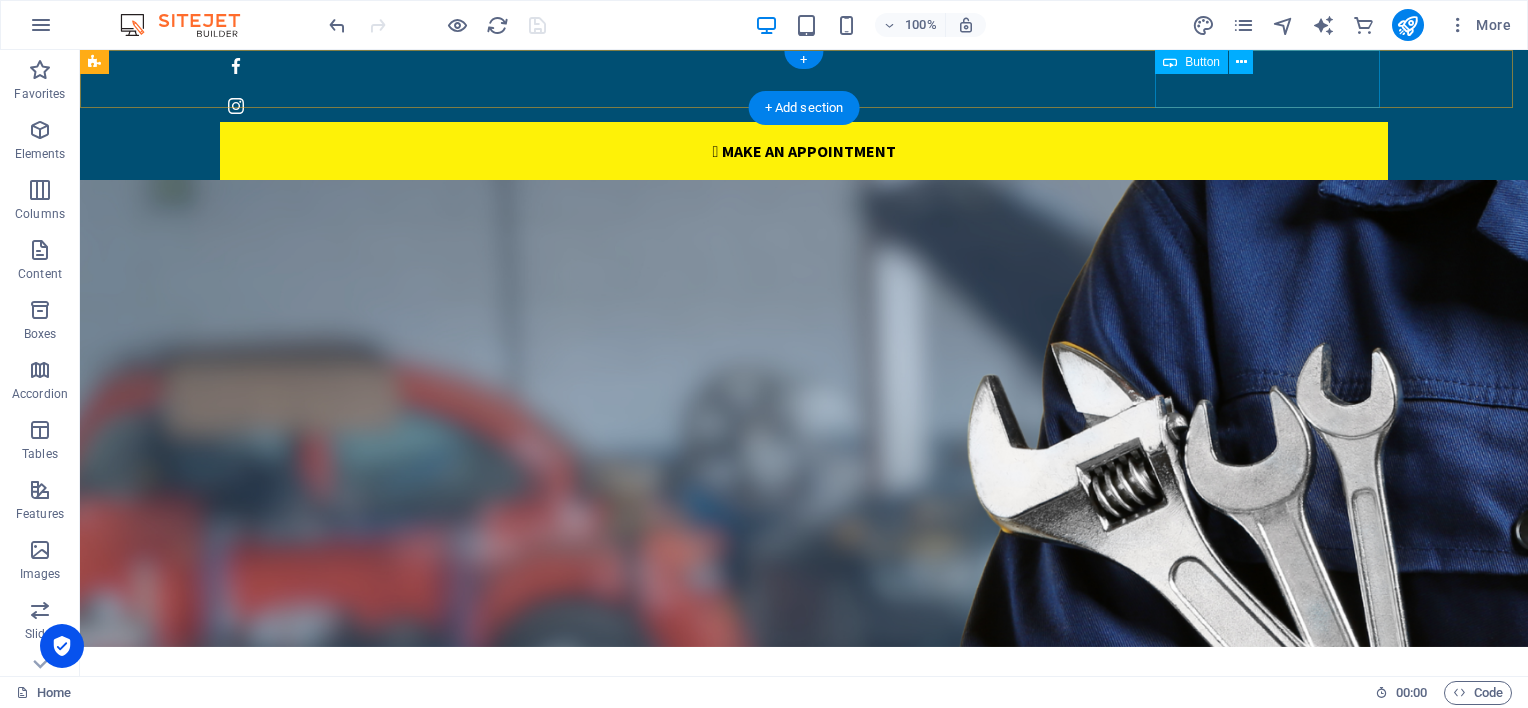 click on "  Make an appointment" at bounding box center (804, 151) 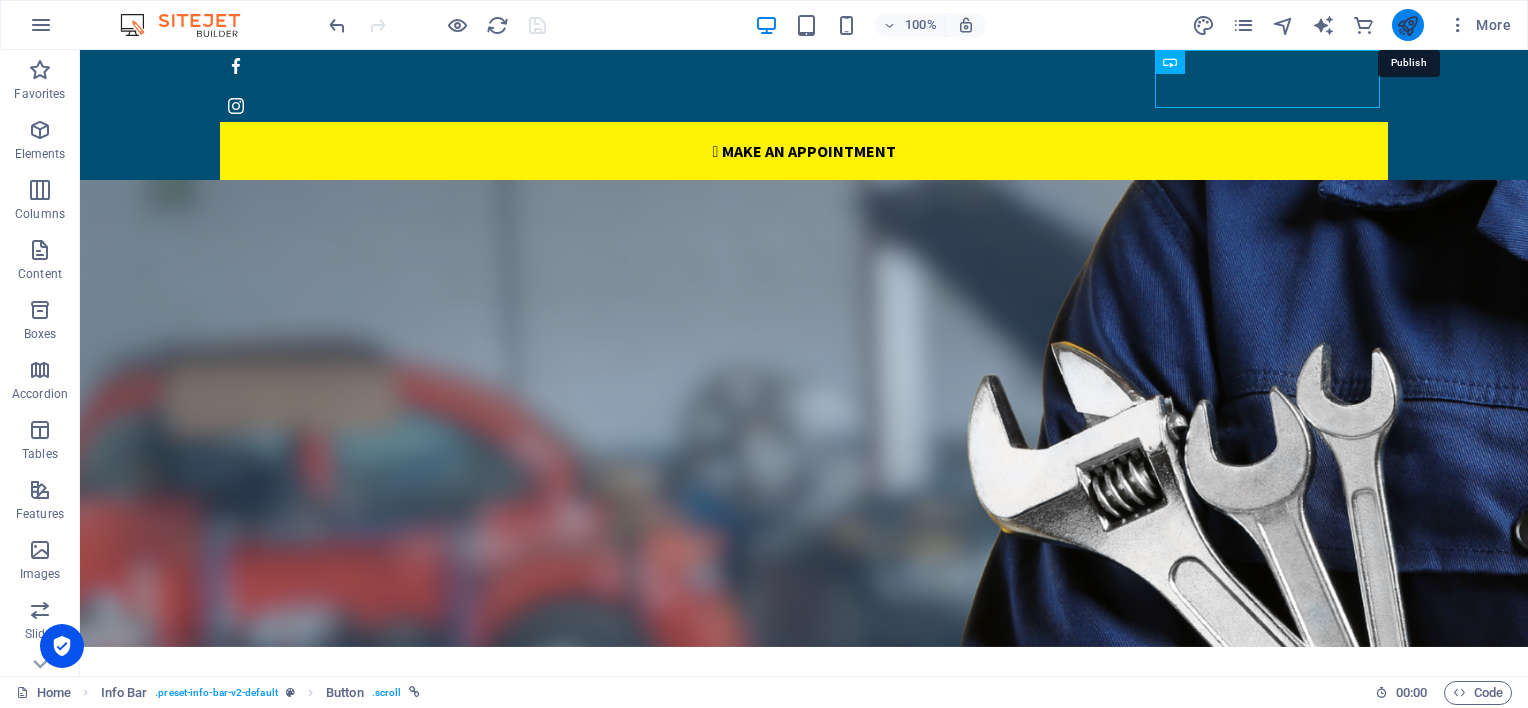 click at bounding box center (1407, 25) 